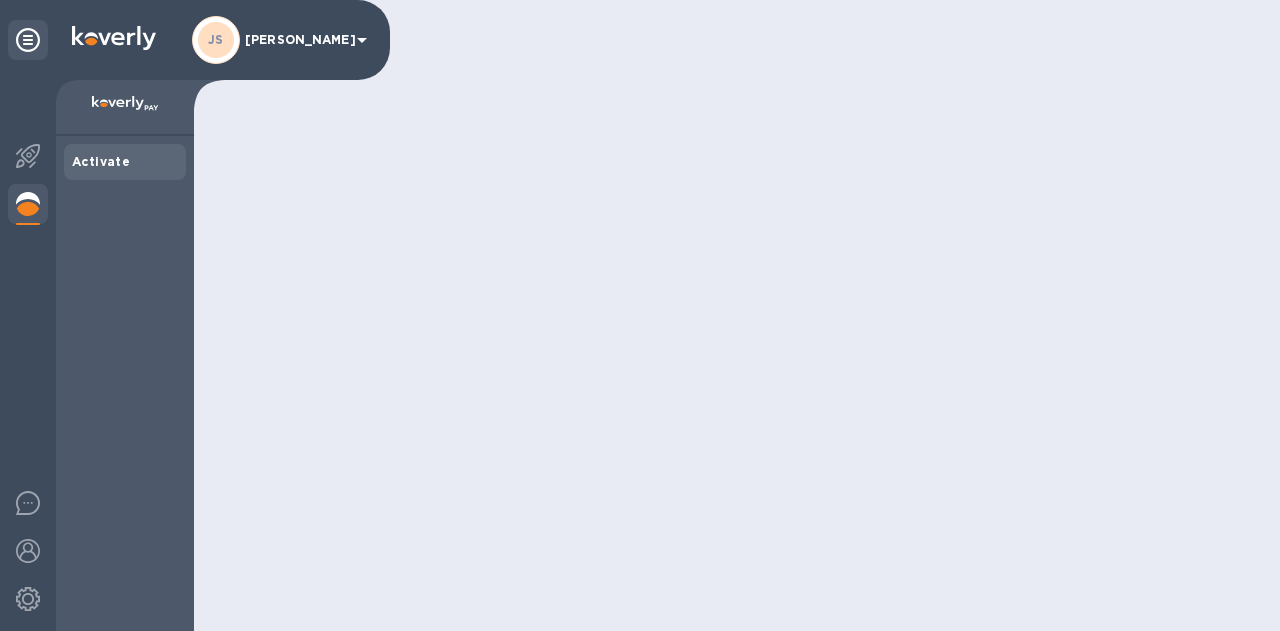 scroll, scrollTop: 0, scrollLeft: 0, axis: both 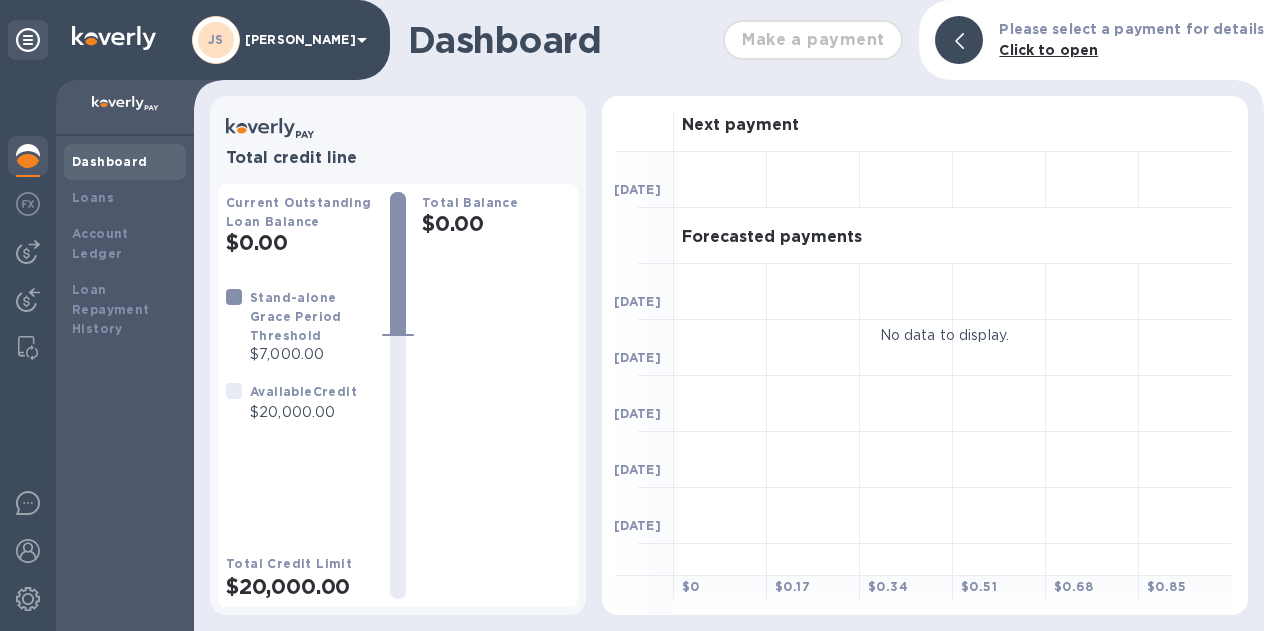 click at bounding box center (28, 252) 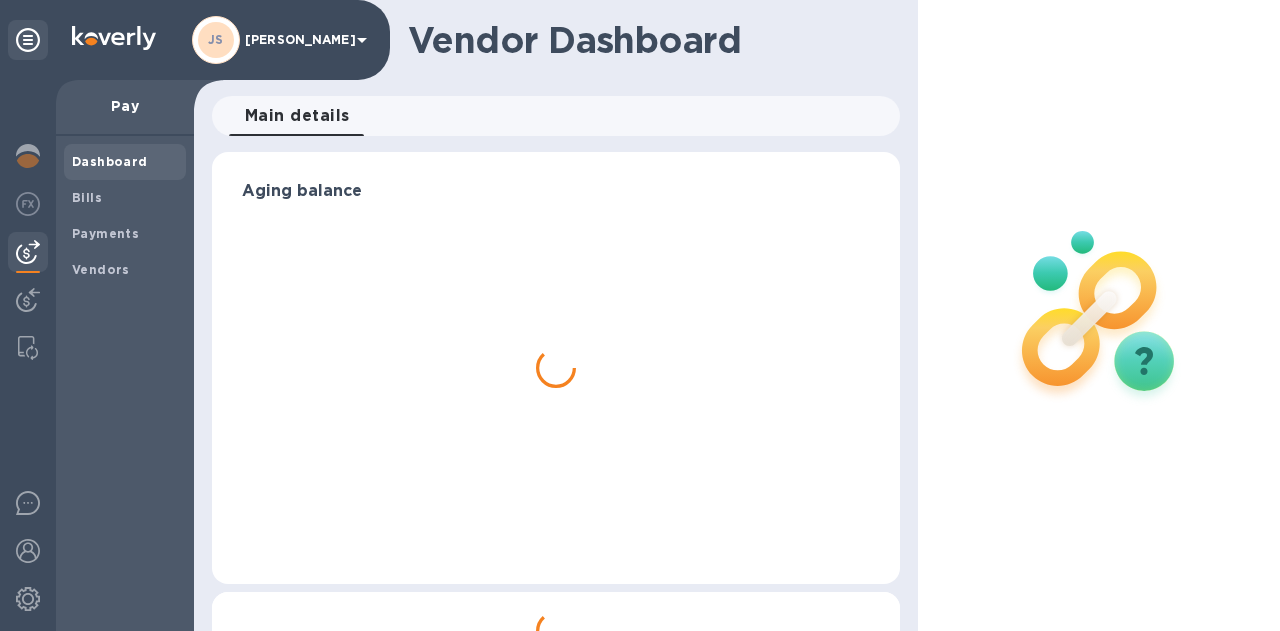 click on "Bills" at bounding box center (125, 198) 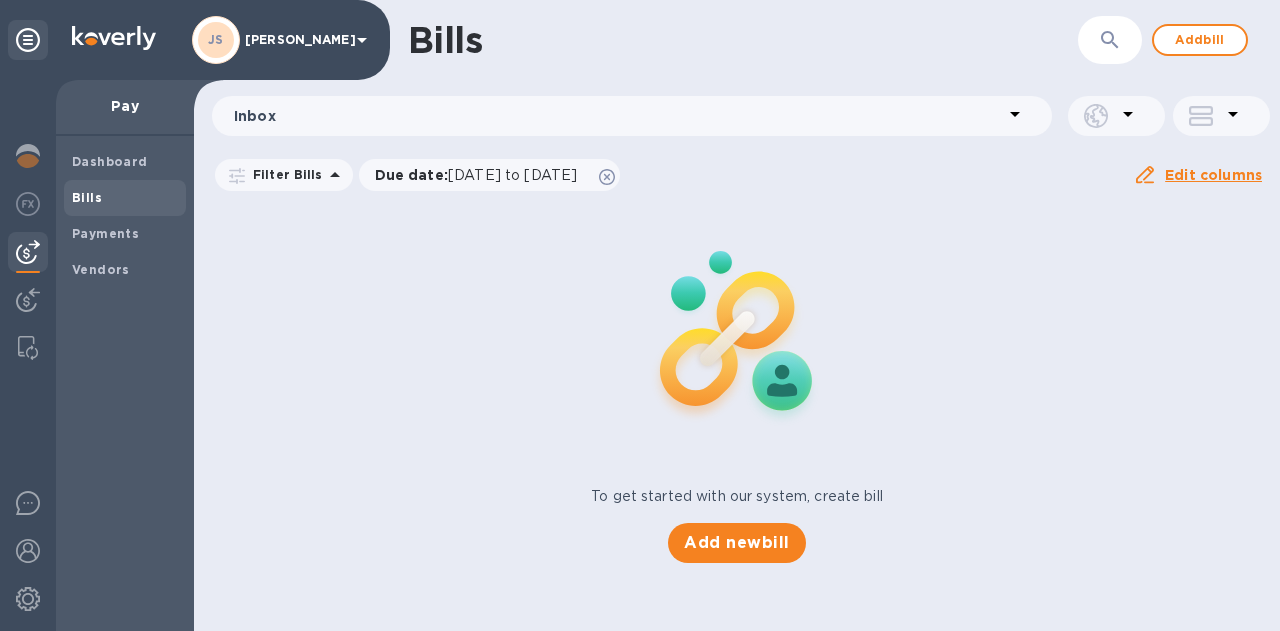click on "Add   bill" at bounding box center [1200, 40] 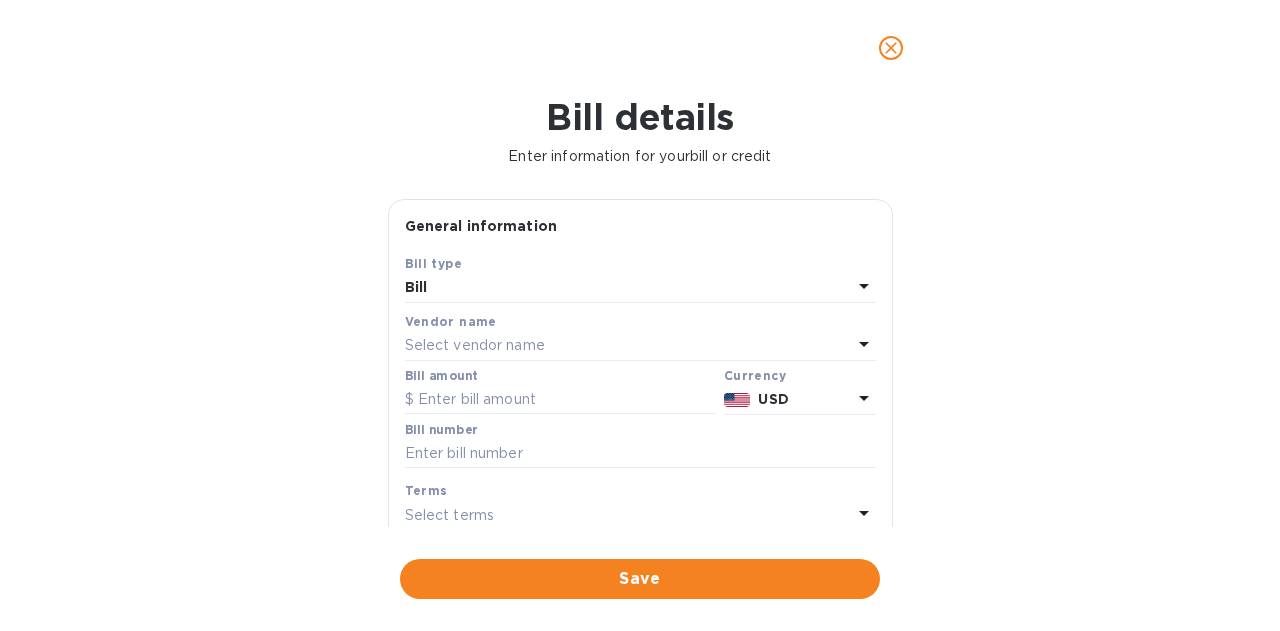 click on "Select vendor name" at bounding box center [475, 345] 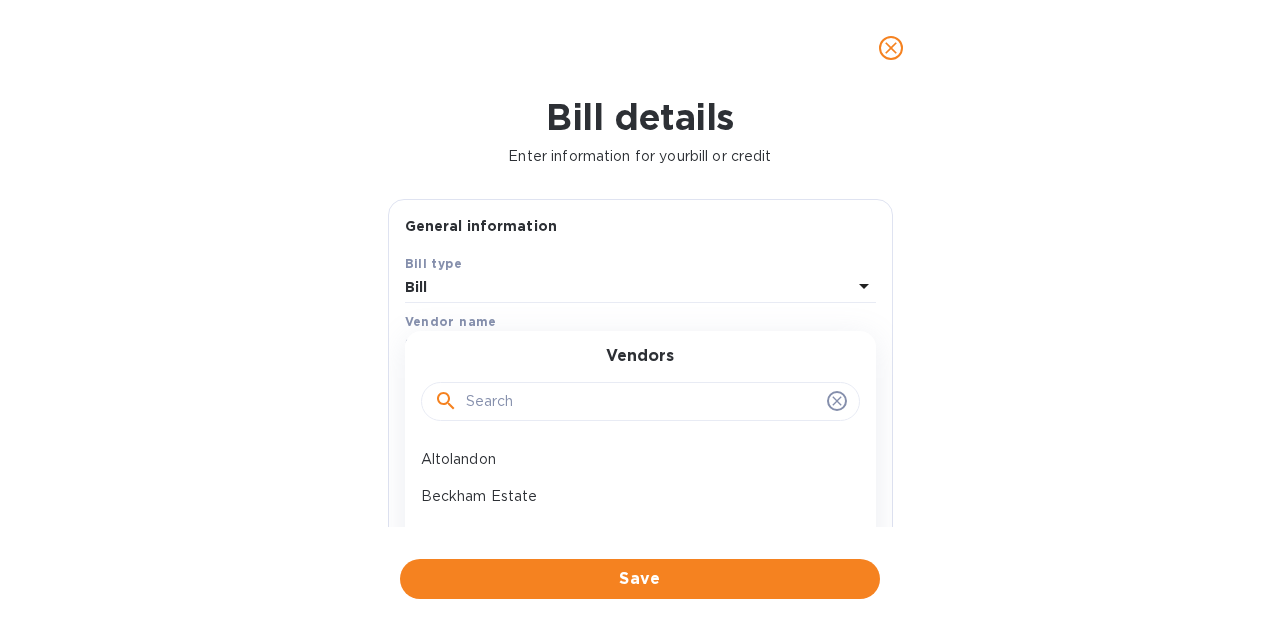 click at bounding box center (642, 402) 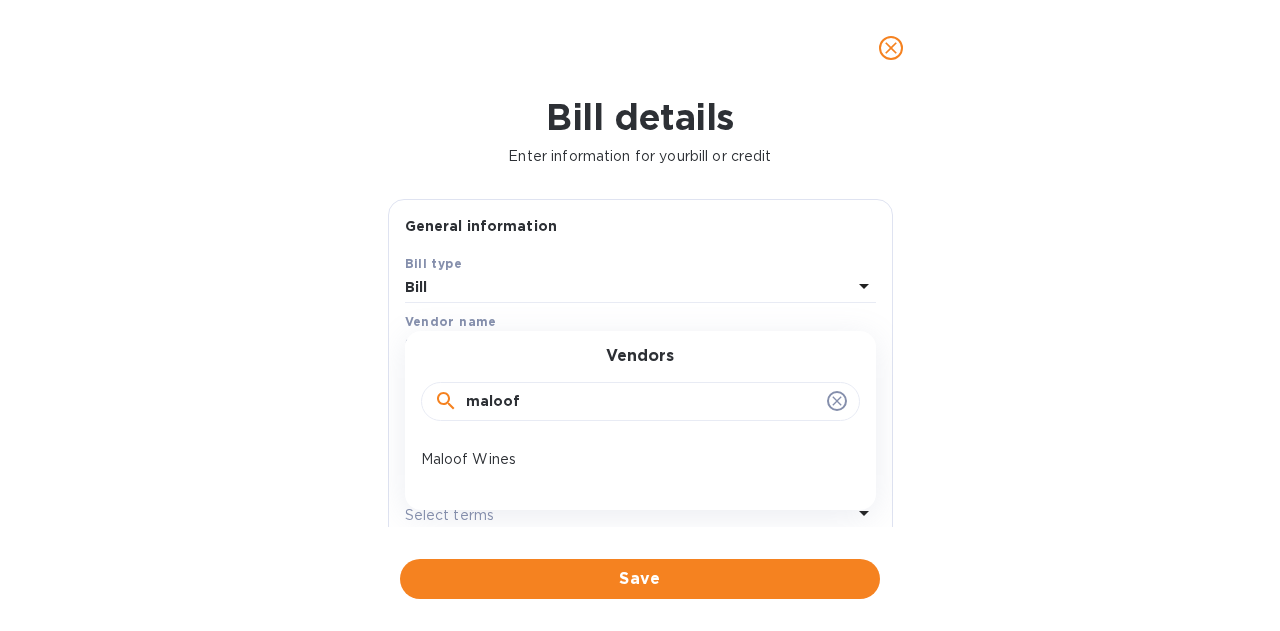 type on "maloof" 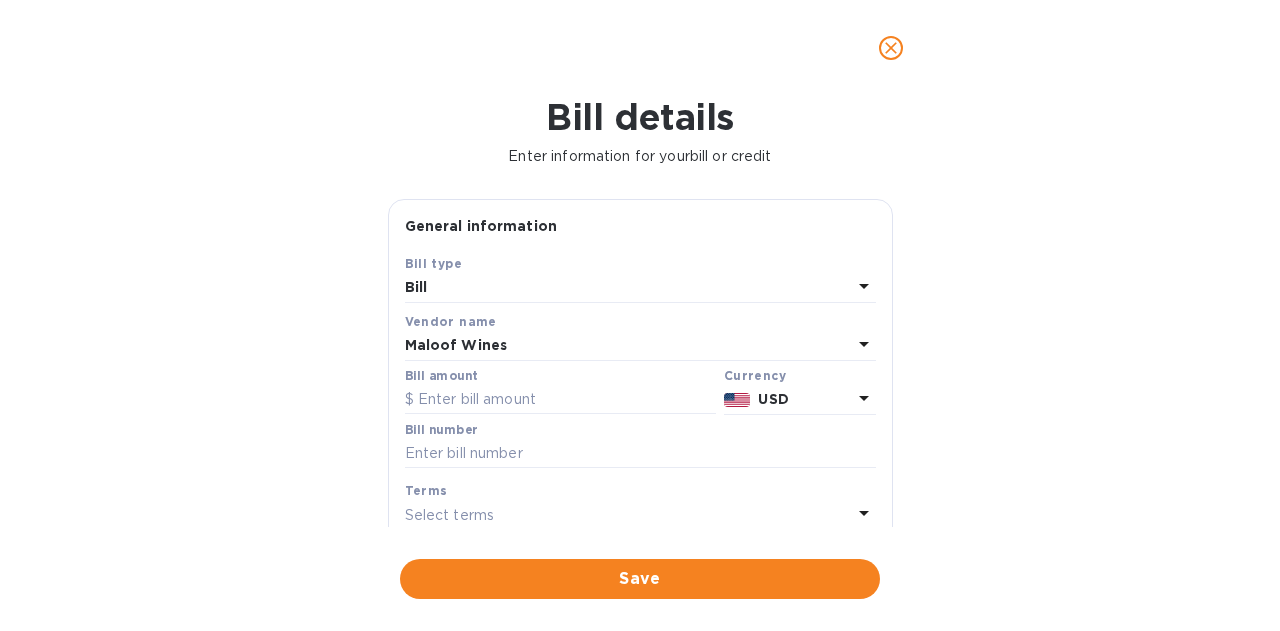 click at bounding box center (560, 400) 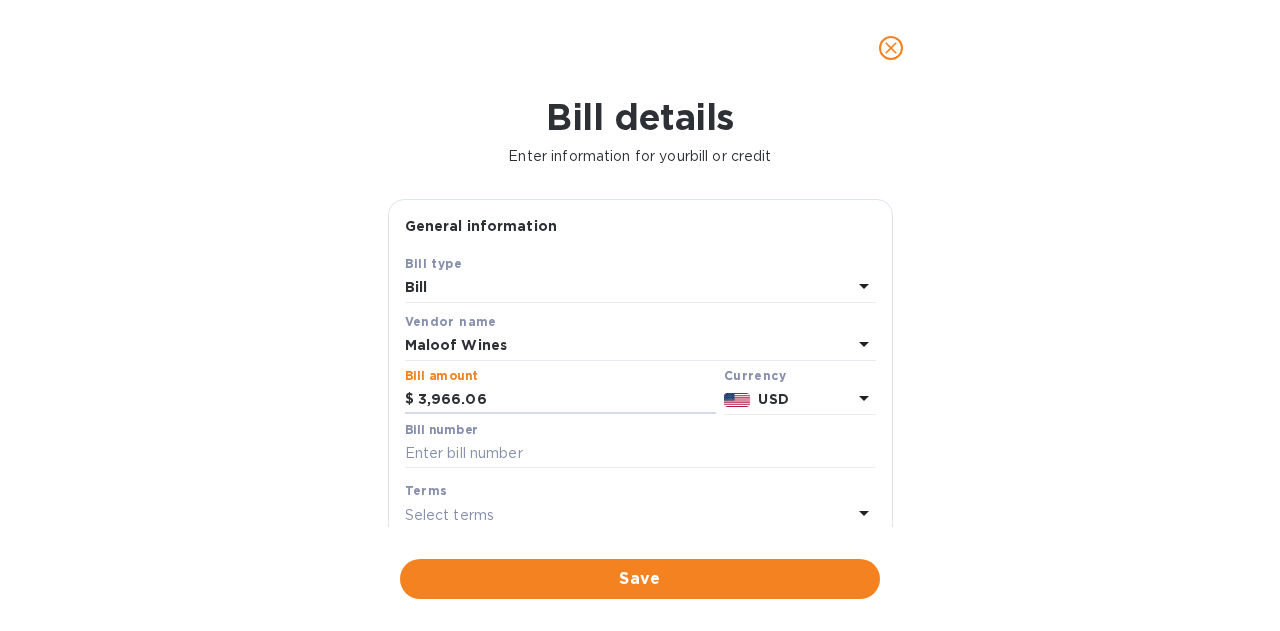 type on "3,966.06" 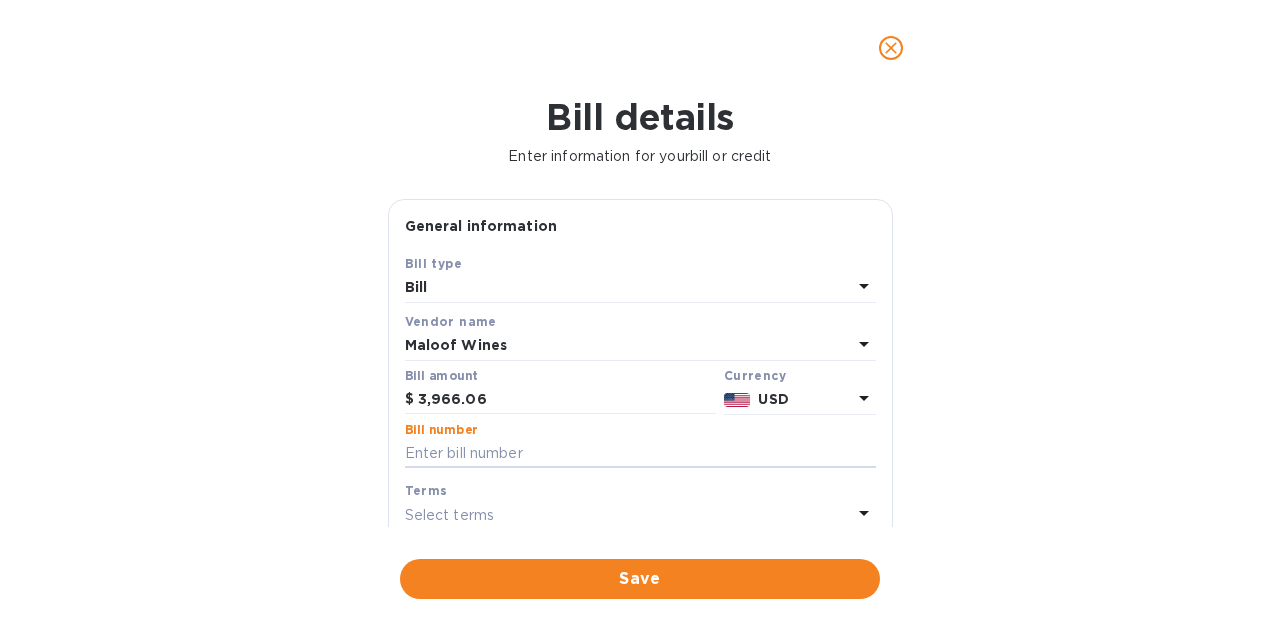 click at bounding box center (640, 454) 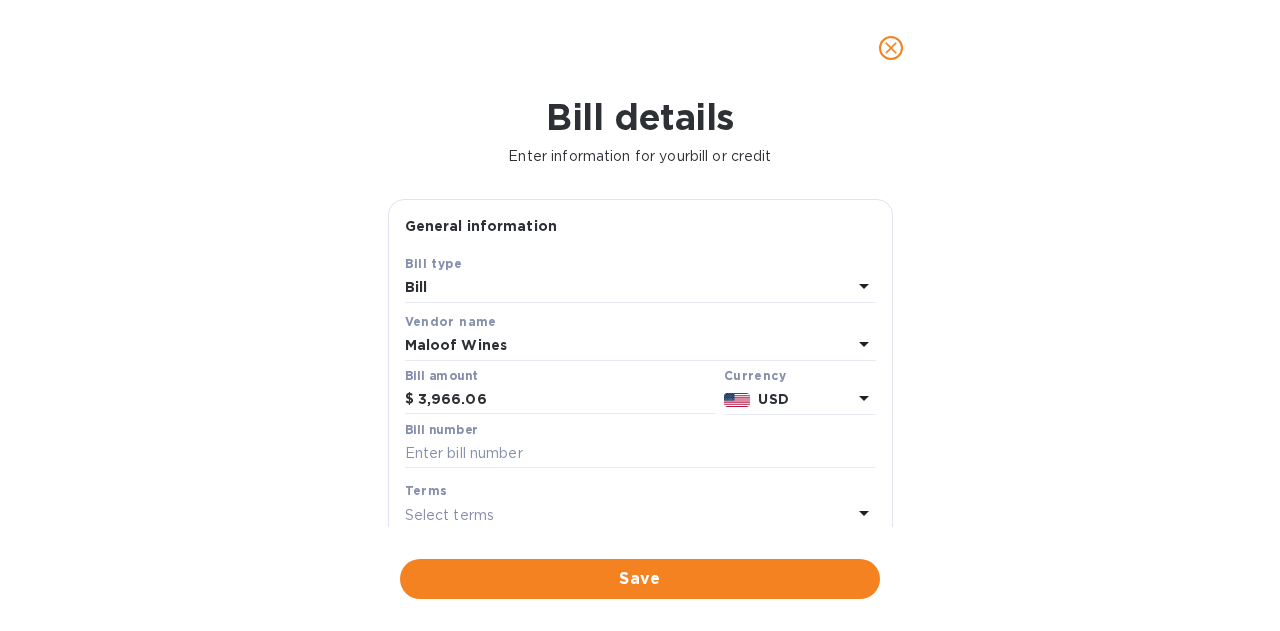 click at bounding box center [640, 454] 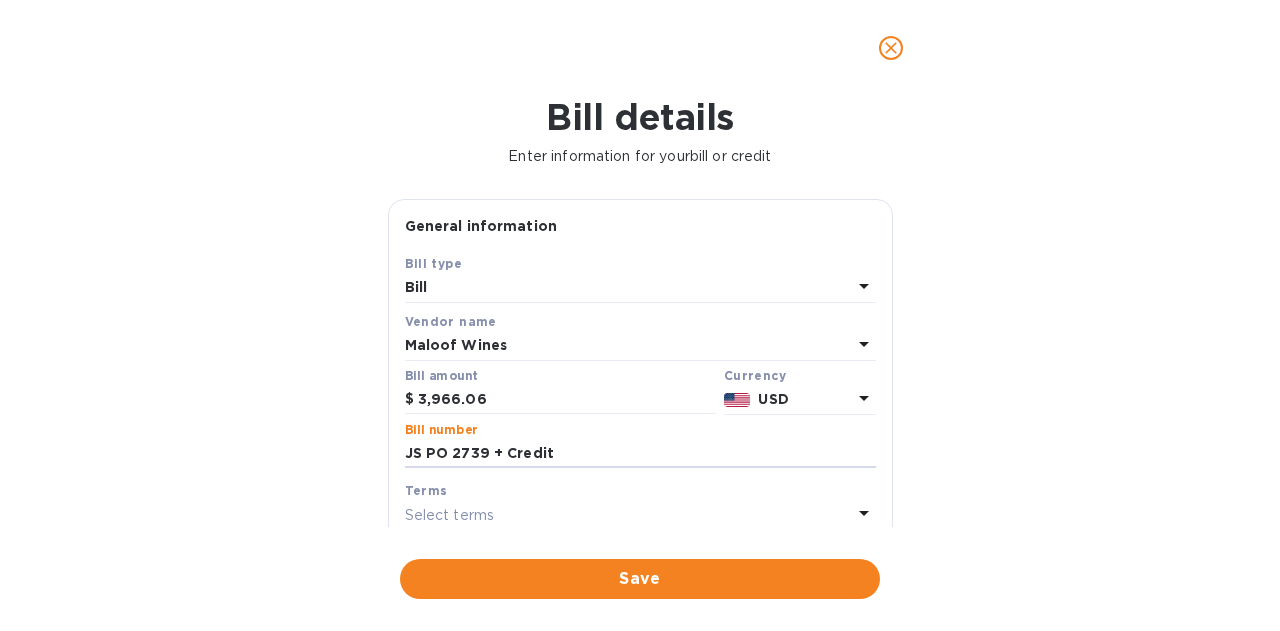 type on "JS PO 2739 + Credit" 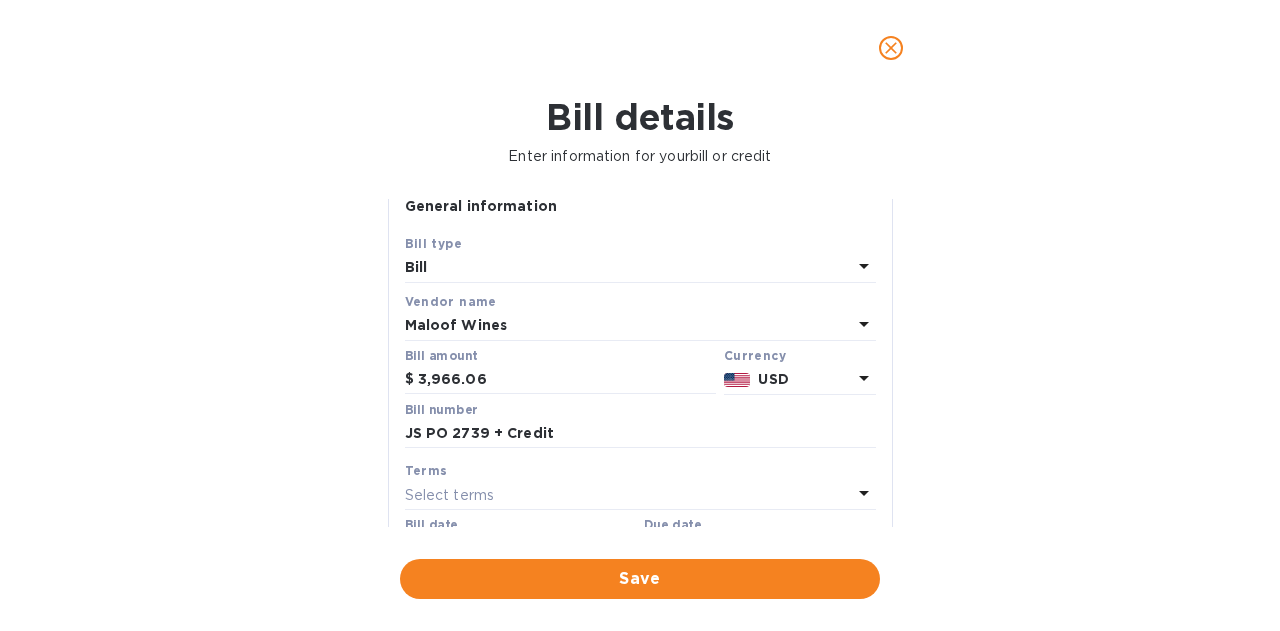scroll, scrollTop: 320, scrollLeft: 0, axis: vertical 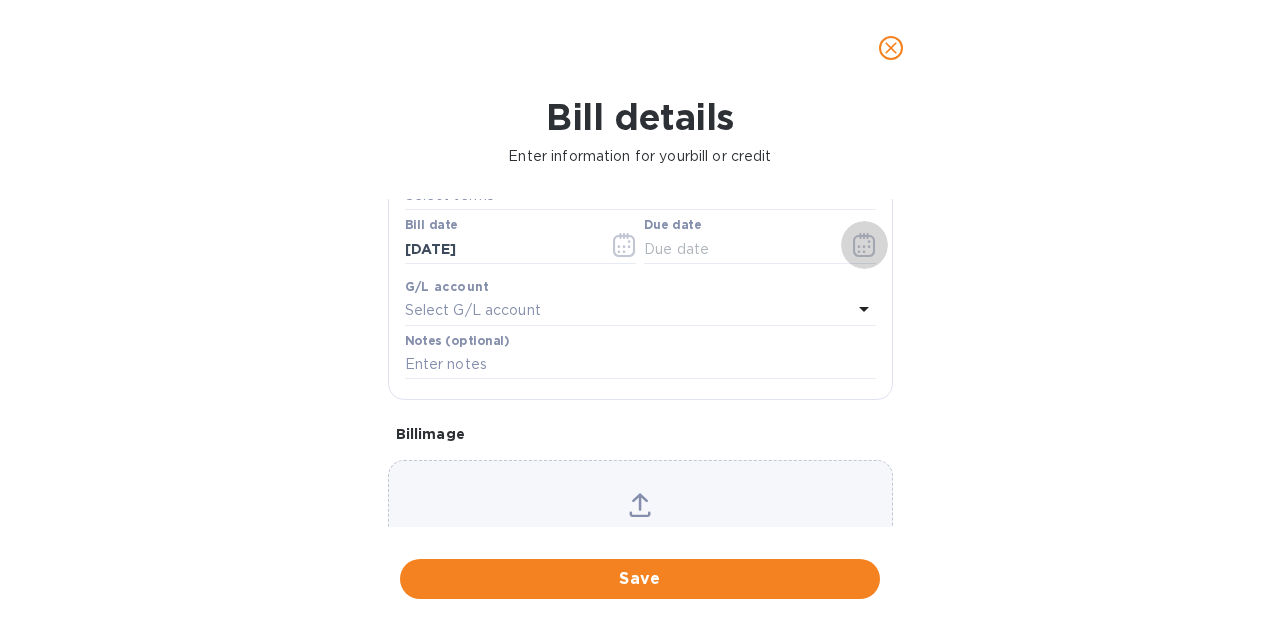 click 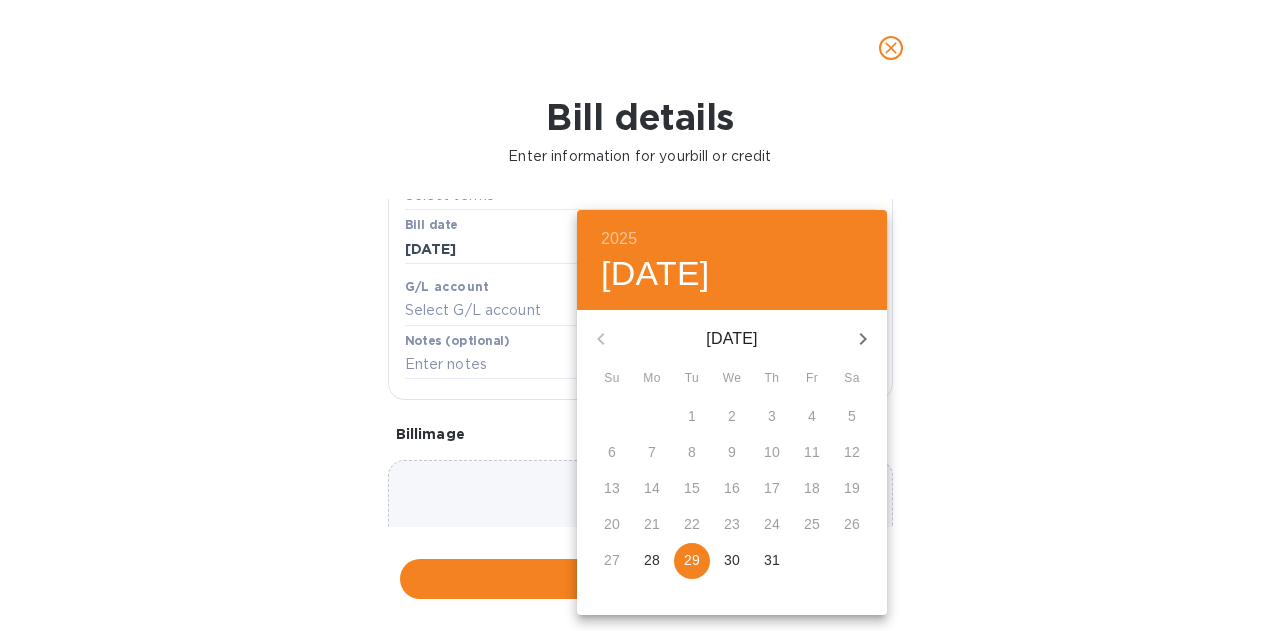 click 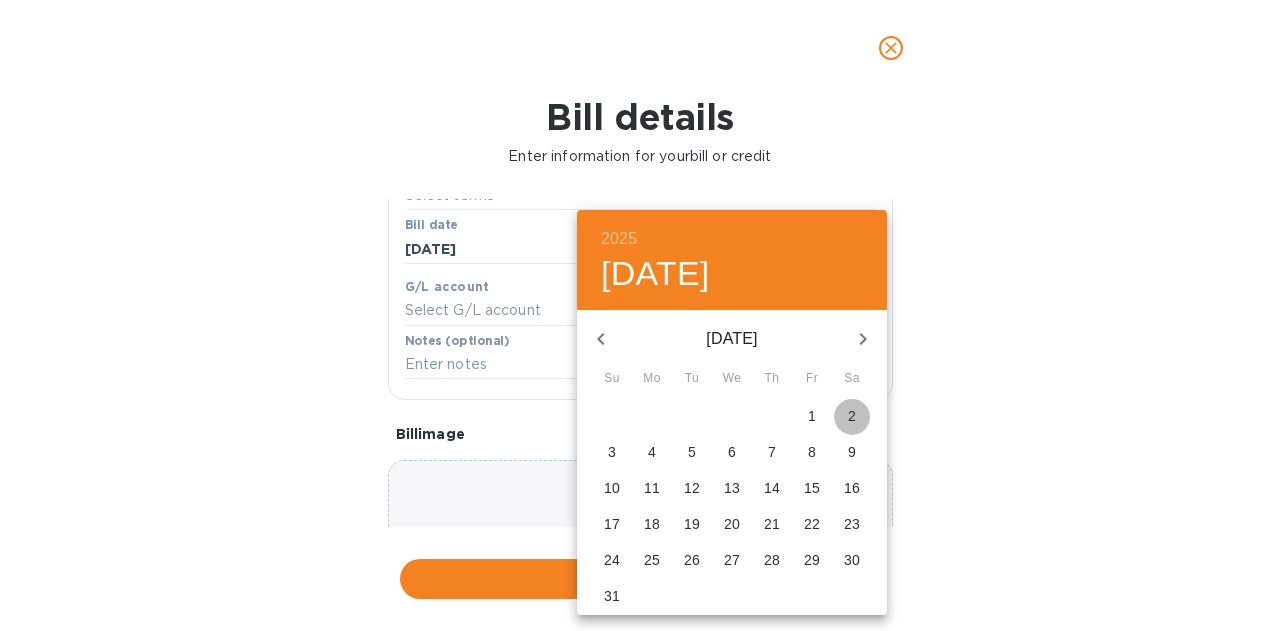 click on "2" at bounding box center [852, 416] 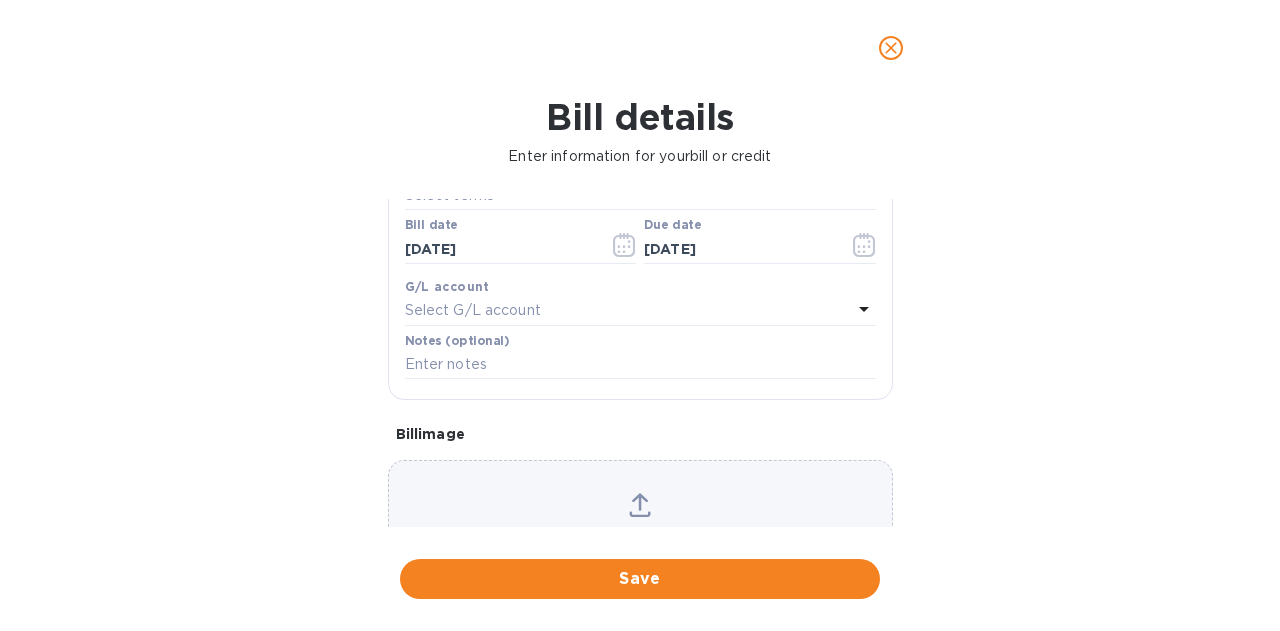 click on "Save" at bounding box center (640, 579) 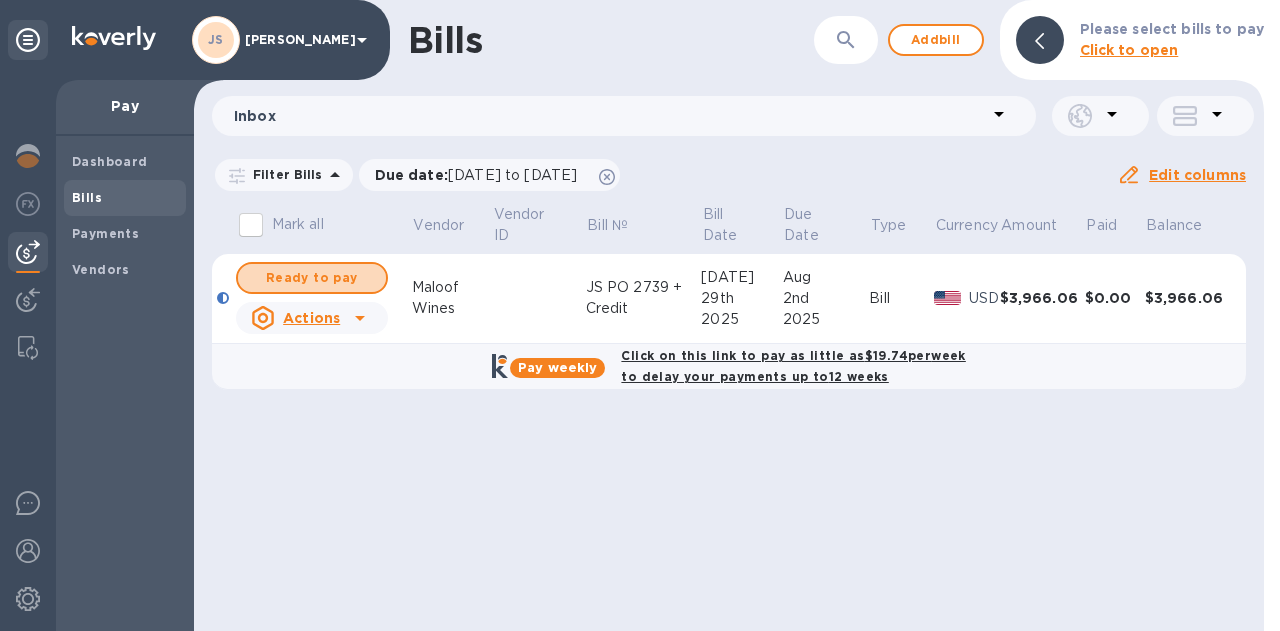 click on "Ready to pay" at bounding box center [312, 278] 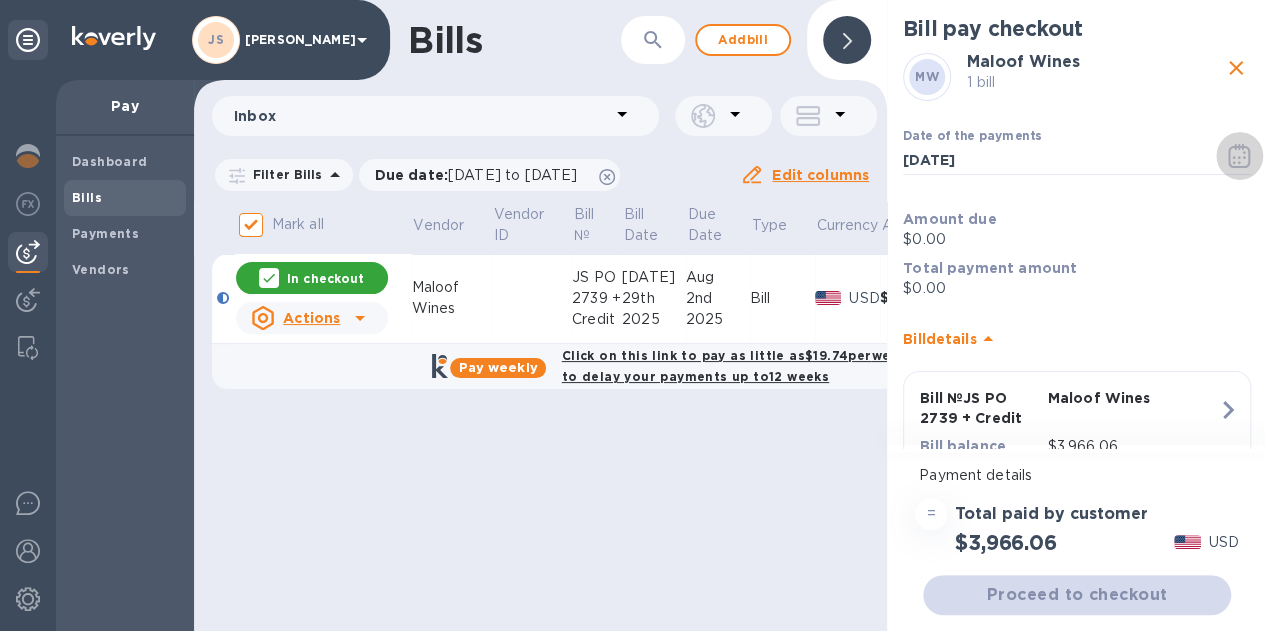 click 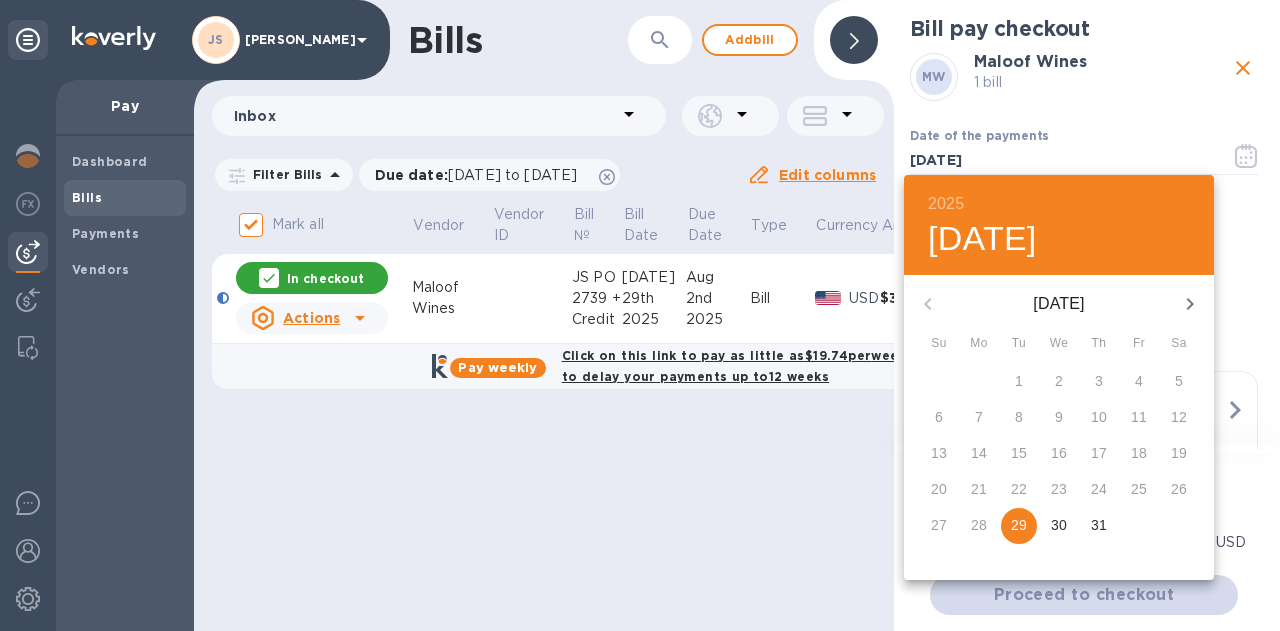 click 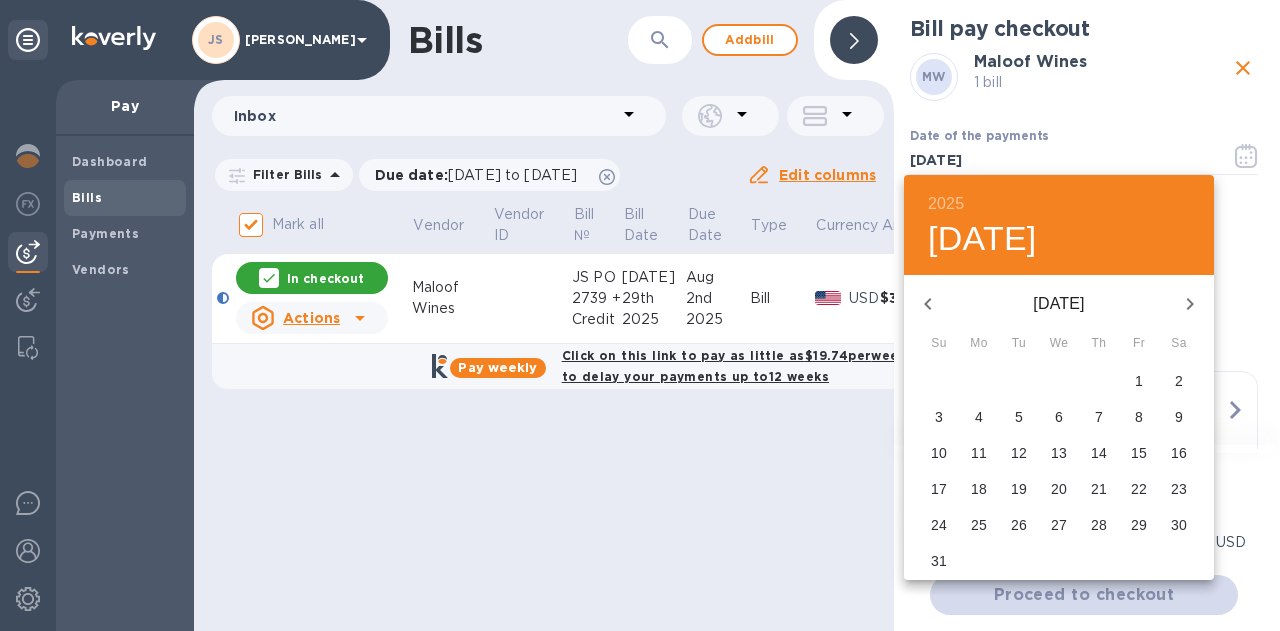 click on "2" at bounding box center (1179, 381) 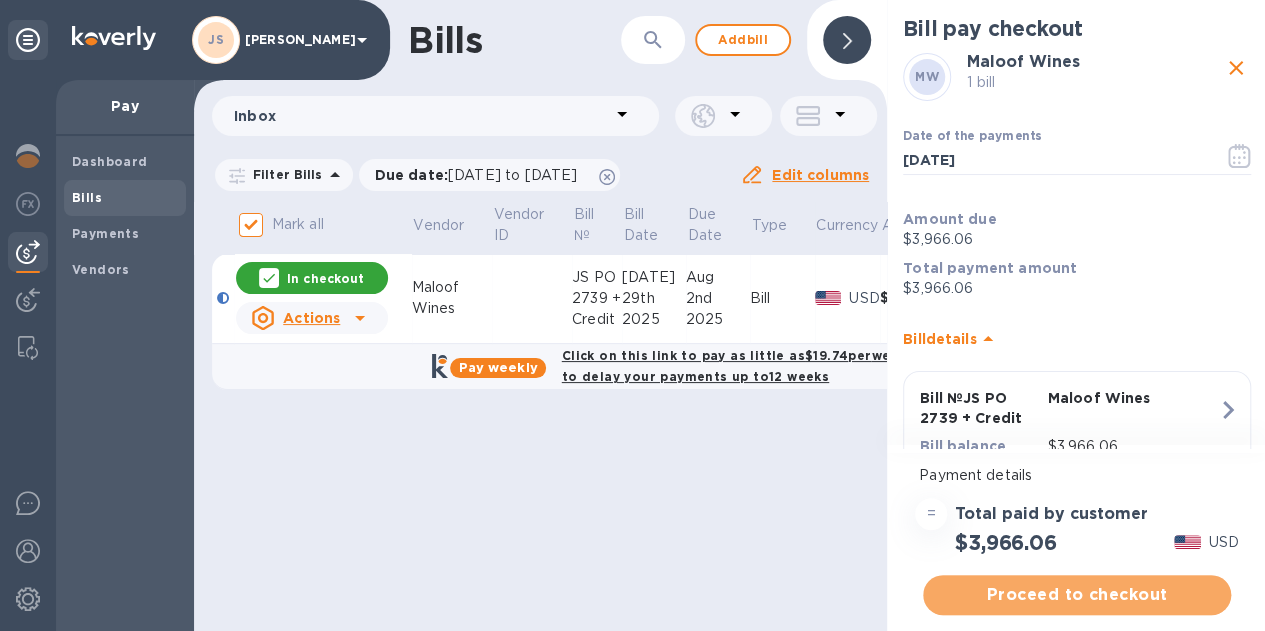 click on "Proceed to checkout" at bounding box center (1077, 595) 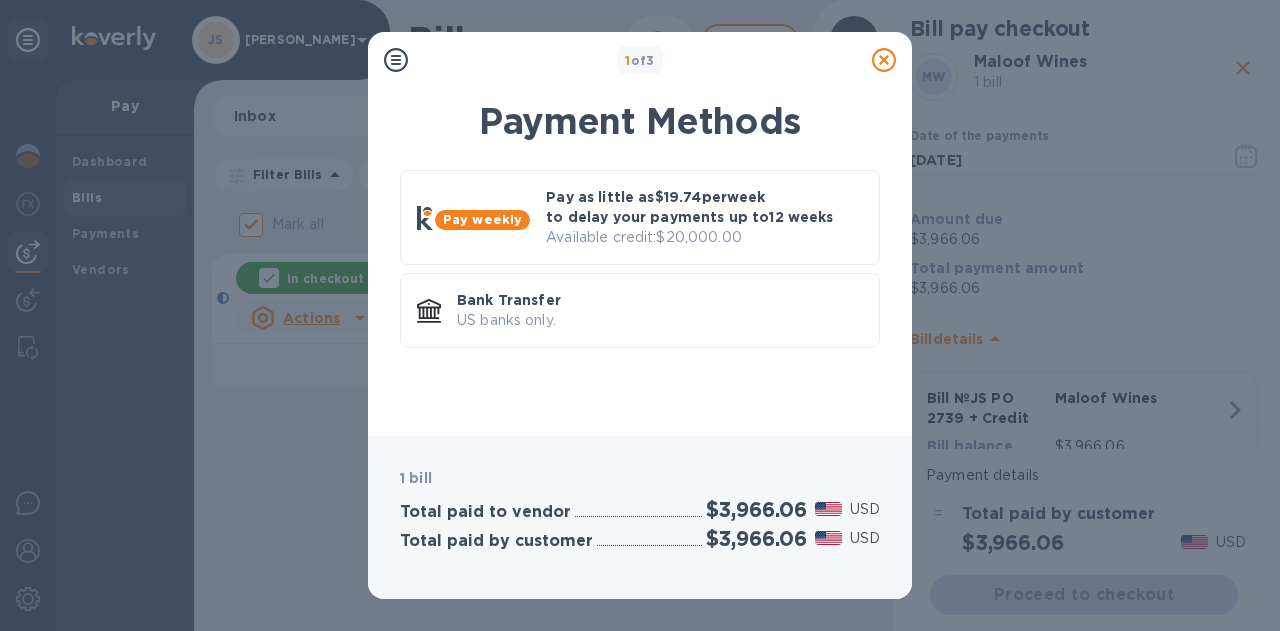click on "US banks only." at bounding box center [660, 320] 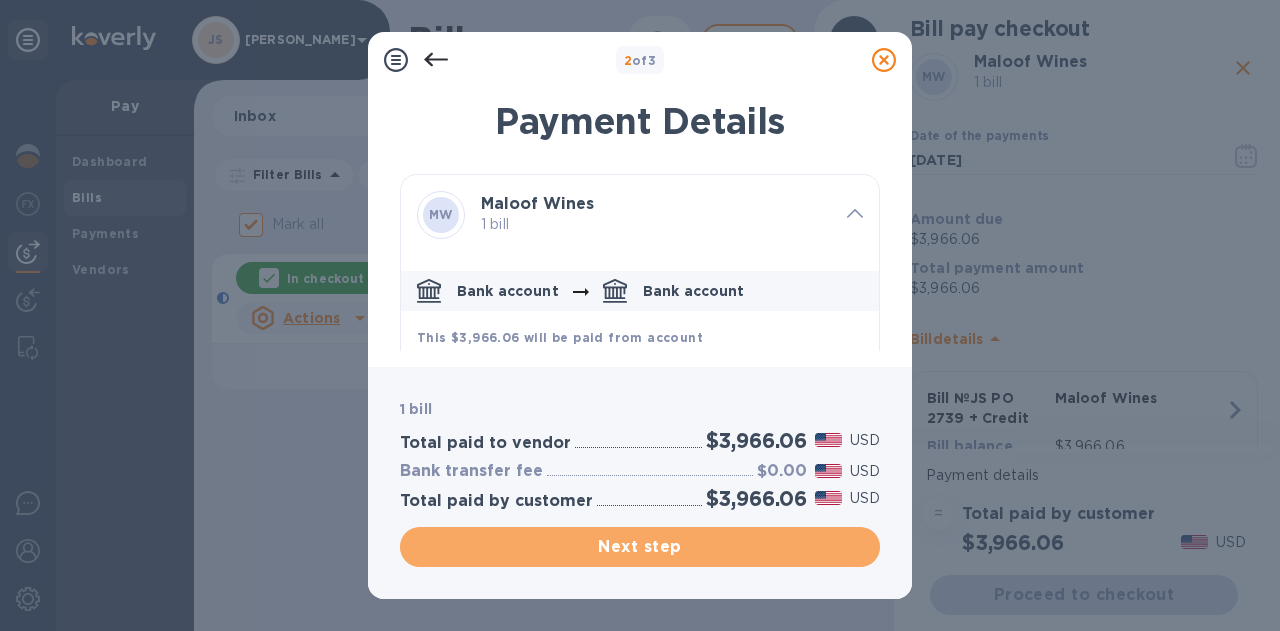 click on "Next step" at bounding box center (640, 547) 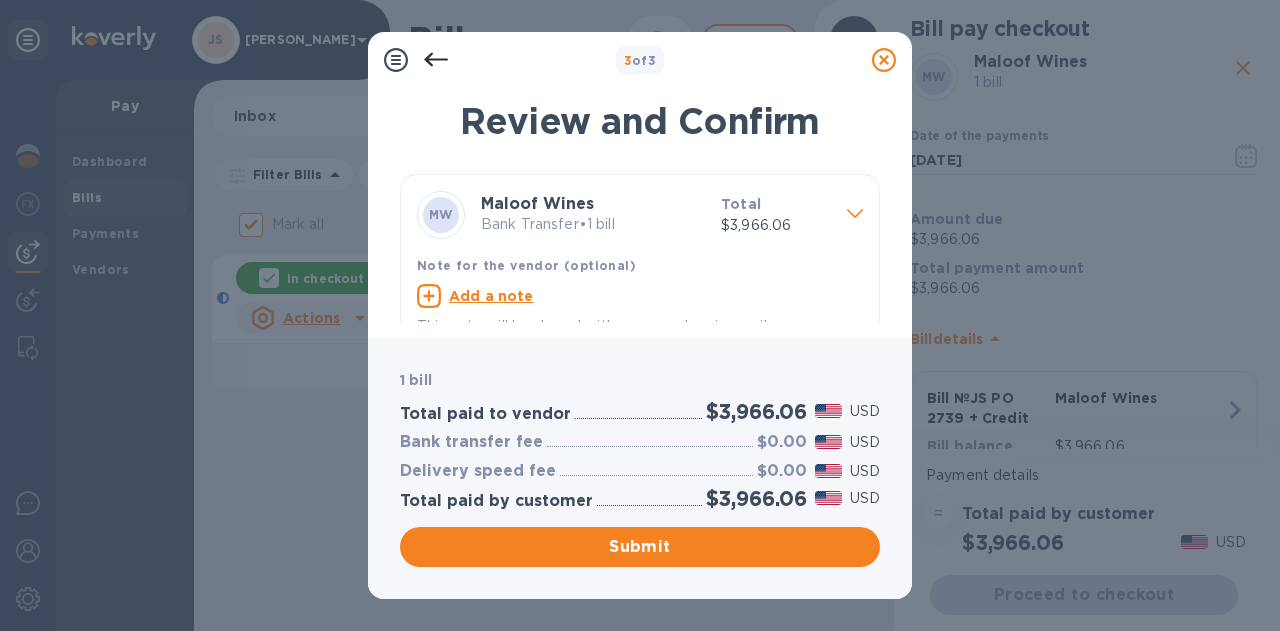 click on "Add a note" at bounding box center [491, 296] 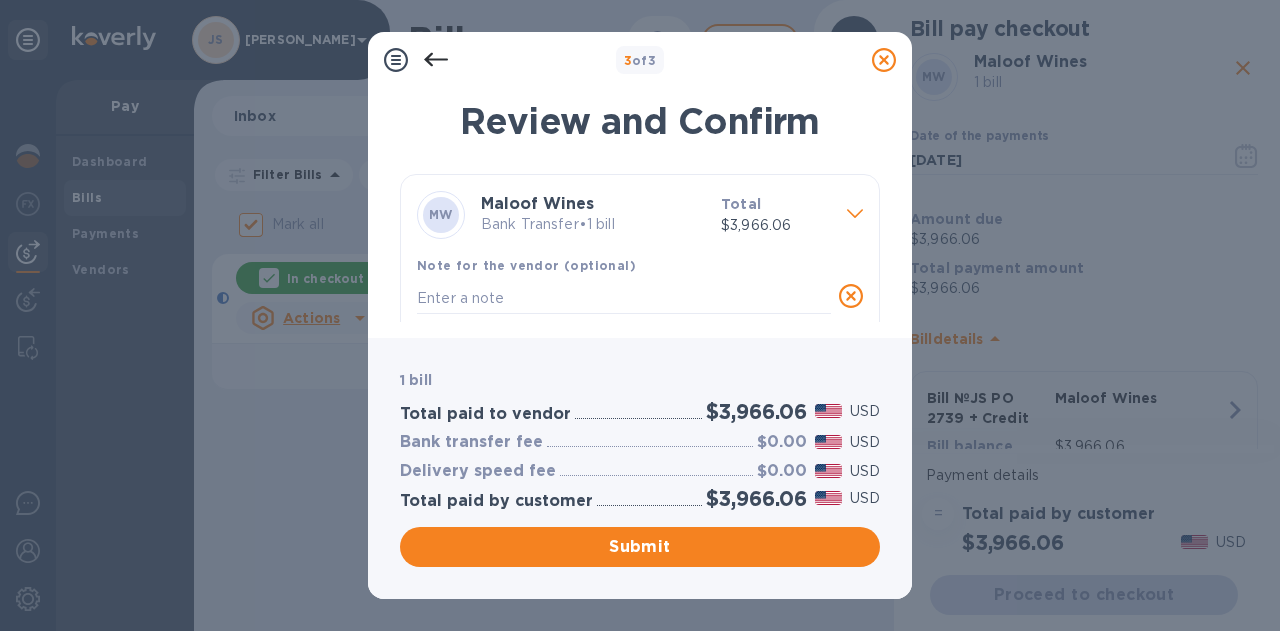 click at bounding box center [624, 298] 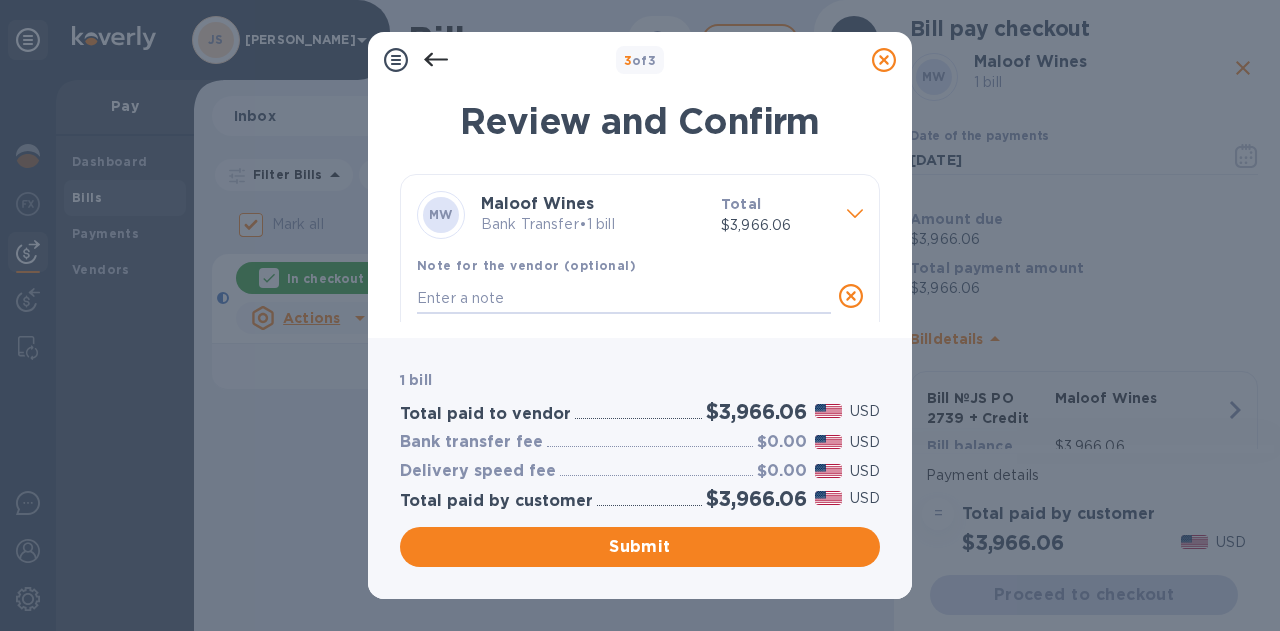 paste on "2748" 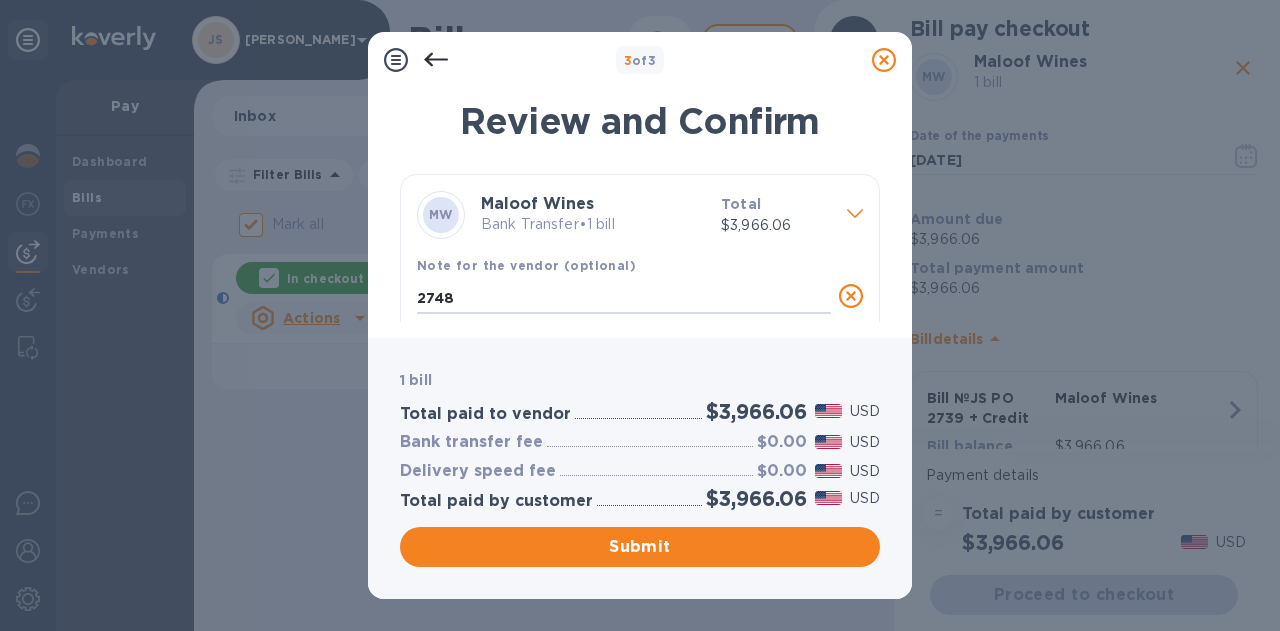 drag, startPoint x: 480, startPoint y: 293, endPoint x: 385, endPoint y: 298, distance: 95.131485 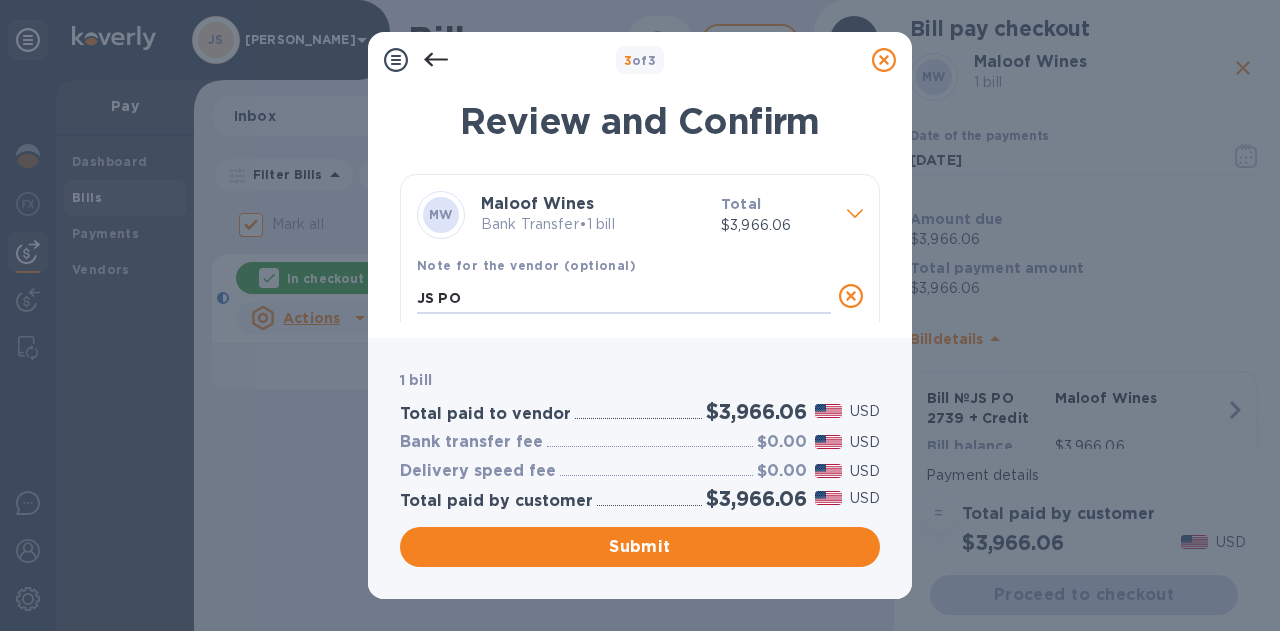 paste on "2748" 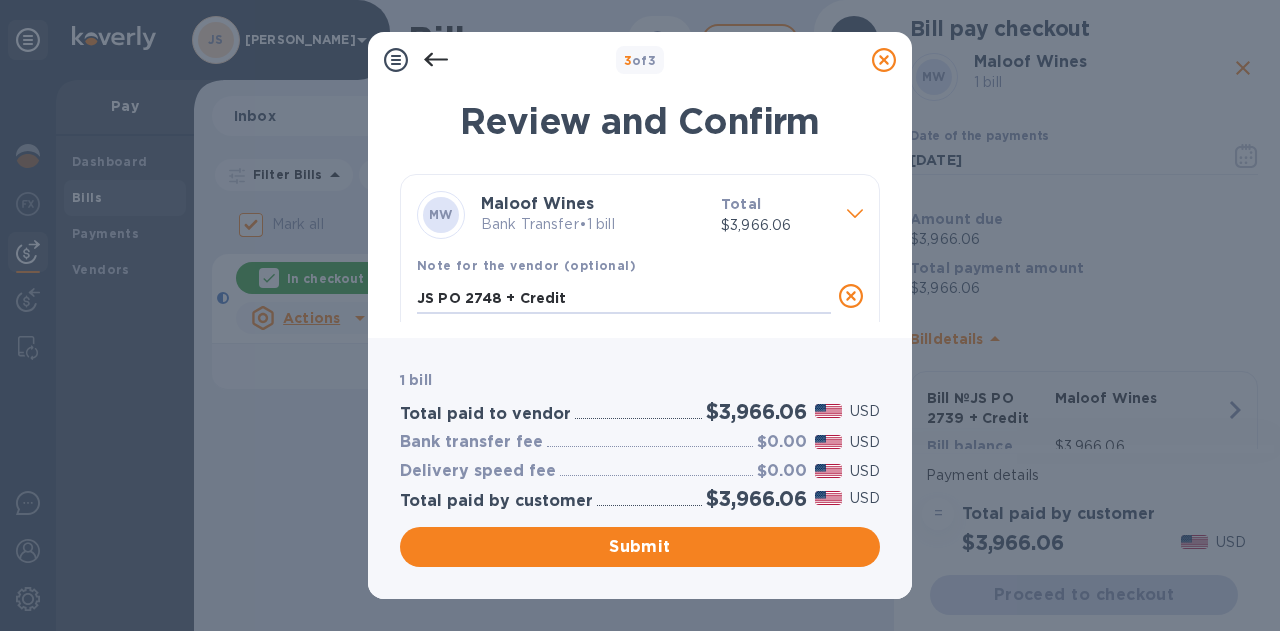 type on "JS PO 2748 + Credit" 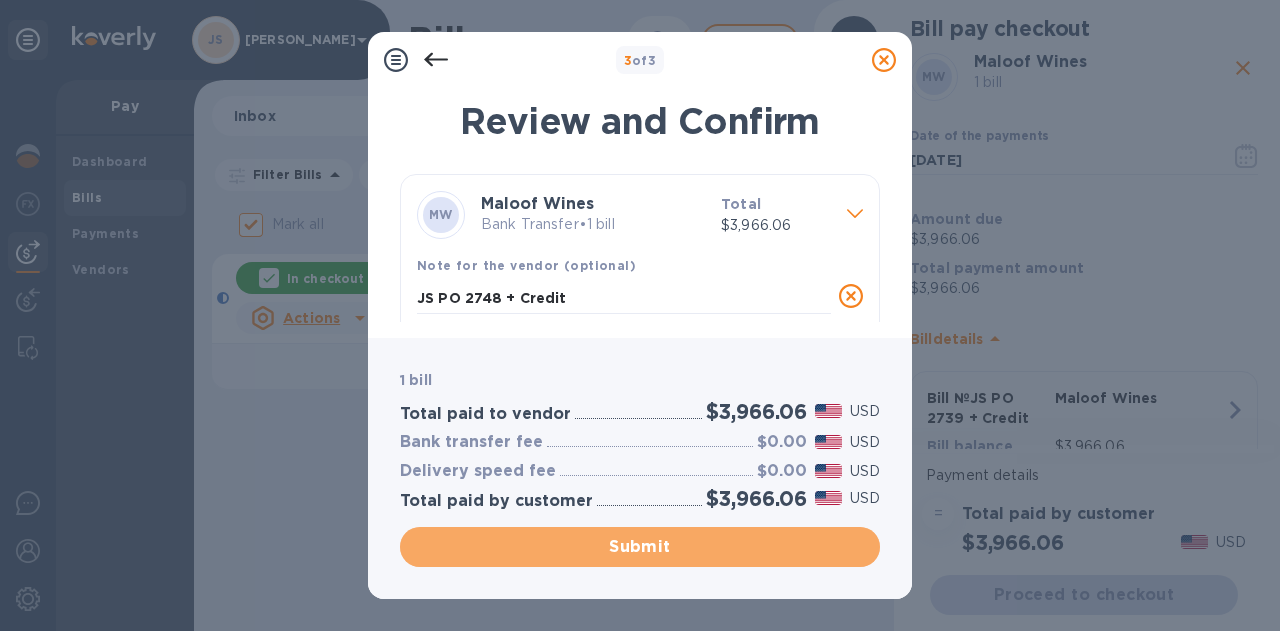 click on "Submit" at bounding box center [640, 547] 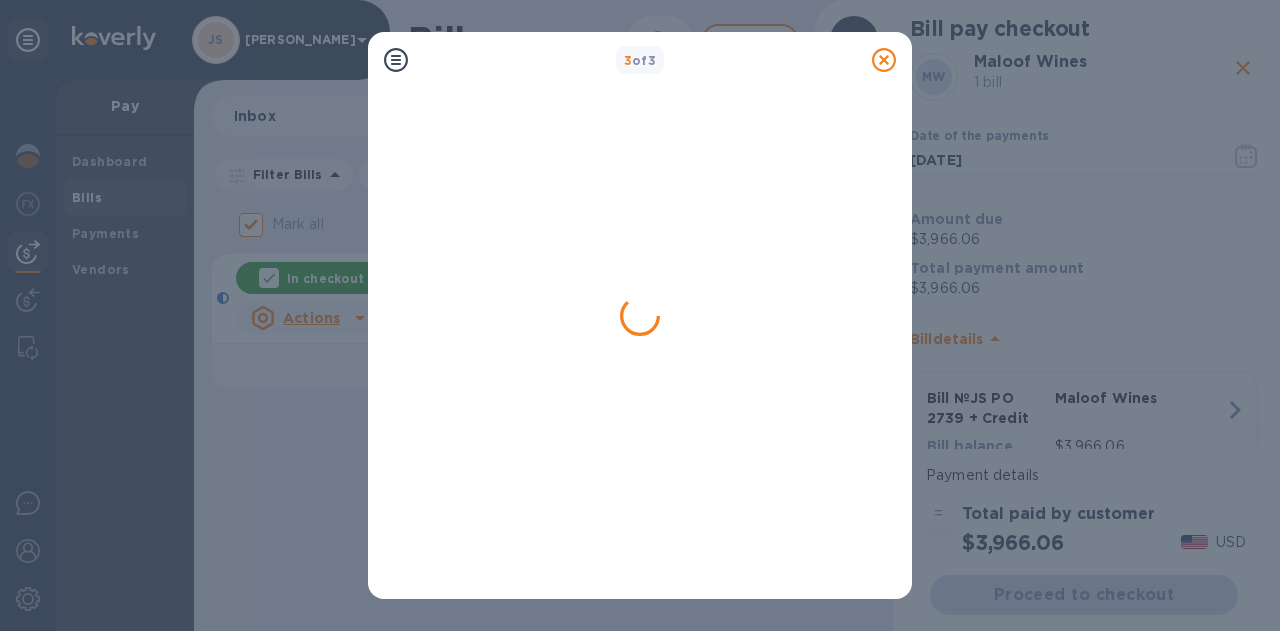checkbox on "false" 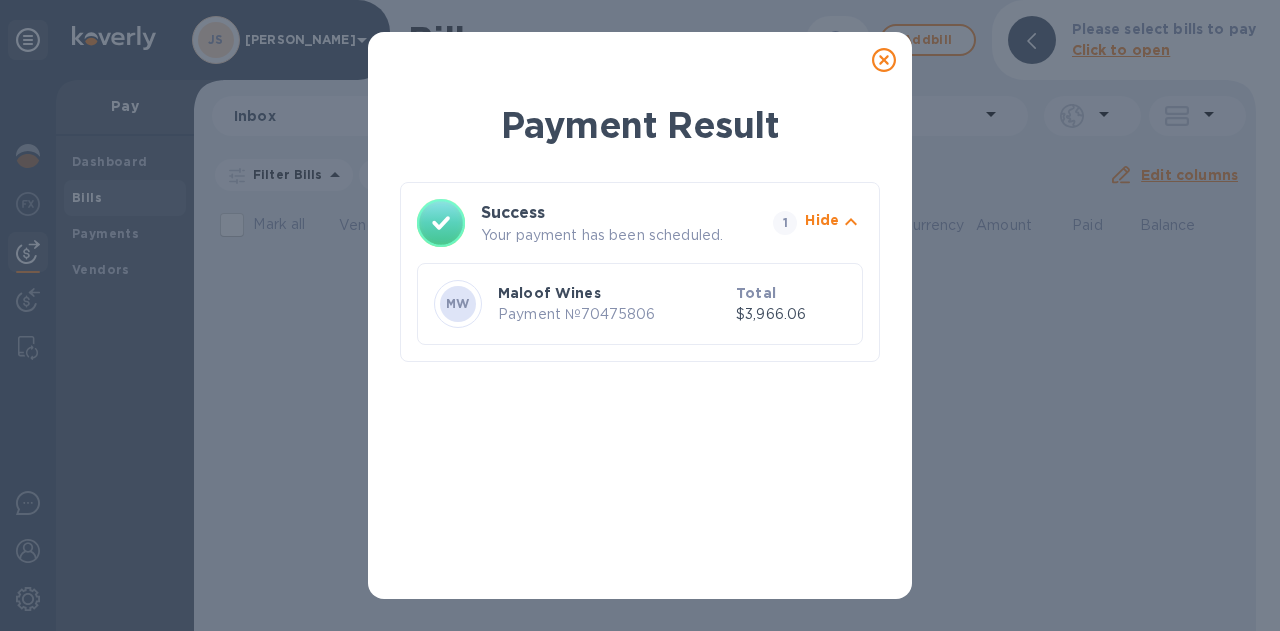 click 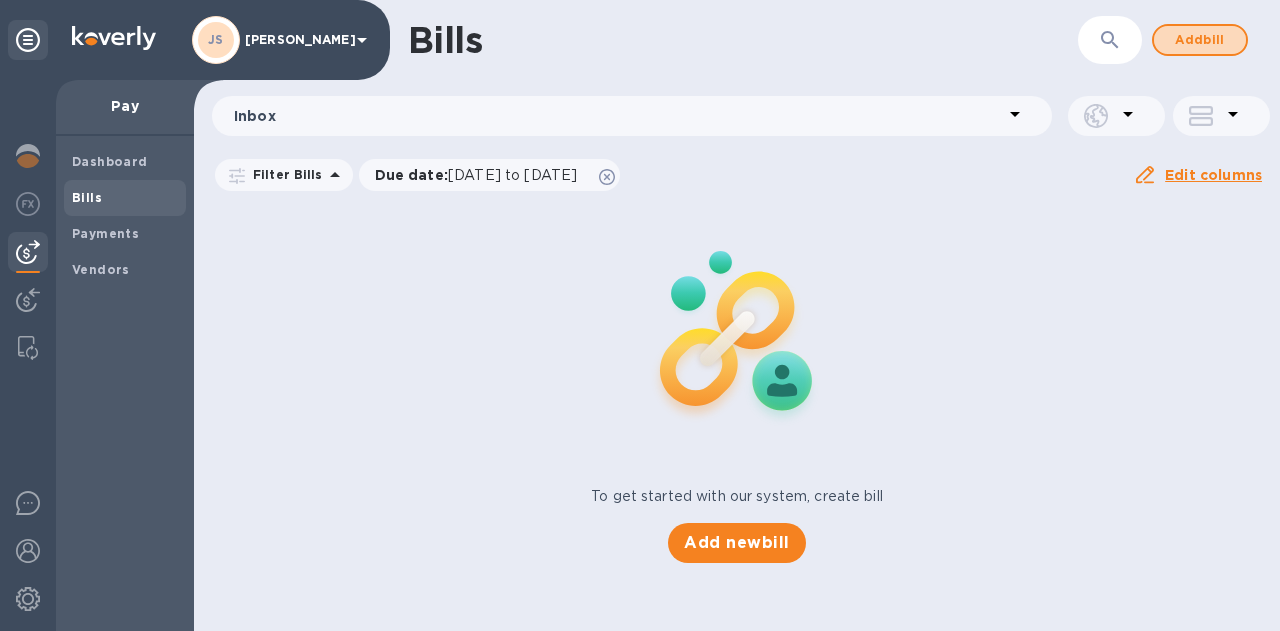 click on "Add   bill" at bounding box center (1200, 40) 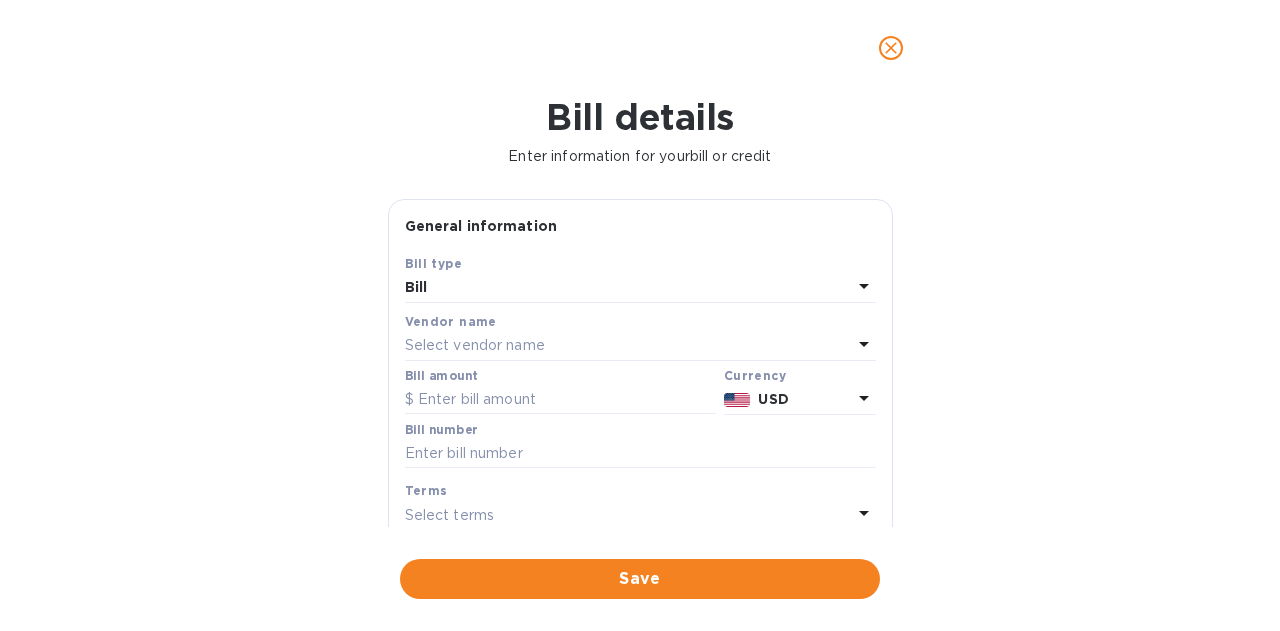 click on "Select vendor name" at bounding box center [628, 346] 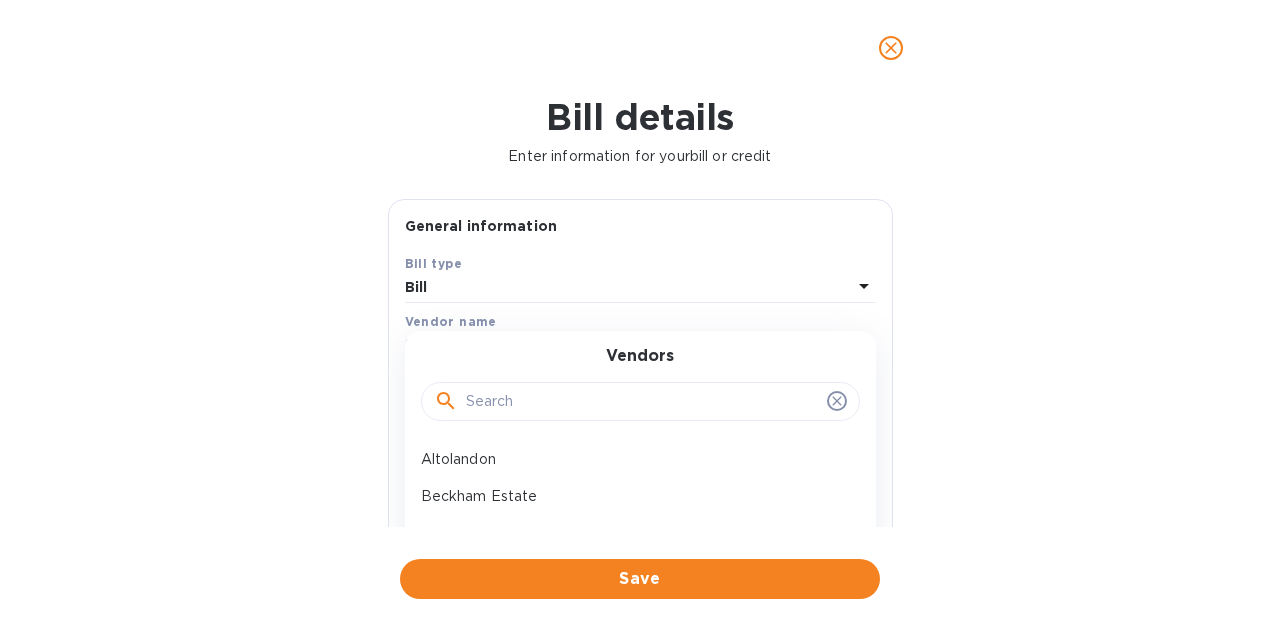 click at bounding box center (642, 402) 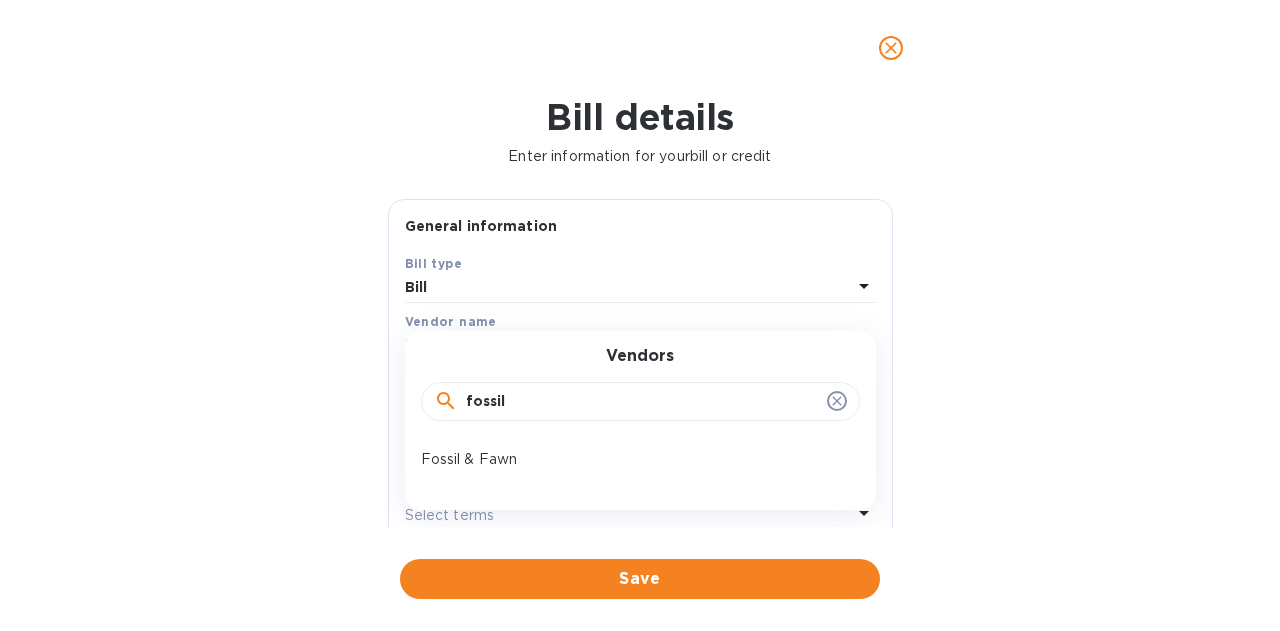 type on "fossil" 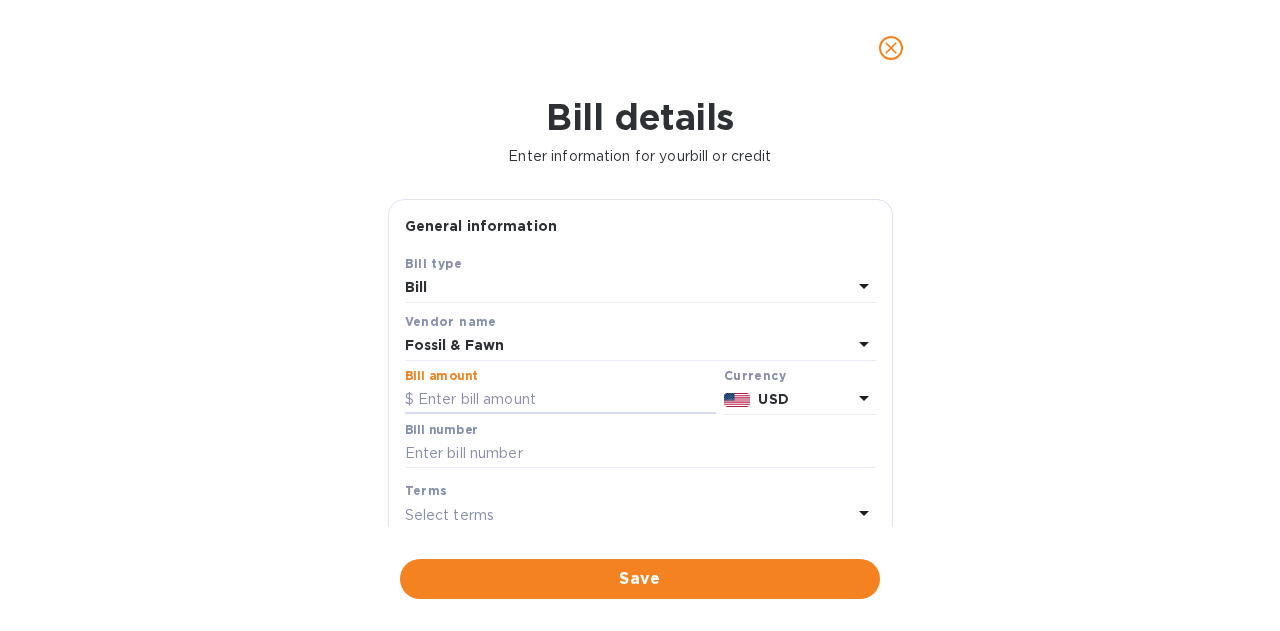 click at bounding box center (560, 400) 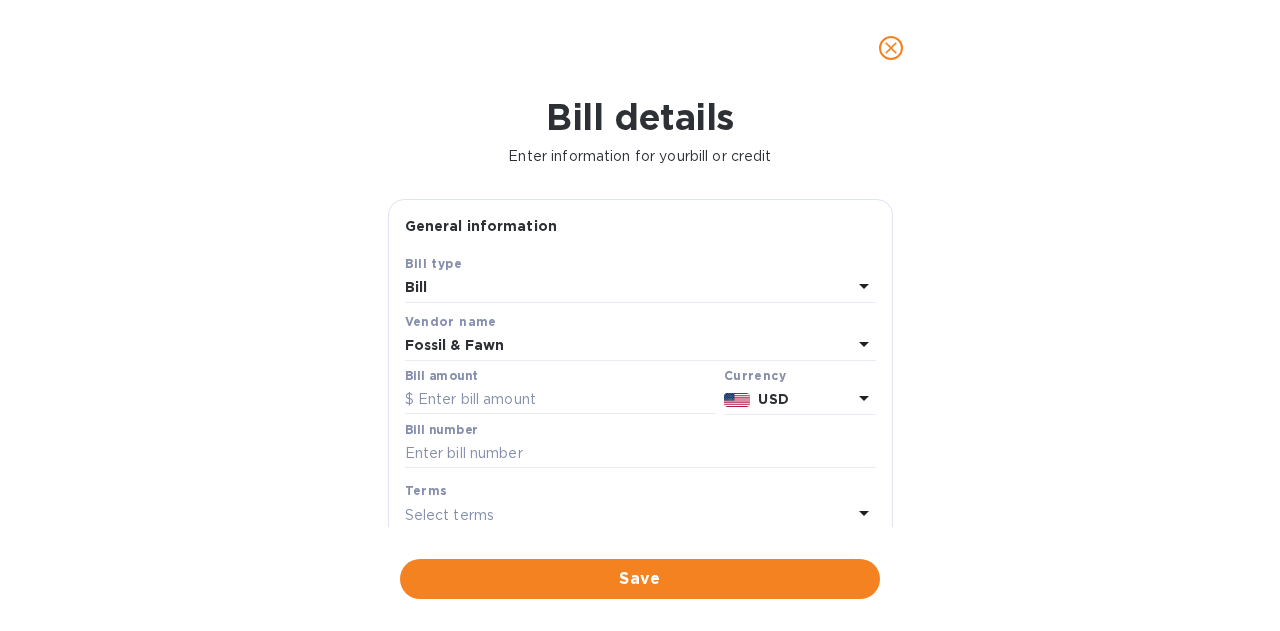 click at bounding box center (560, 400) 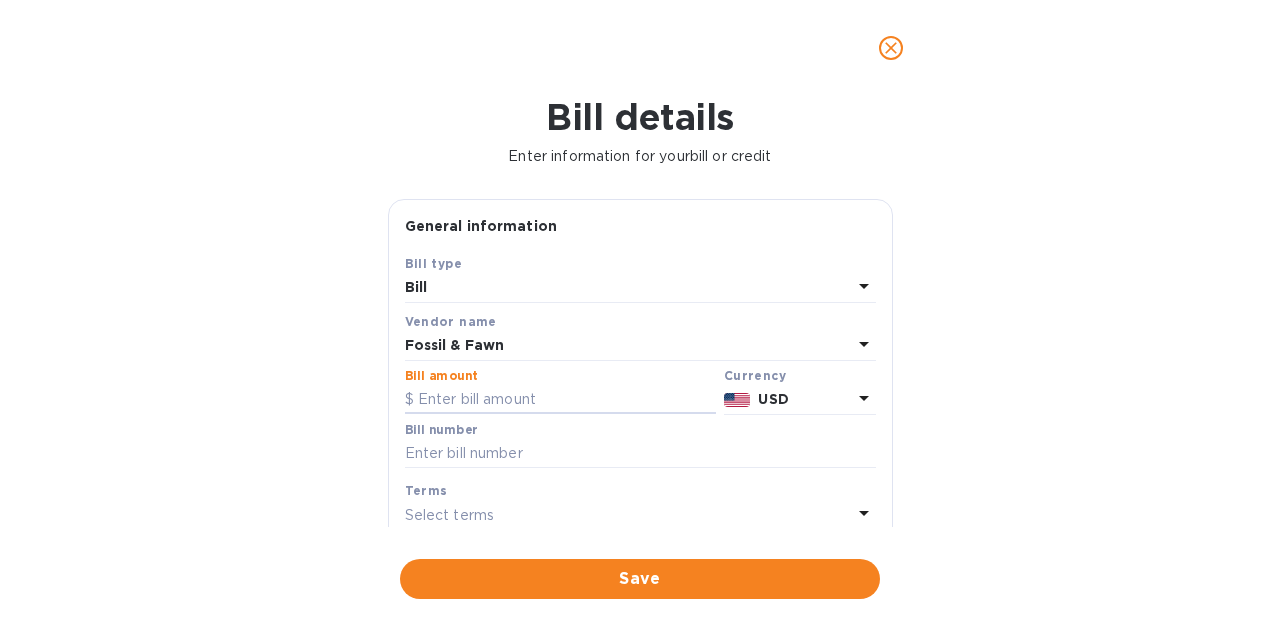 paste on "9,412.77" 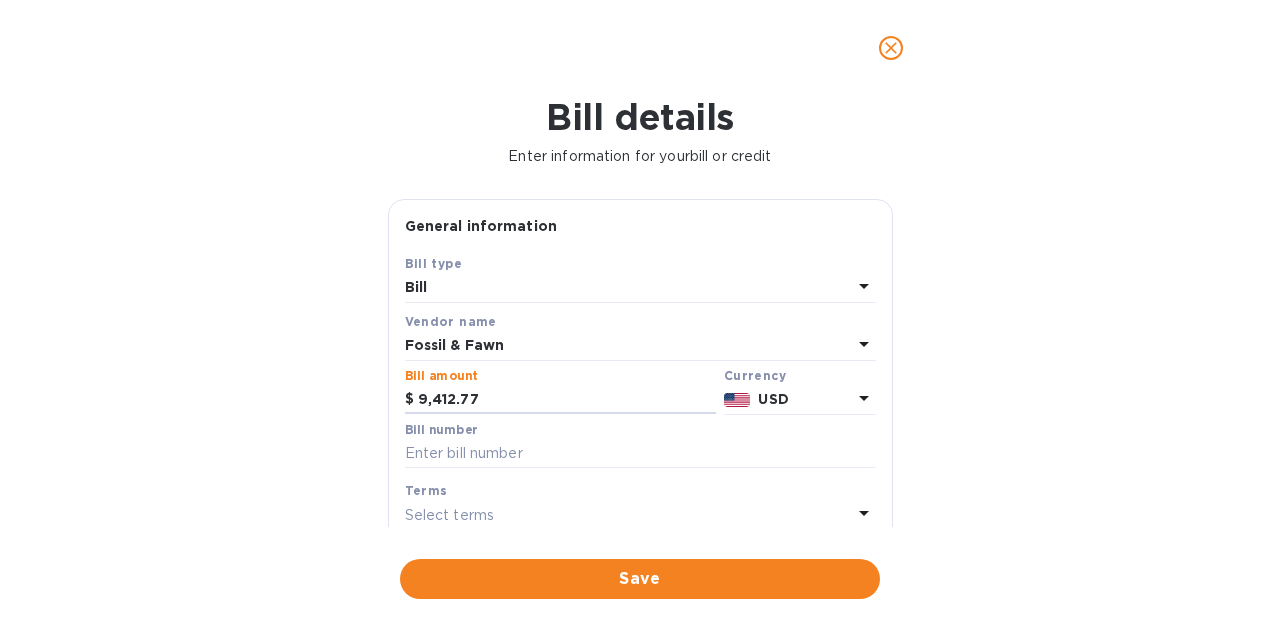 type on "9,412.77" 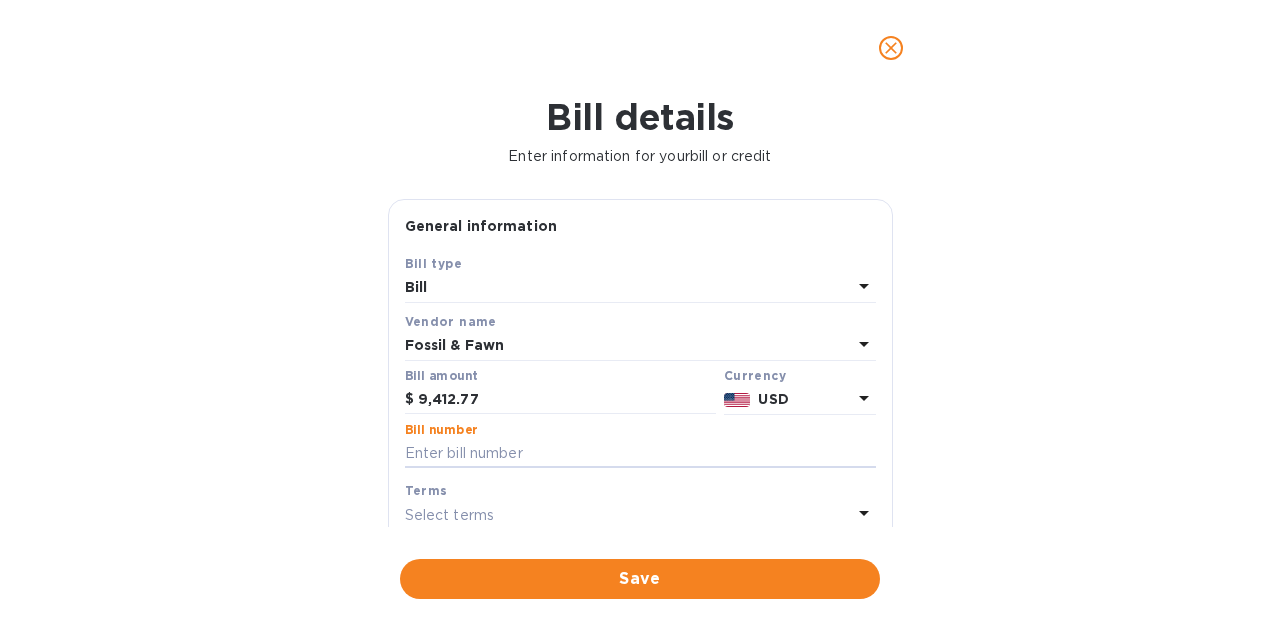 drag, startPoint x: 511, startPoint y: 459, endPoint x: 503, endPoint y: 449, distance: 12.806249 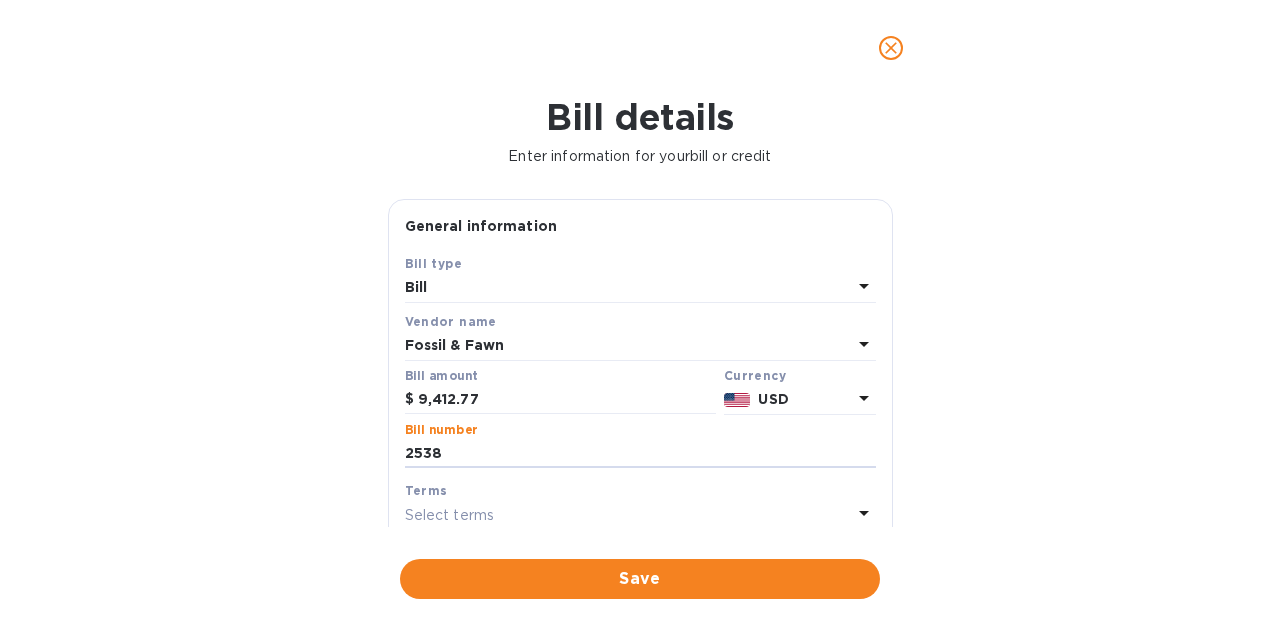 scroll, scrollTop: 300, scrollLeft: 0, axis: vertical 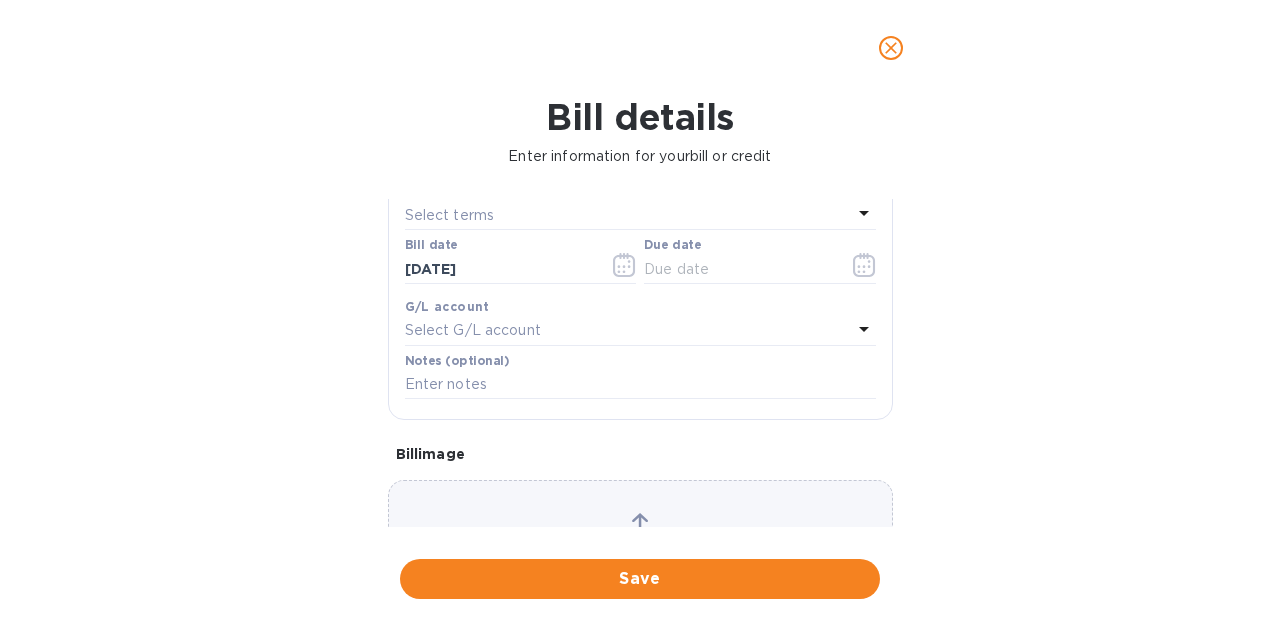 type on "2538" 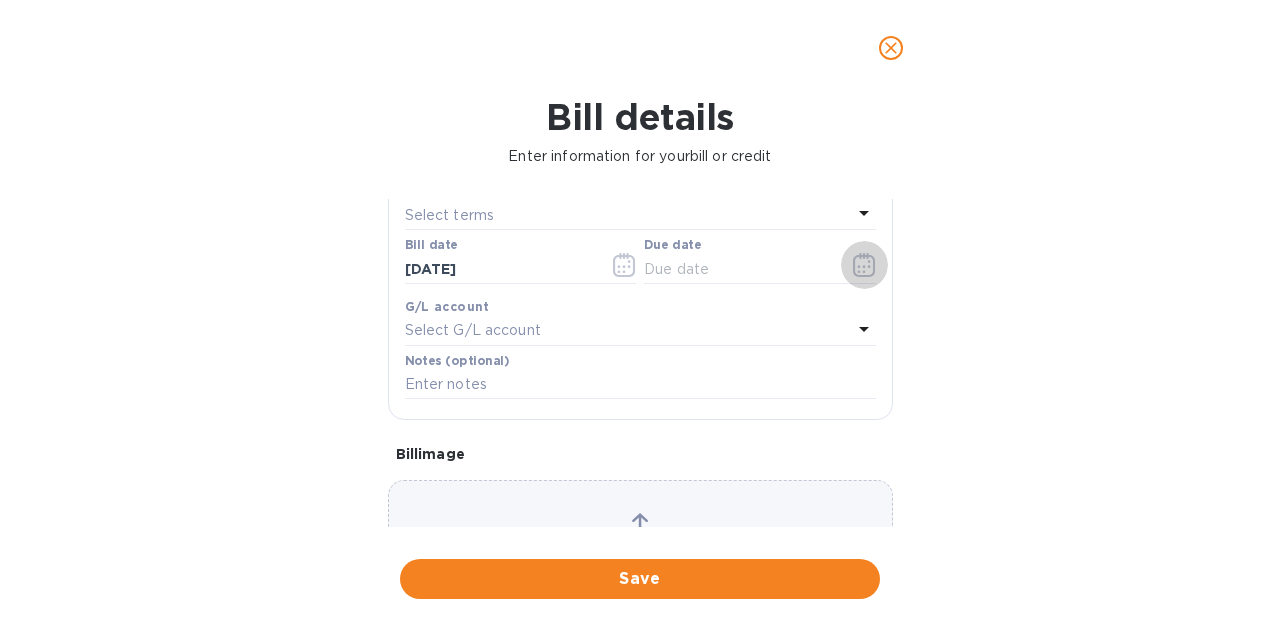 click 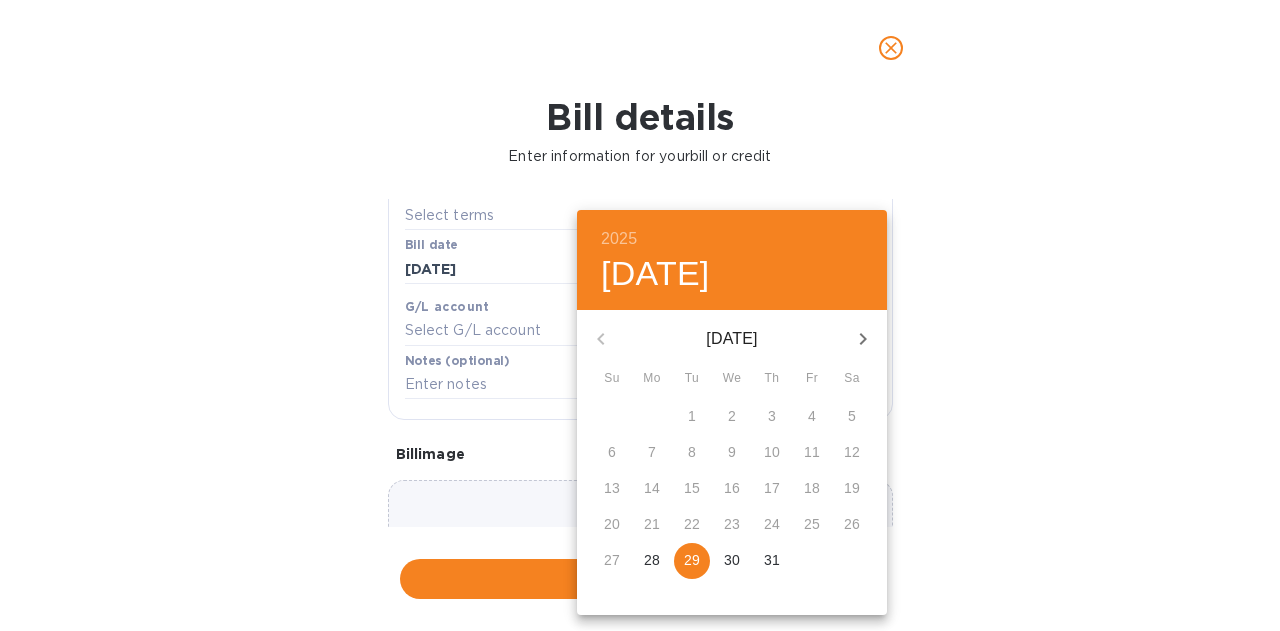 click 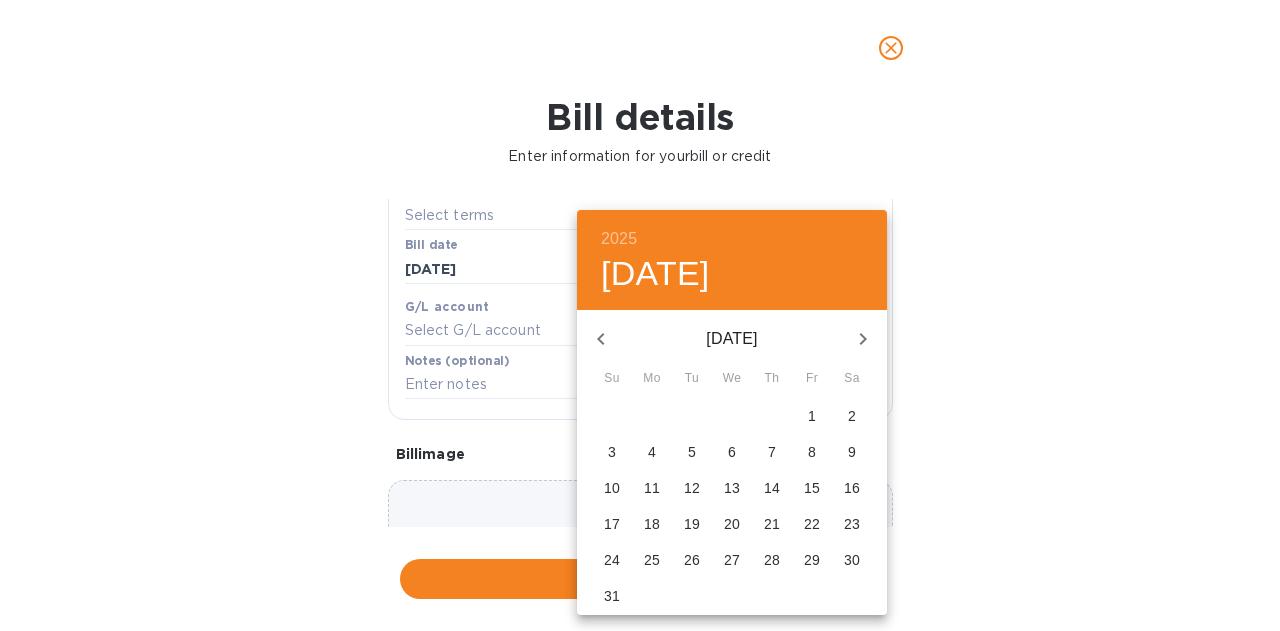 click on "3" at bounding box center (612, 452) 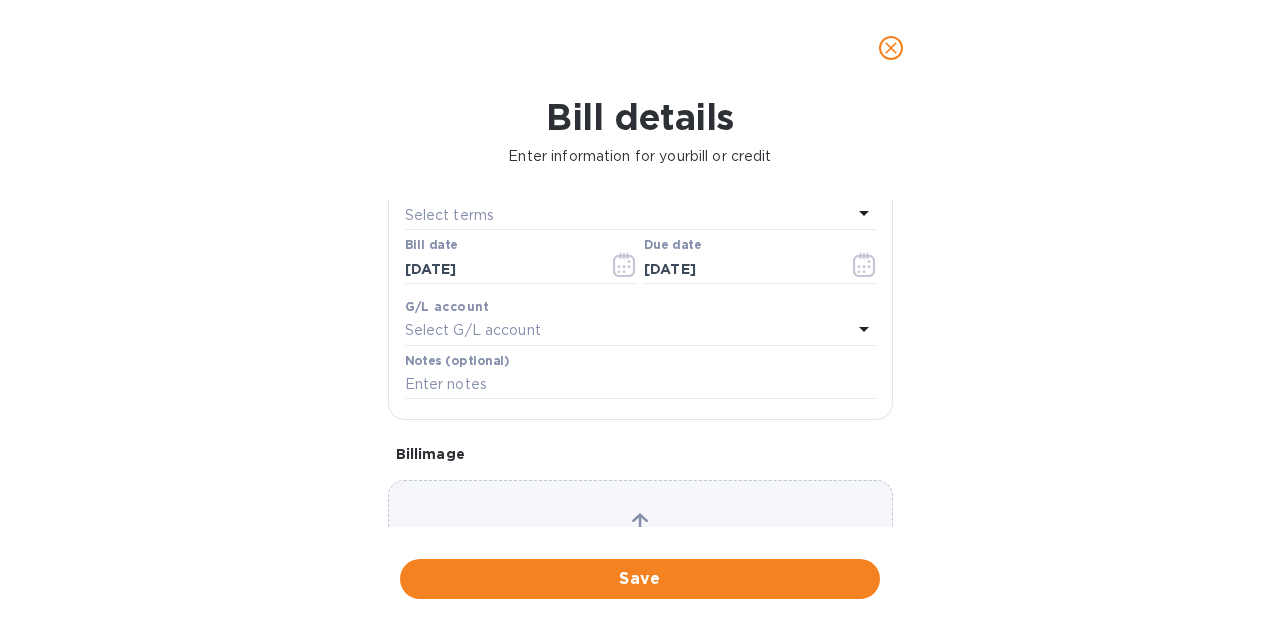click on "Save" at bounding box center [640, 579] 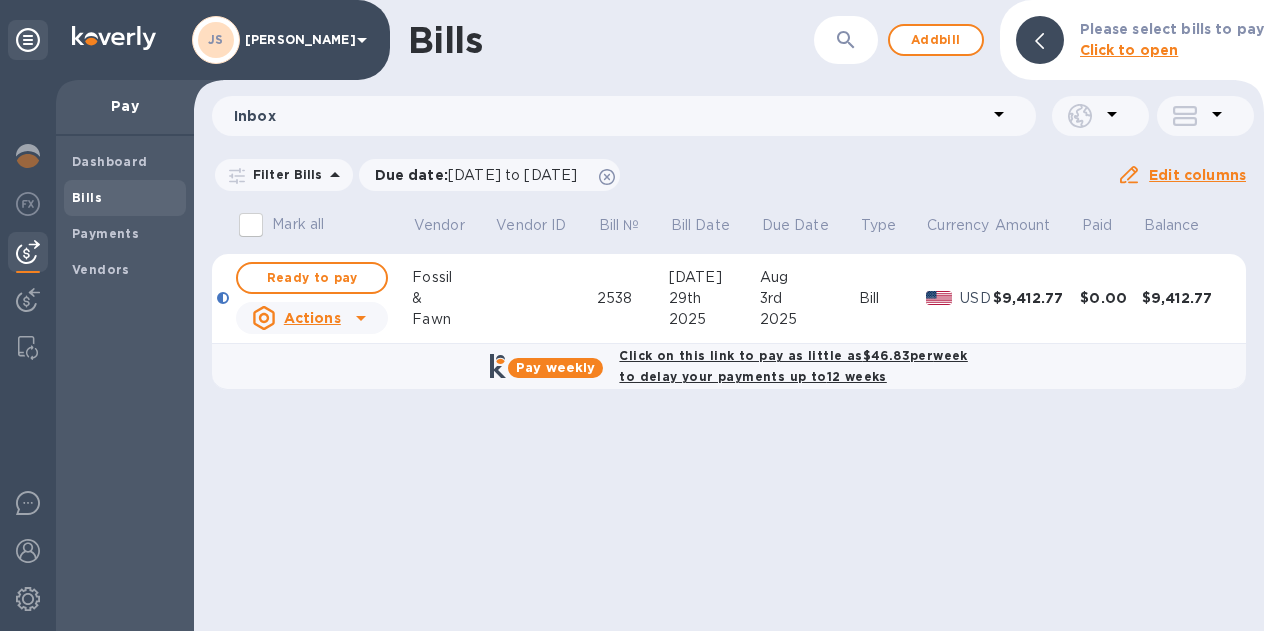 click on "Ready to pay" at bounding box center [312, 278] 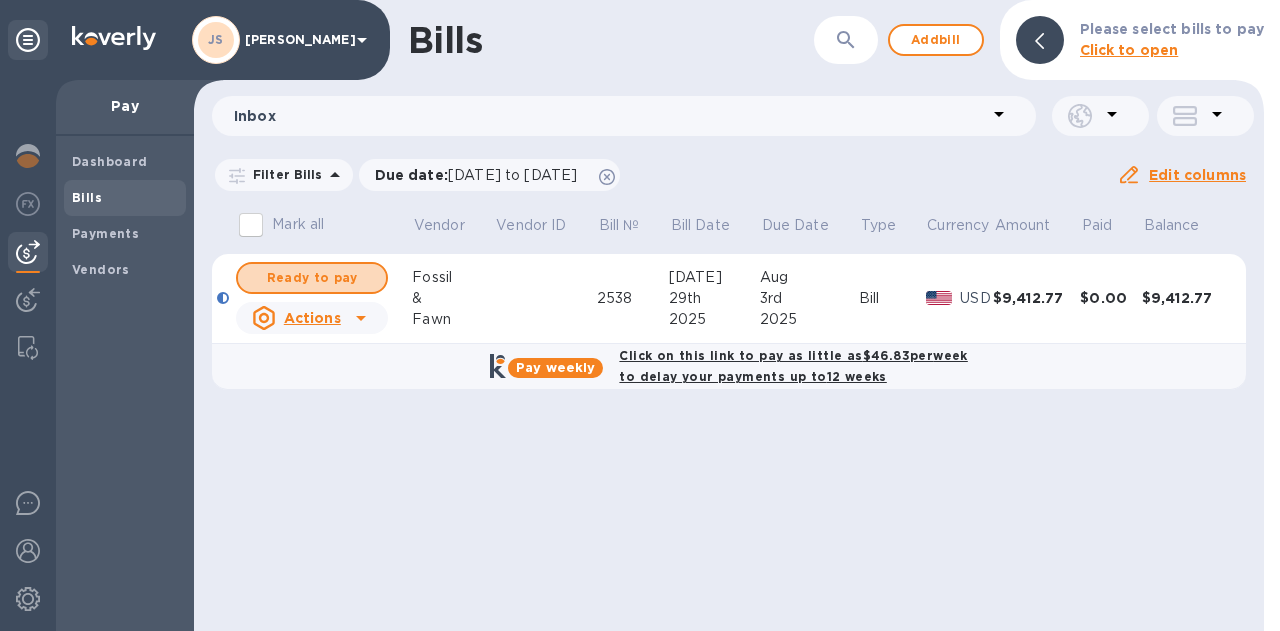 click on "Ready to pay" at bounding box center [312, 278] 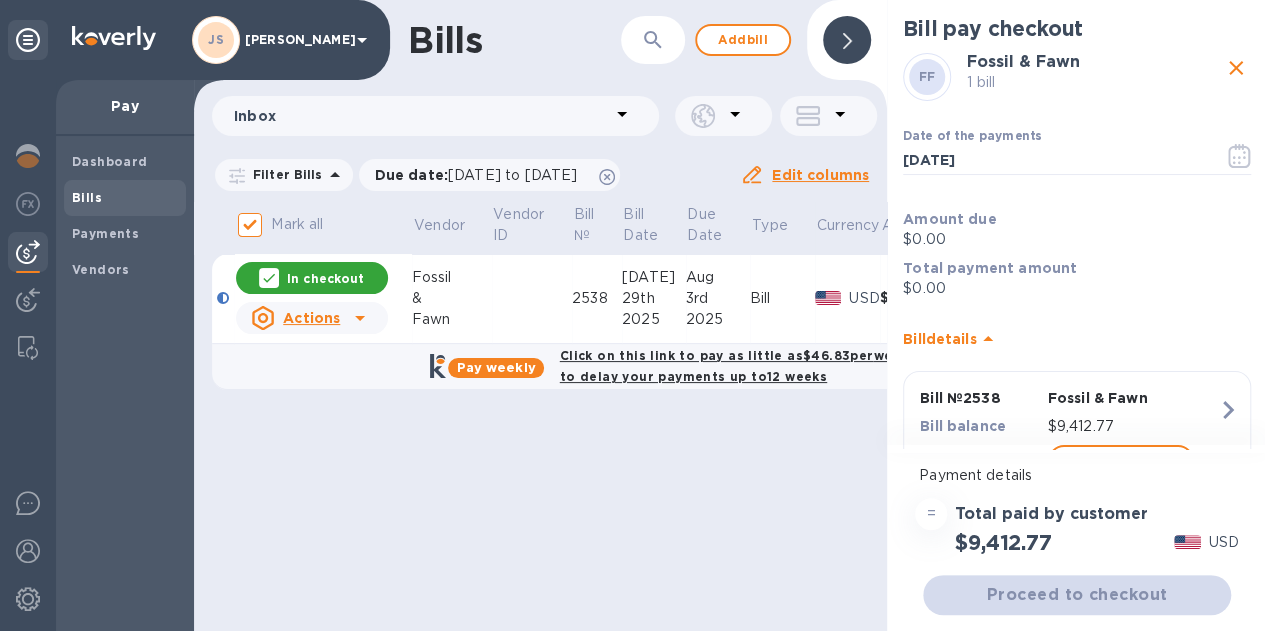 click at bounding box center [1239, 156] 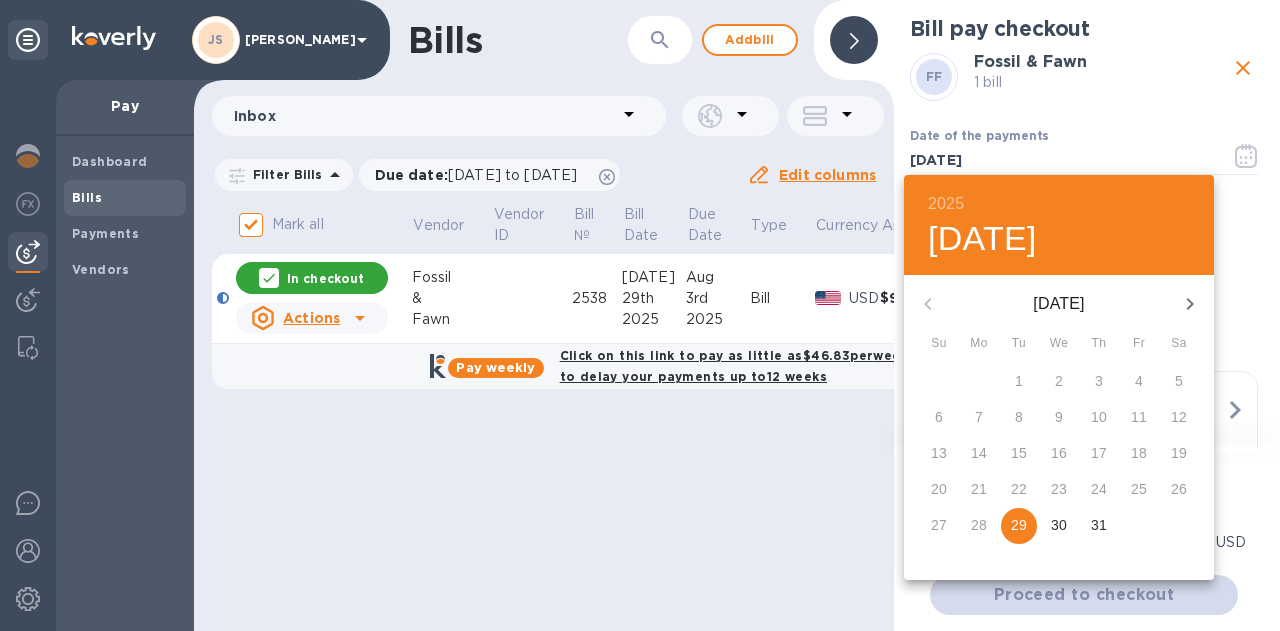 click 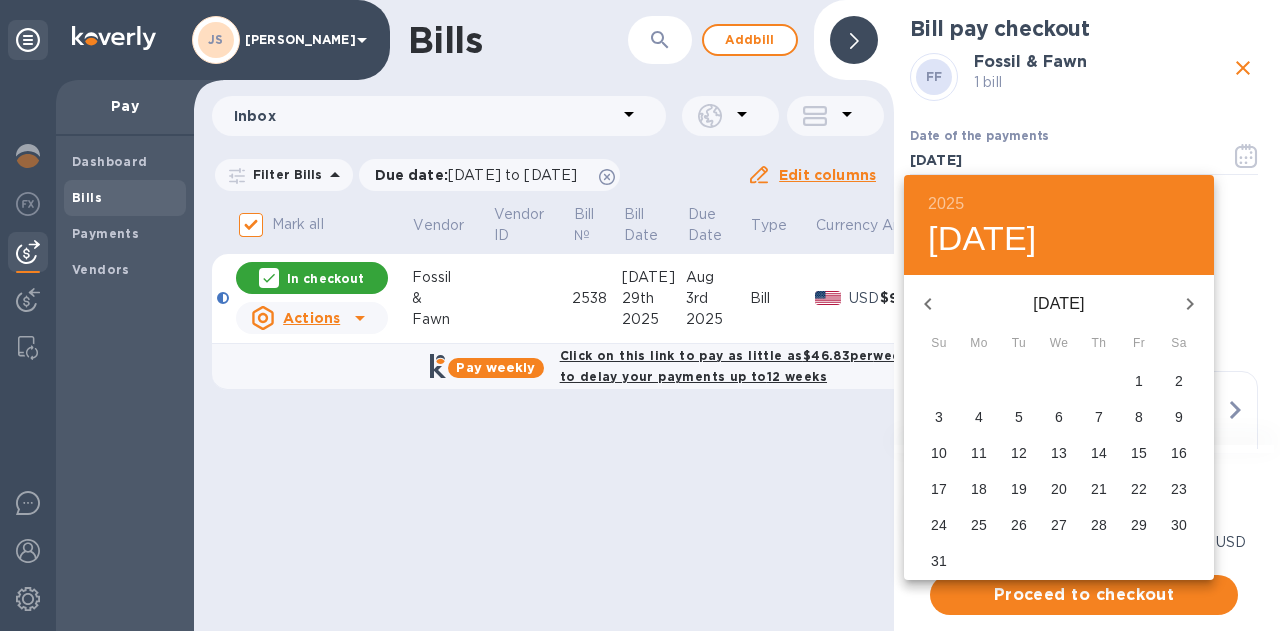 drag, startPoint x: 1187, startPoint y: 374, endPoint x: 914, endPoint y: 425, distance: 277.72287 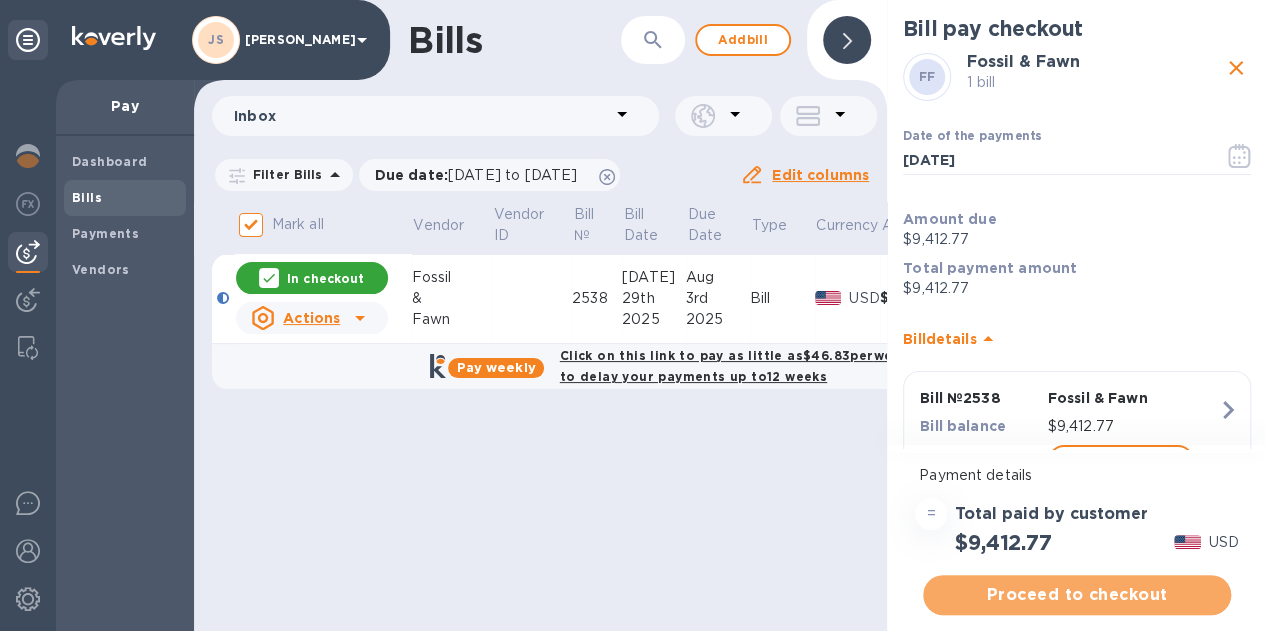 click on "Proceed to checkout" at bounding box center [1077, 595] 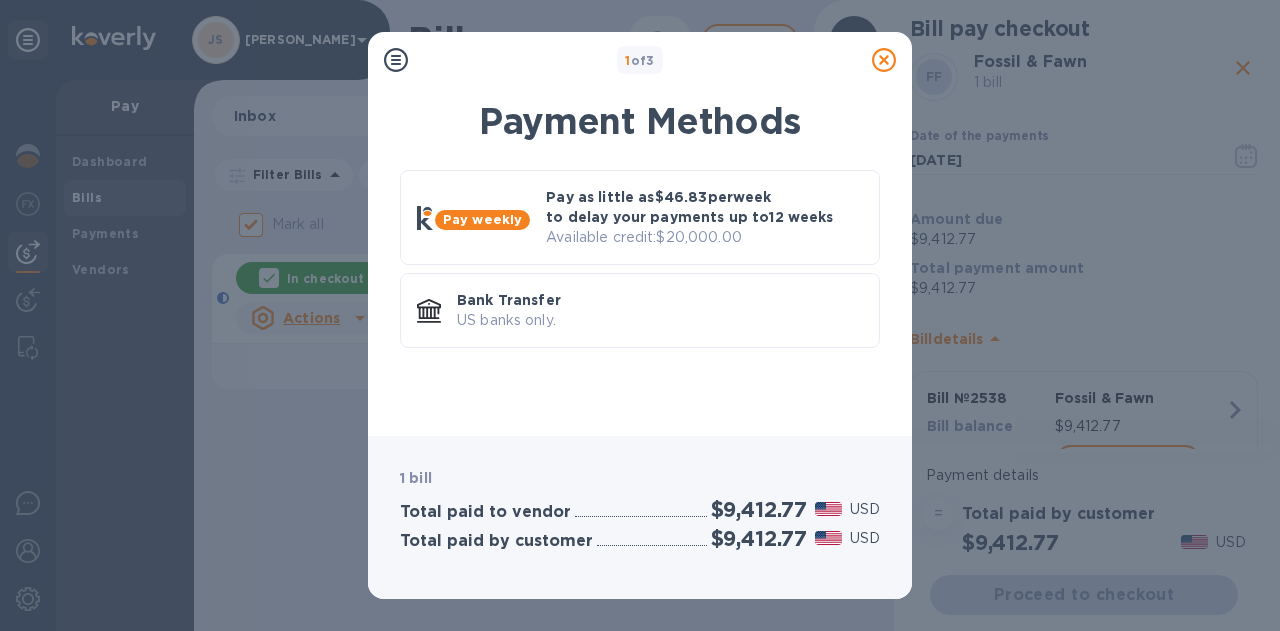 click on "Bank Transfer" at bounding box center (660, 300) 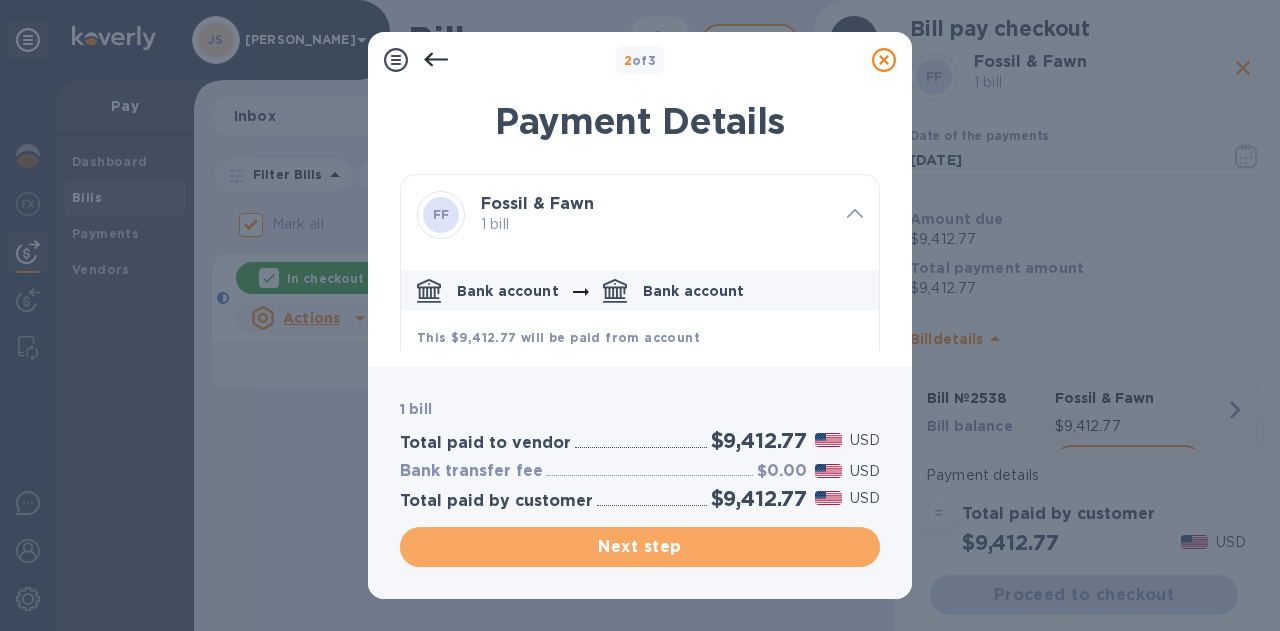 click on "Next step" at bounding box center [640, 547] 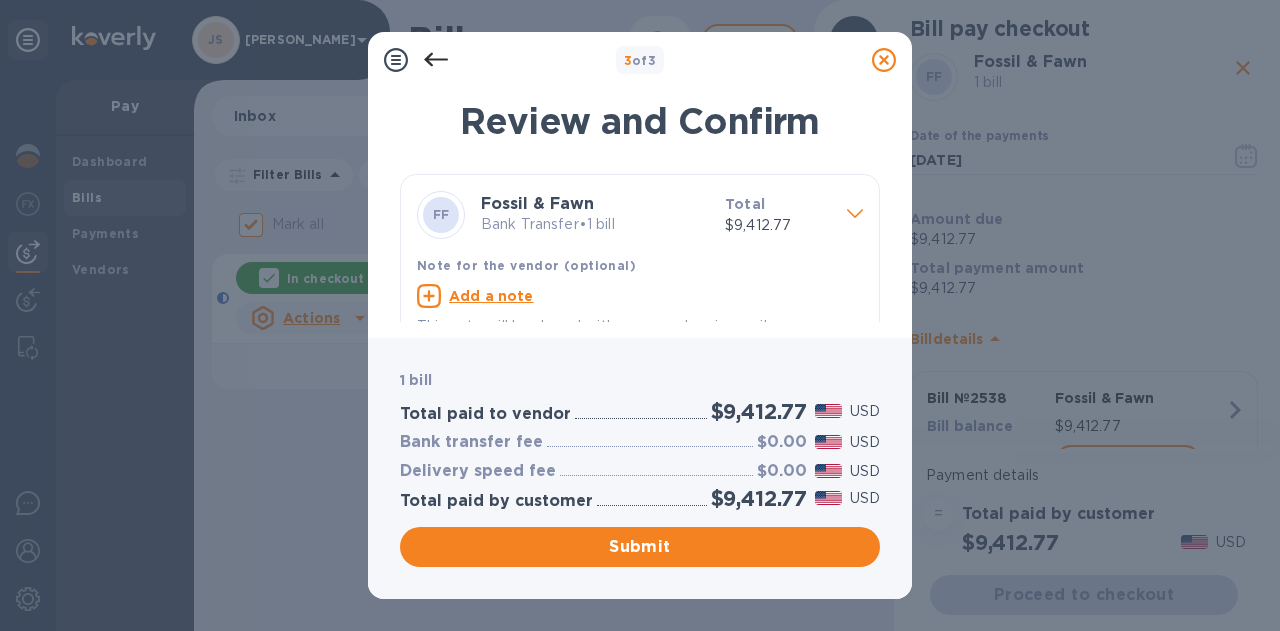 click on "Add a note" at bounding box center [491, 296] 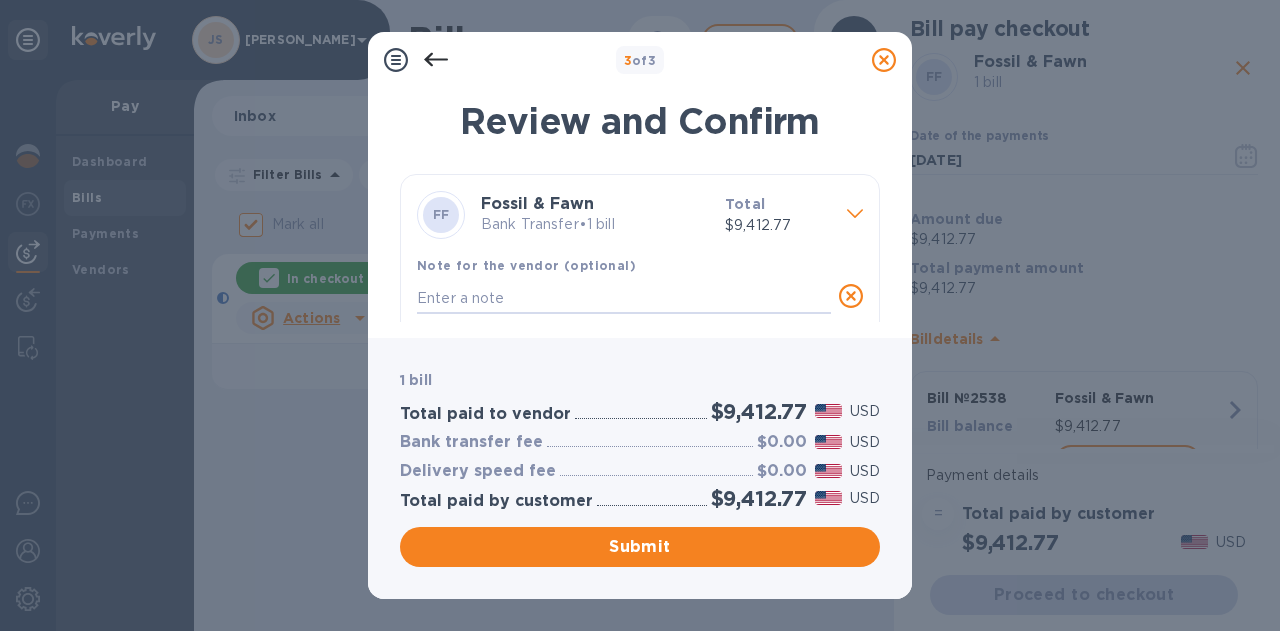 click at bounding box center (624, 298) 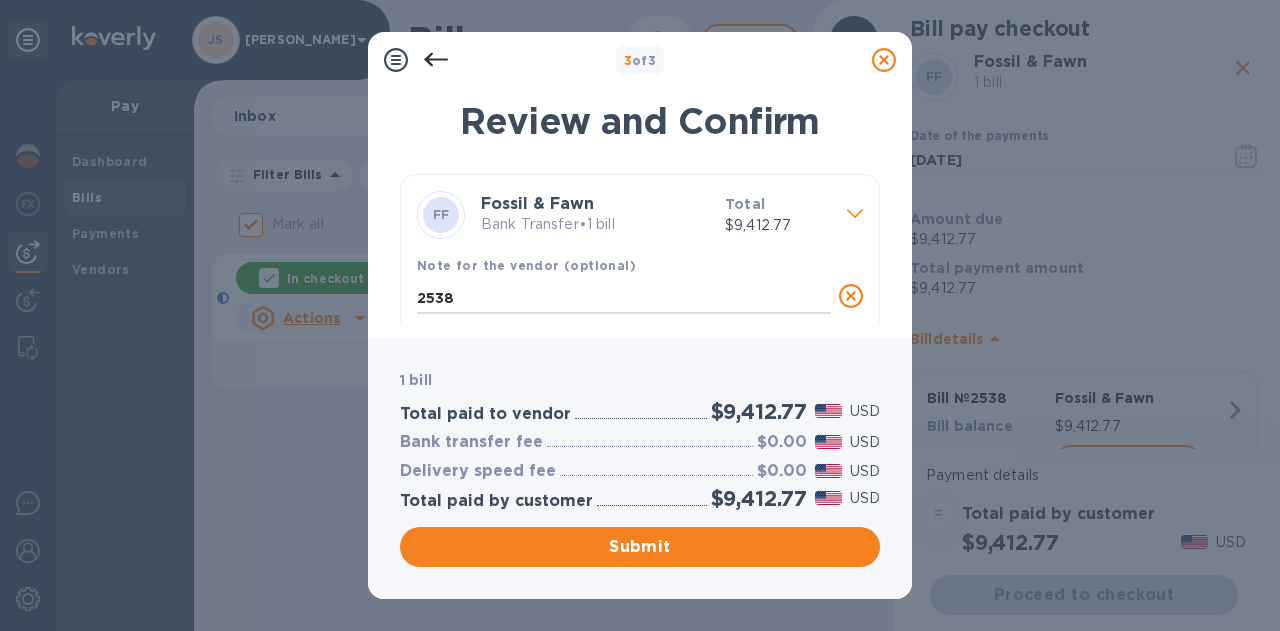 type on "2538" 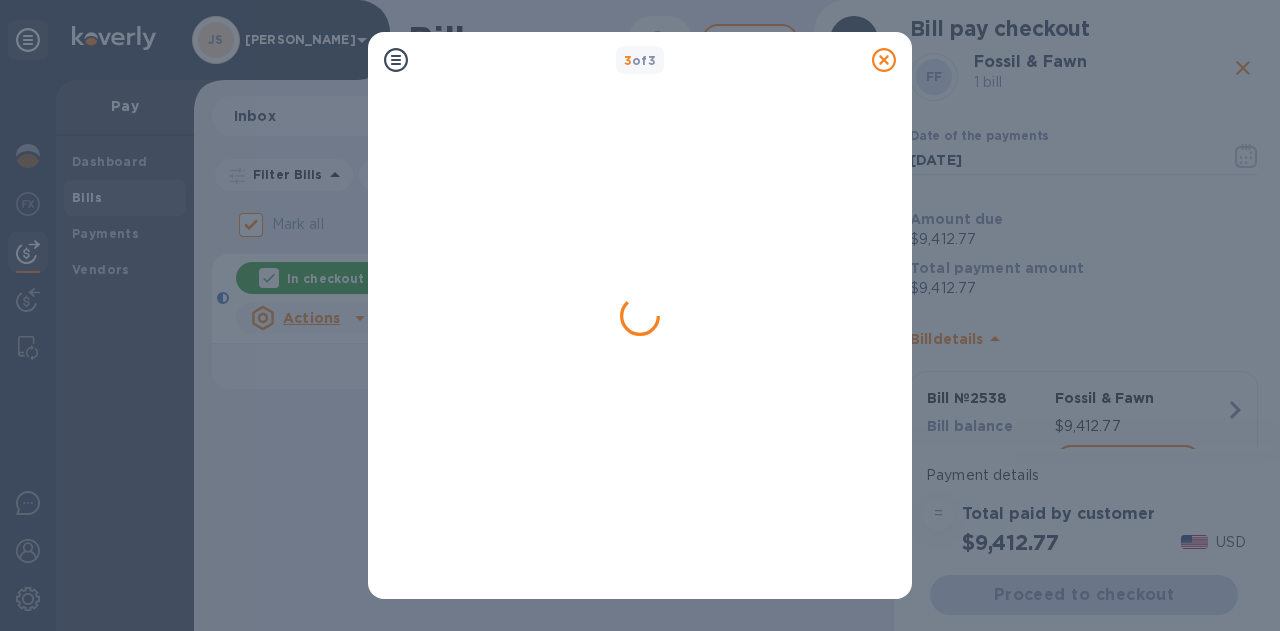 checkbox on "false" 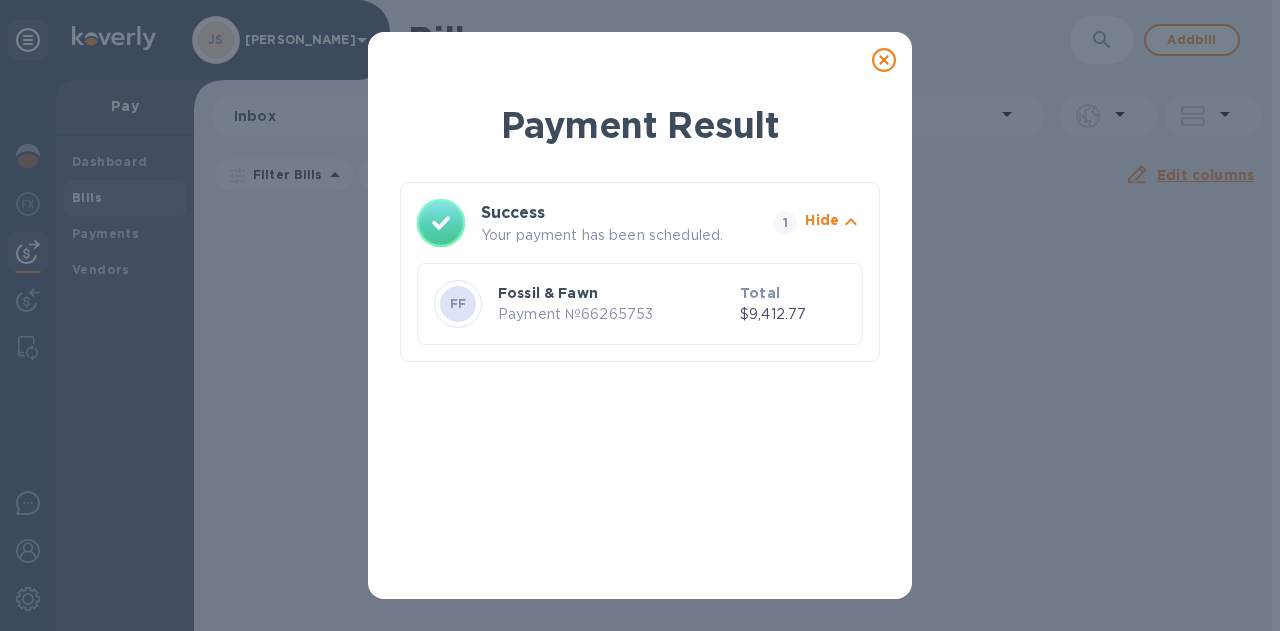 click at bounding box center (884, 60) 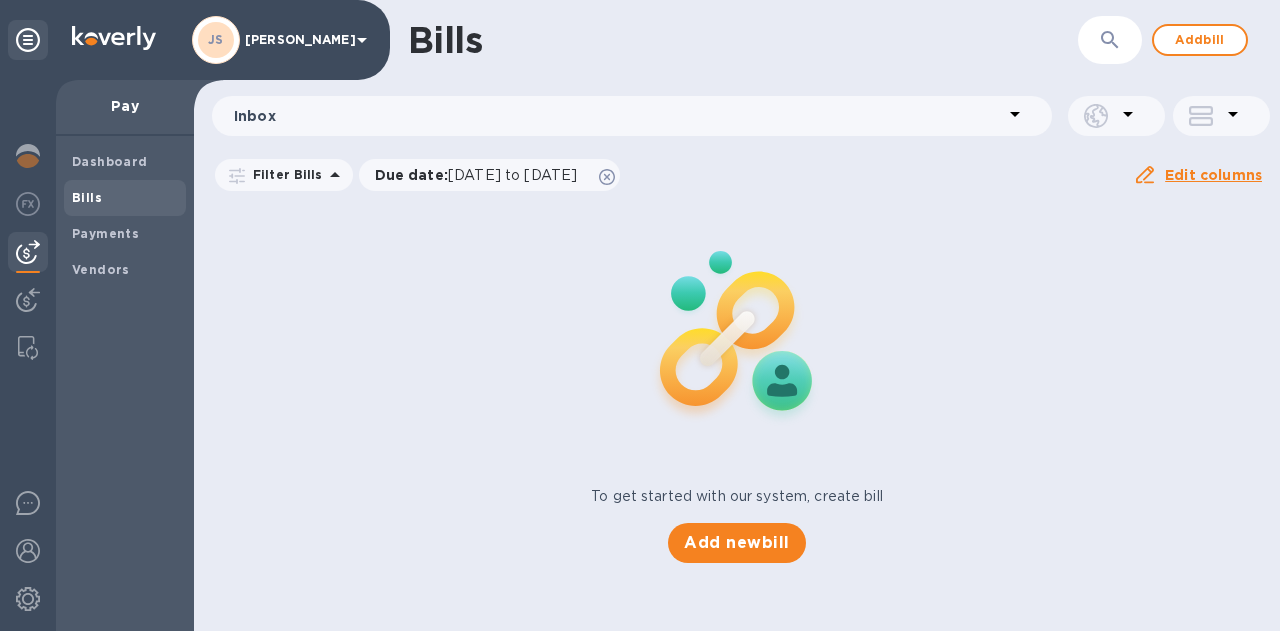 click on "Add   bill" at bounding box center (1200, 40) 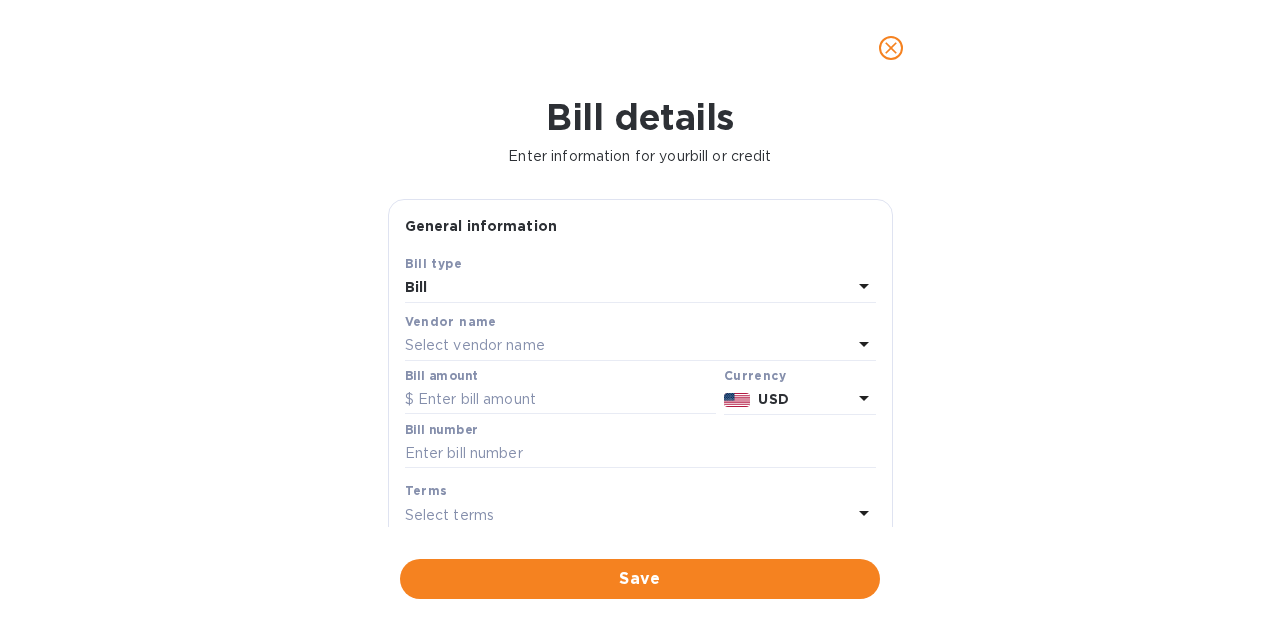 click on "Select vendor name" at bounding box center [628, 346] 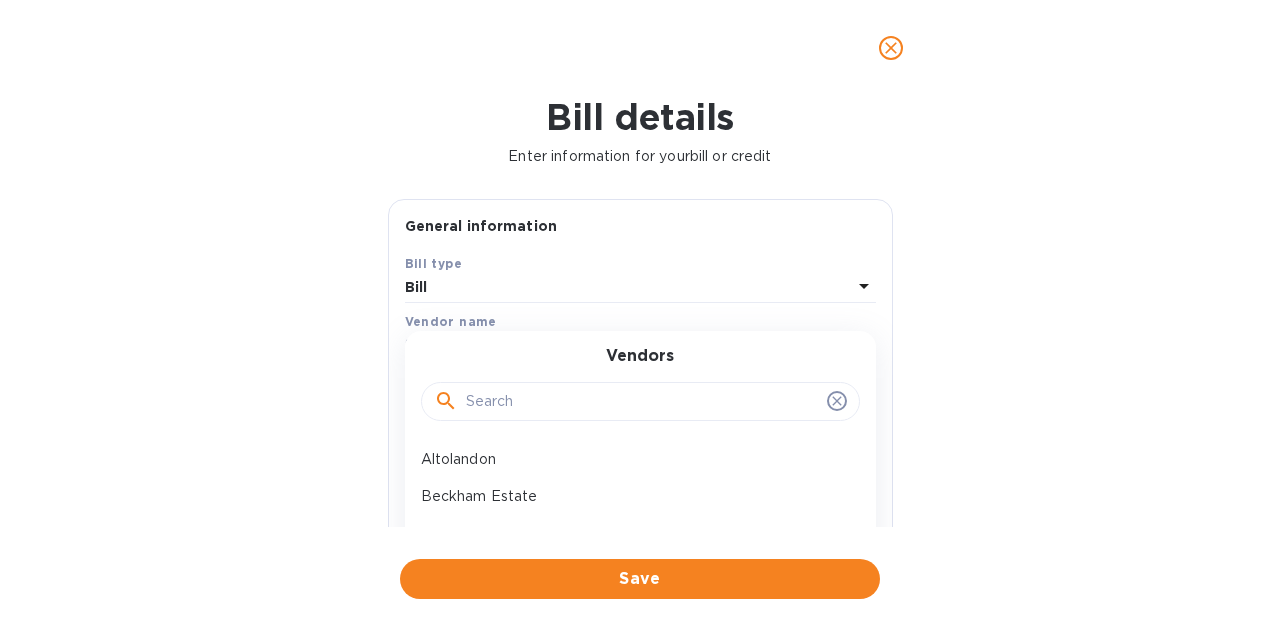 click at bounding box center [642, 402] 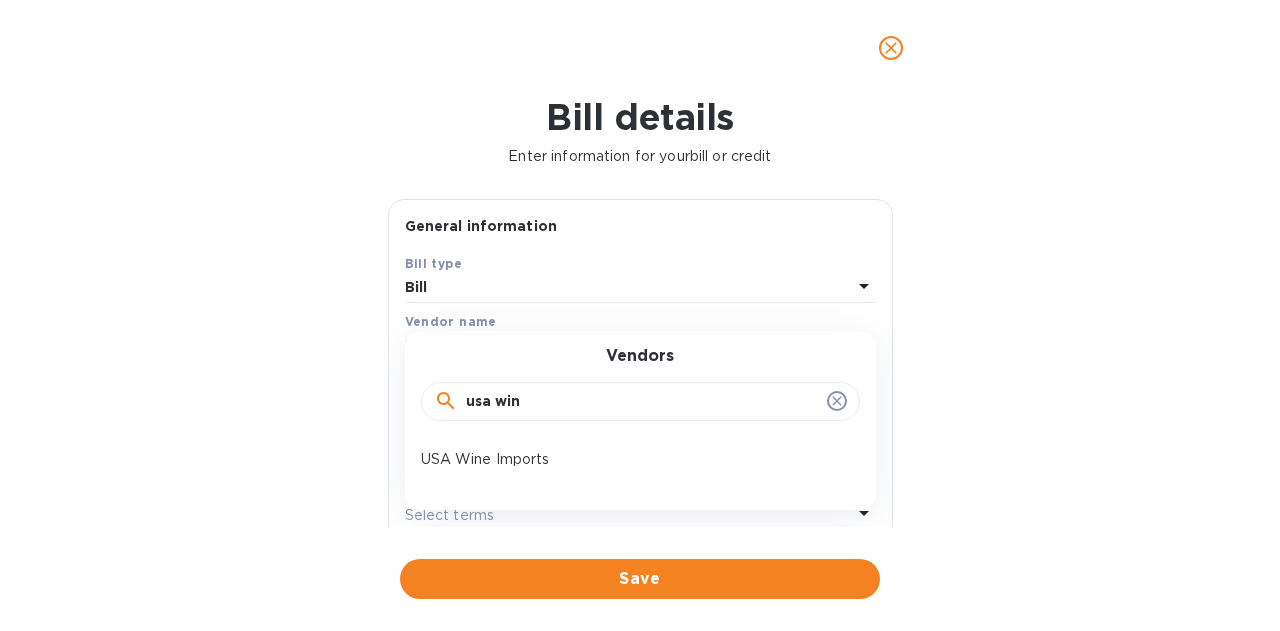 type on "usa win" 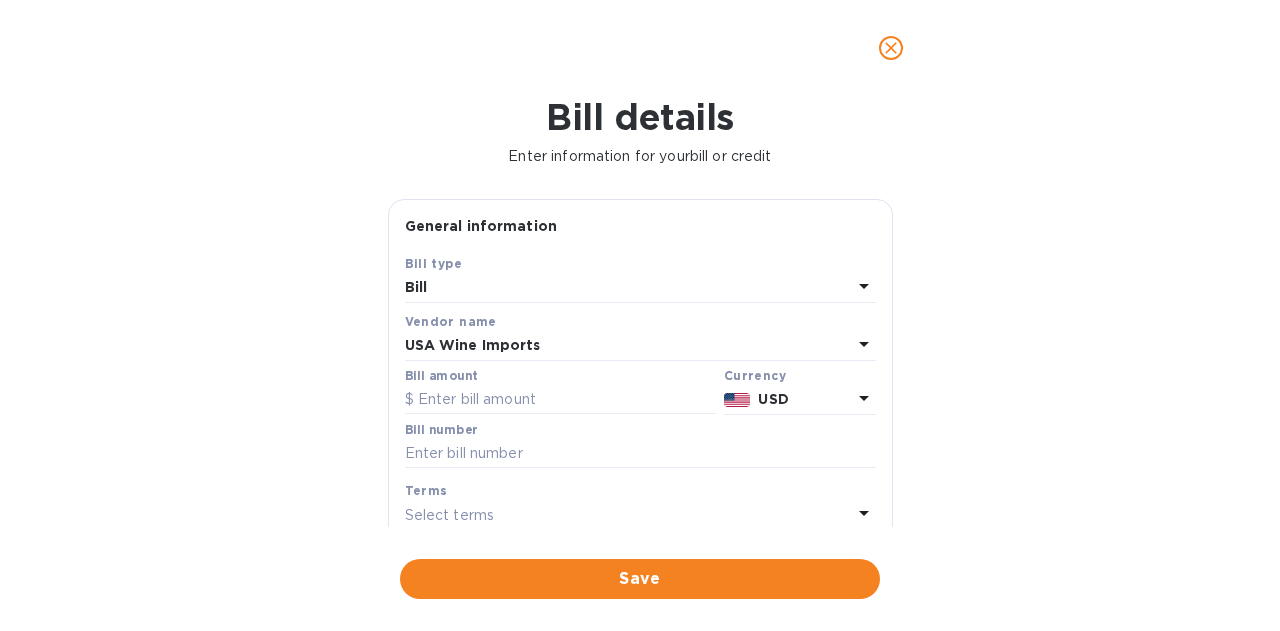 click at bounding box center [560, 400] 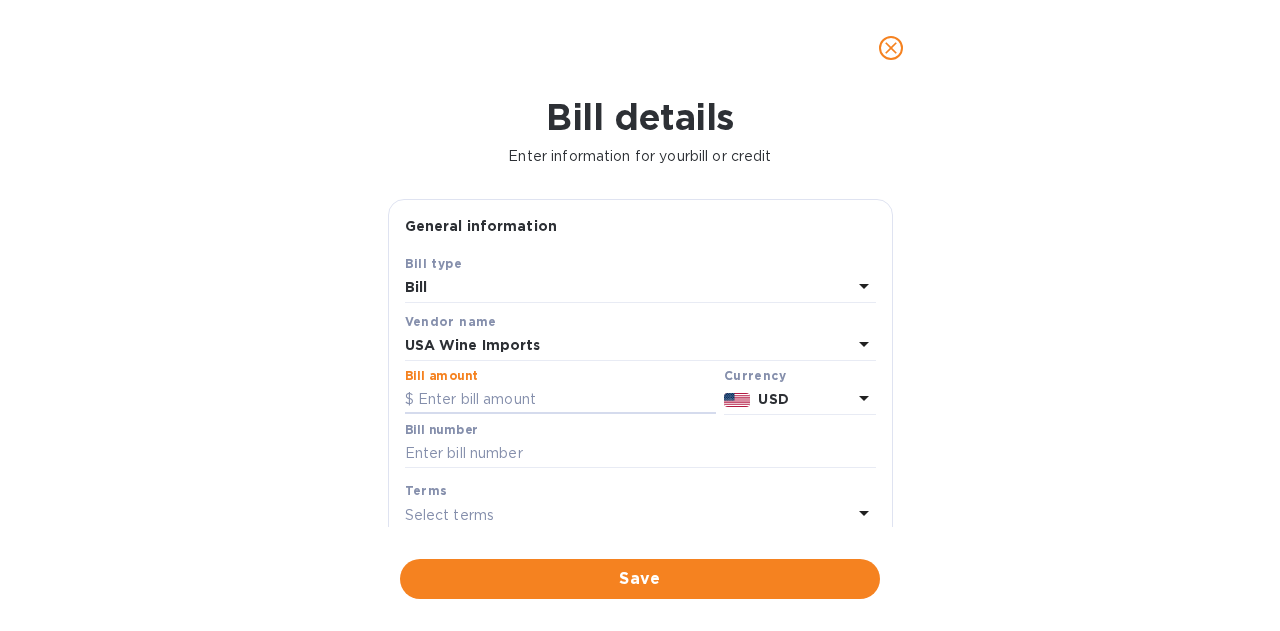 paste on "10,672.32" 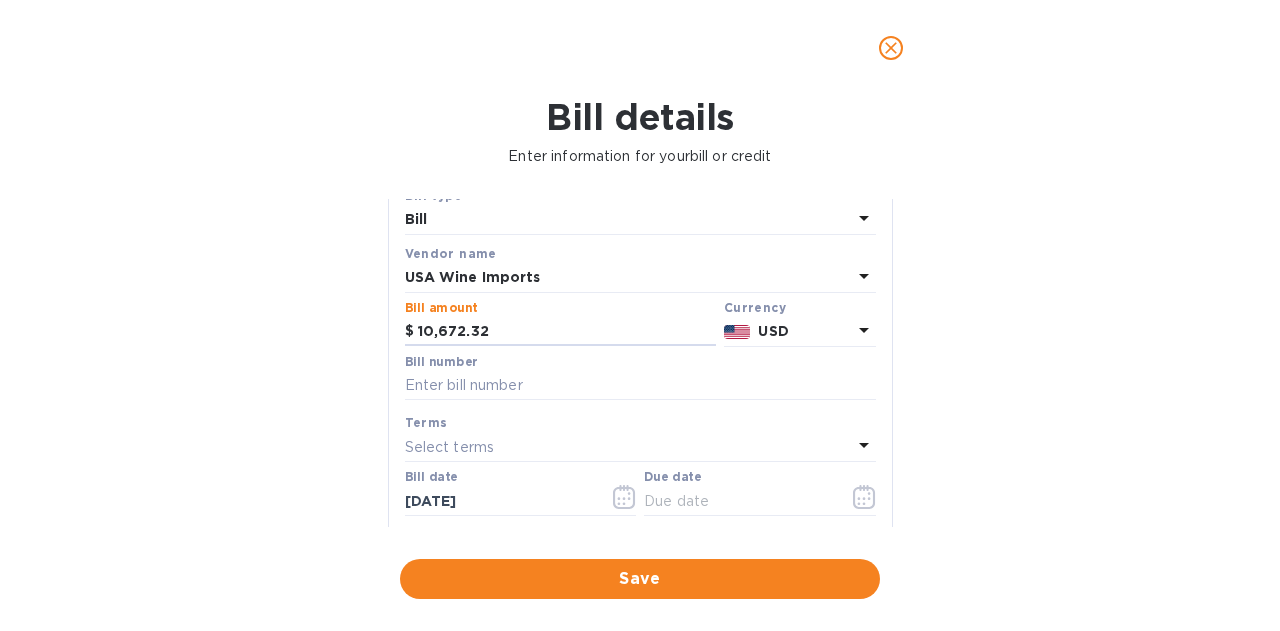 scroll, scrollTop: 100, scrollLeft: 0, axis: vertical 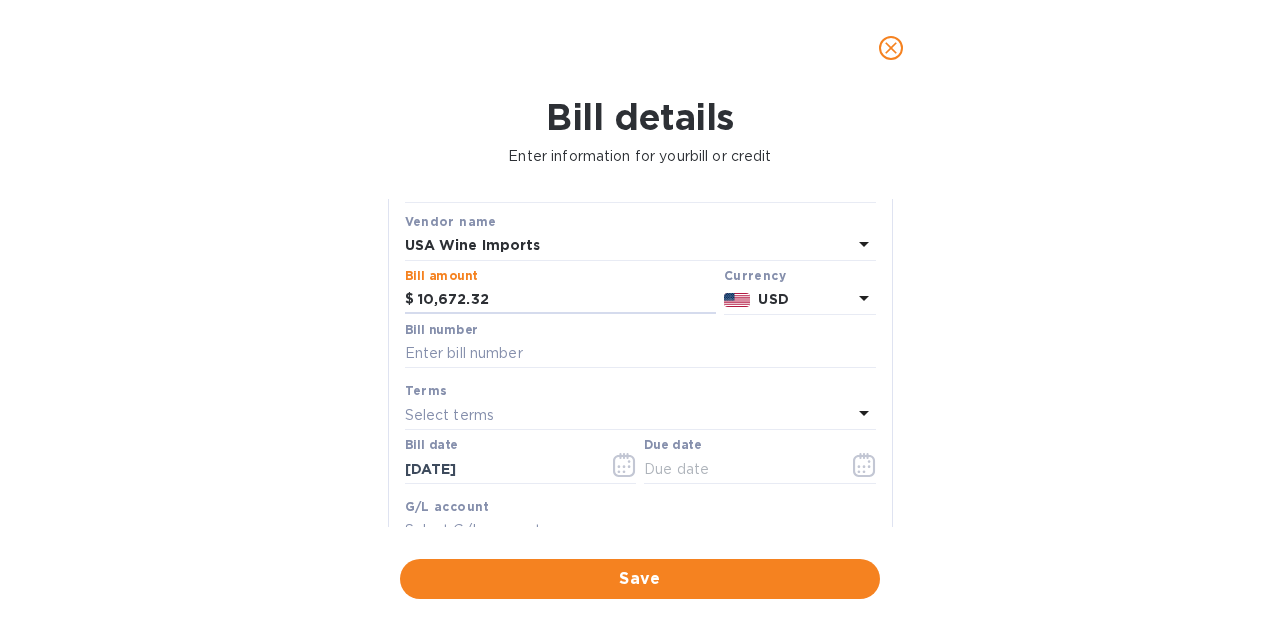 type on "10,672.32" 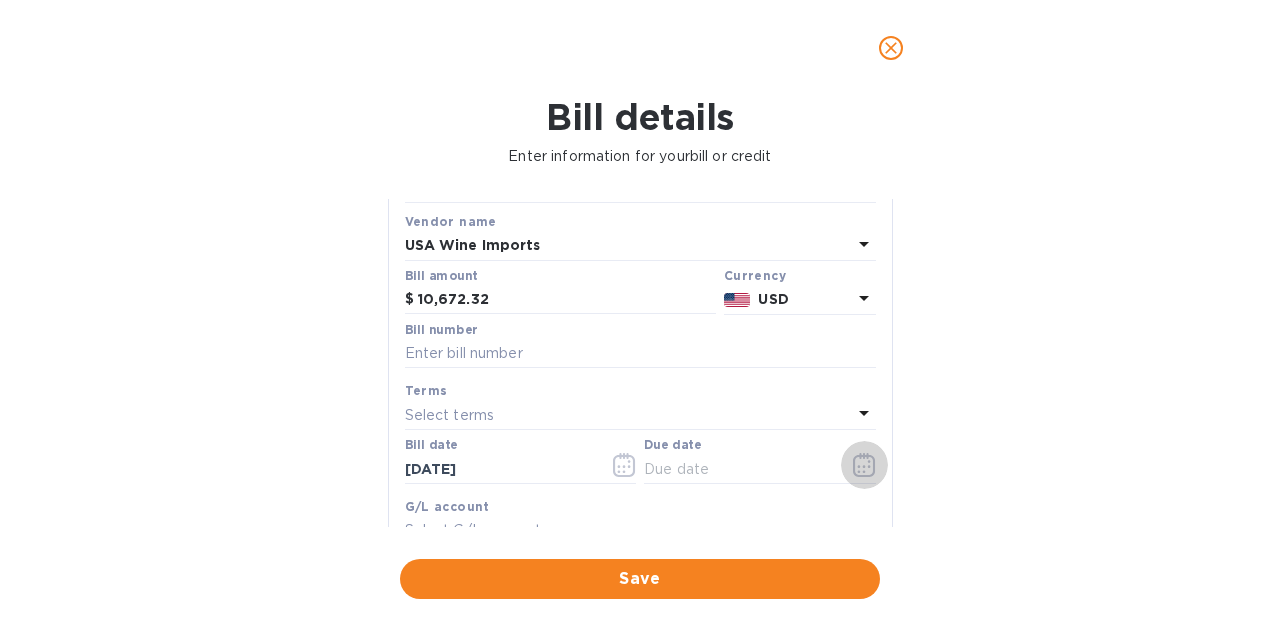 click 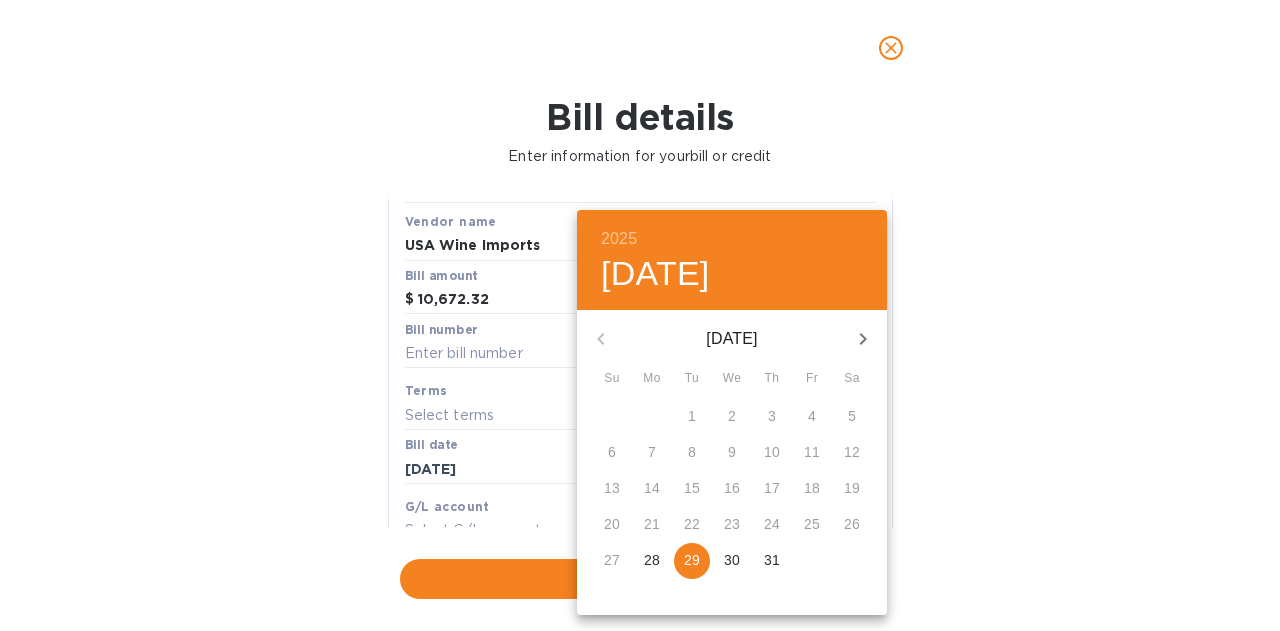 click 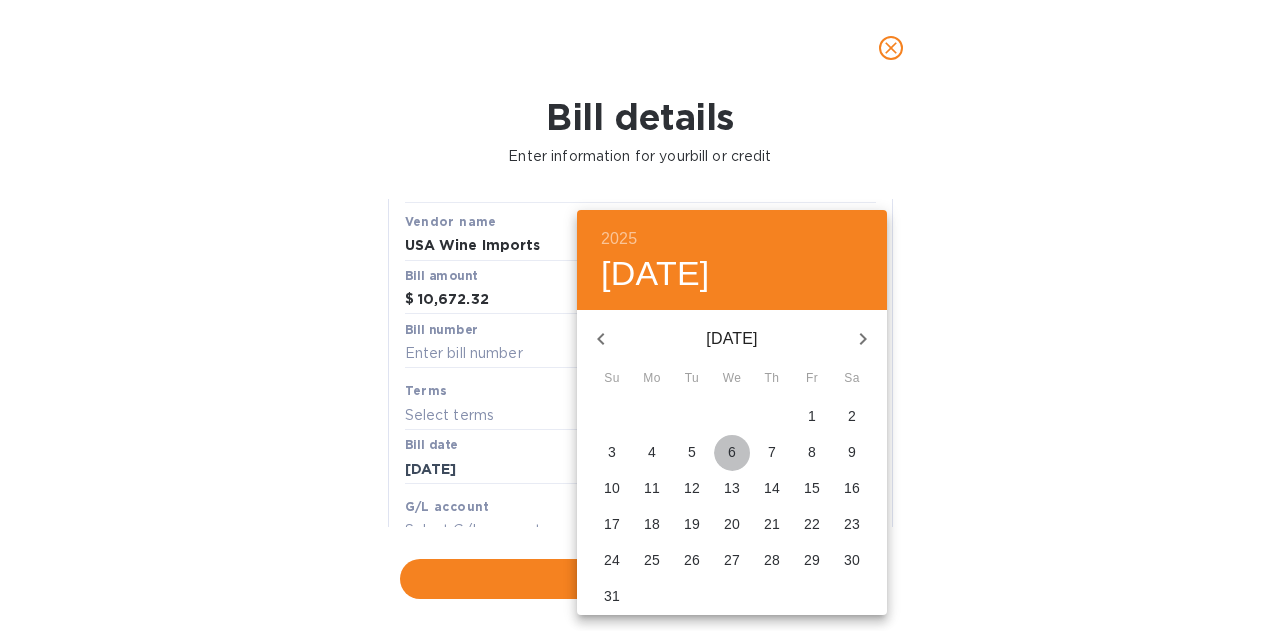 click on "6" at bounding box center (732, 452) 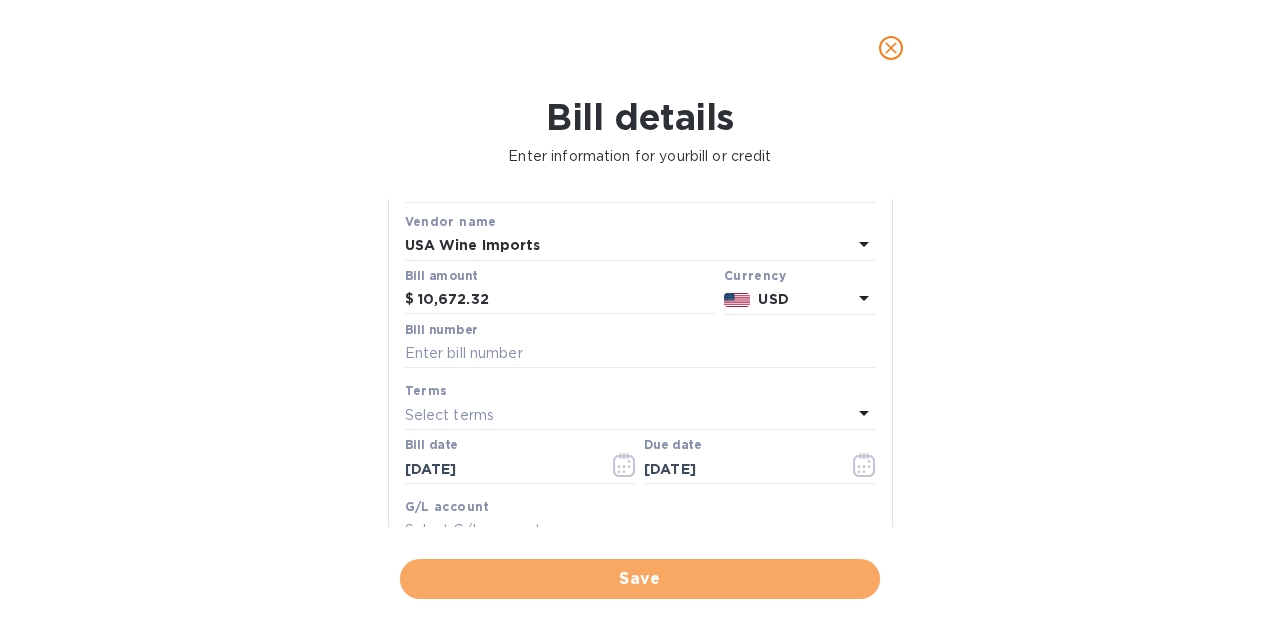 click on "Save" at bounding box center (640, 579) 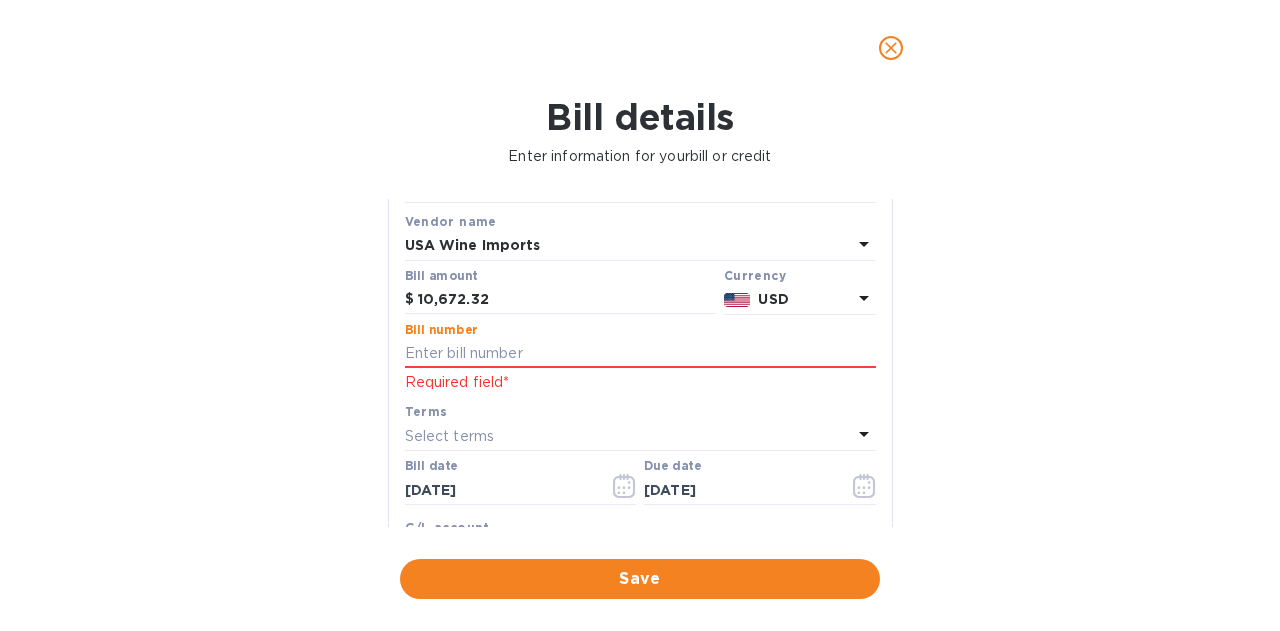 click at bounding box center (640, 354) 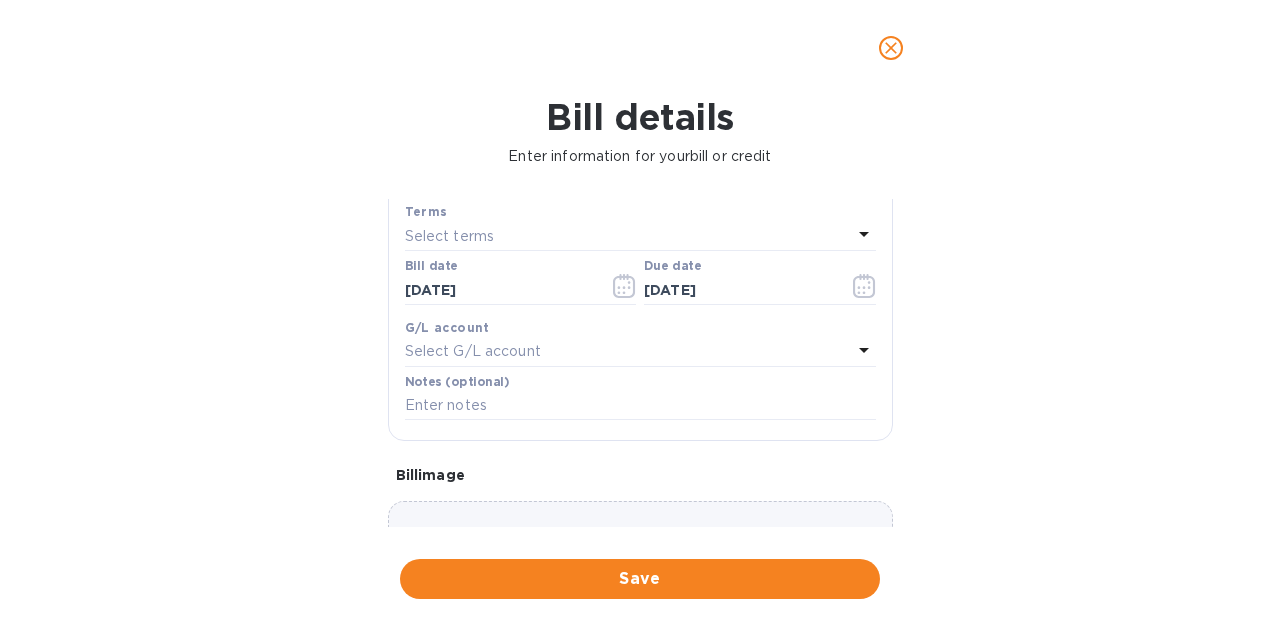 type on "US1826760, CREDIT US1832786" 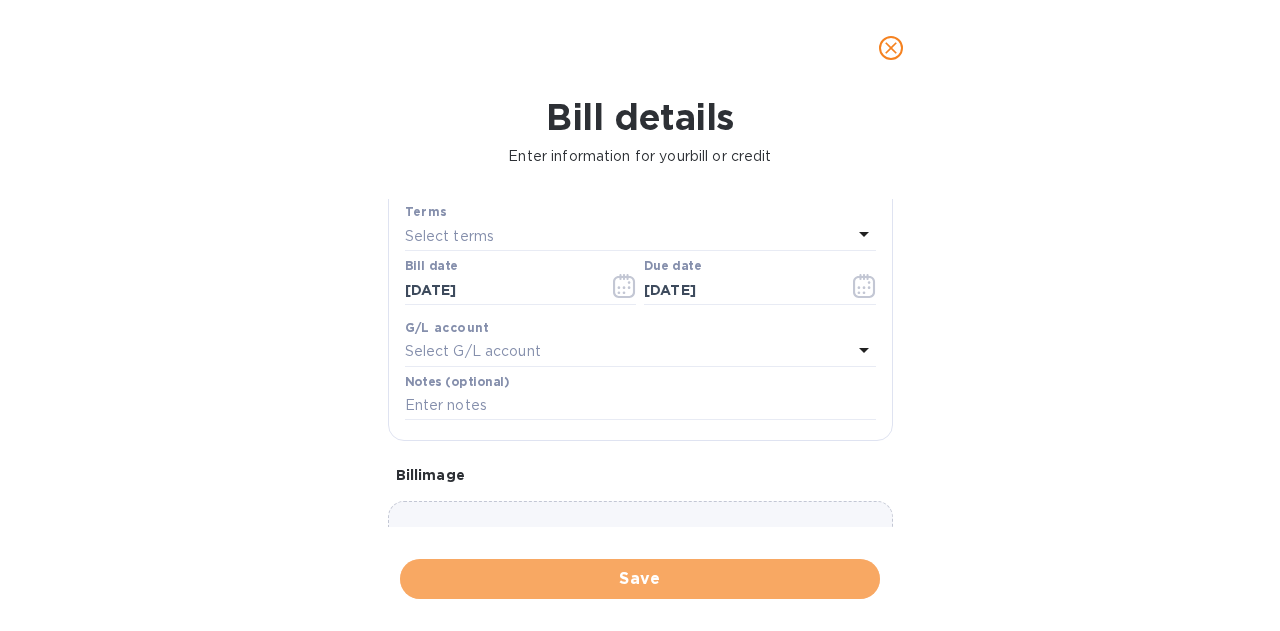 click on "Save" at bounding box center (640, 579) 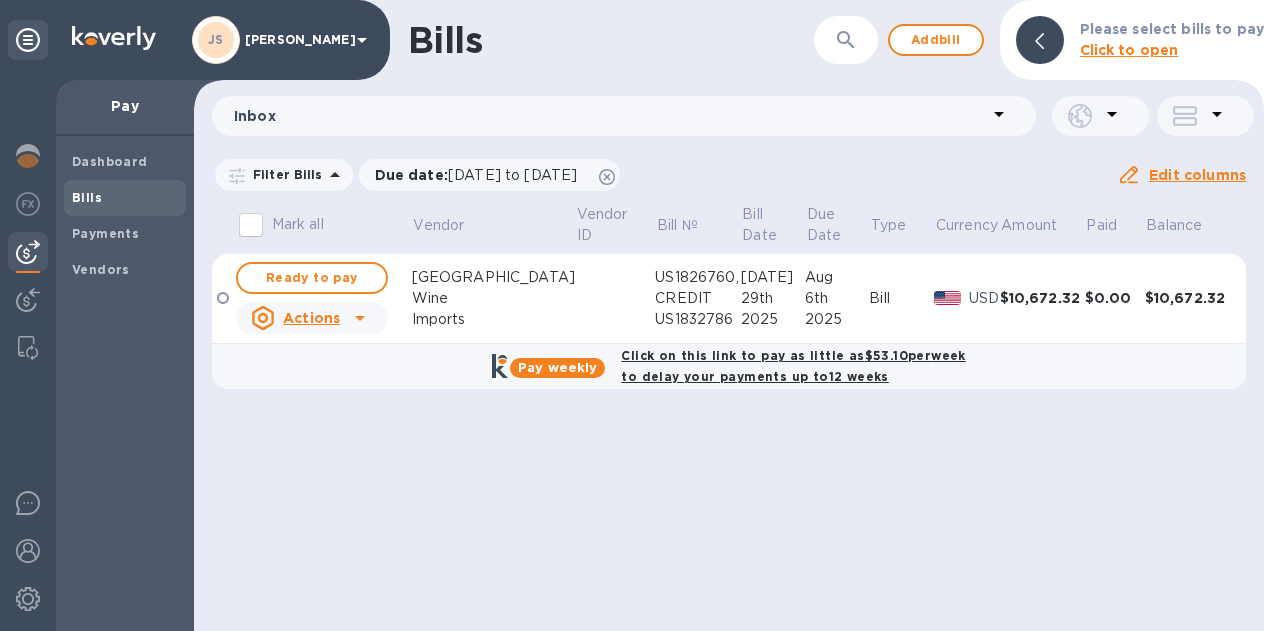 click on "Ready to pay" at bounding box center (312, 278) 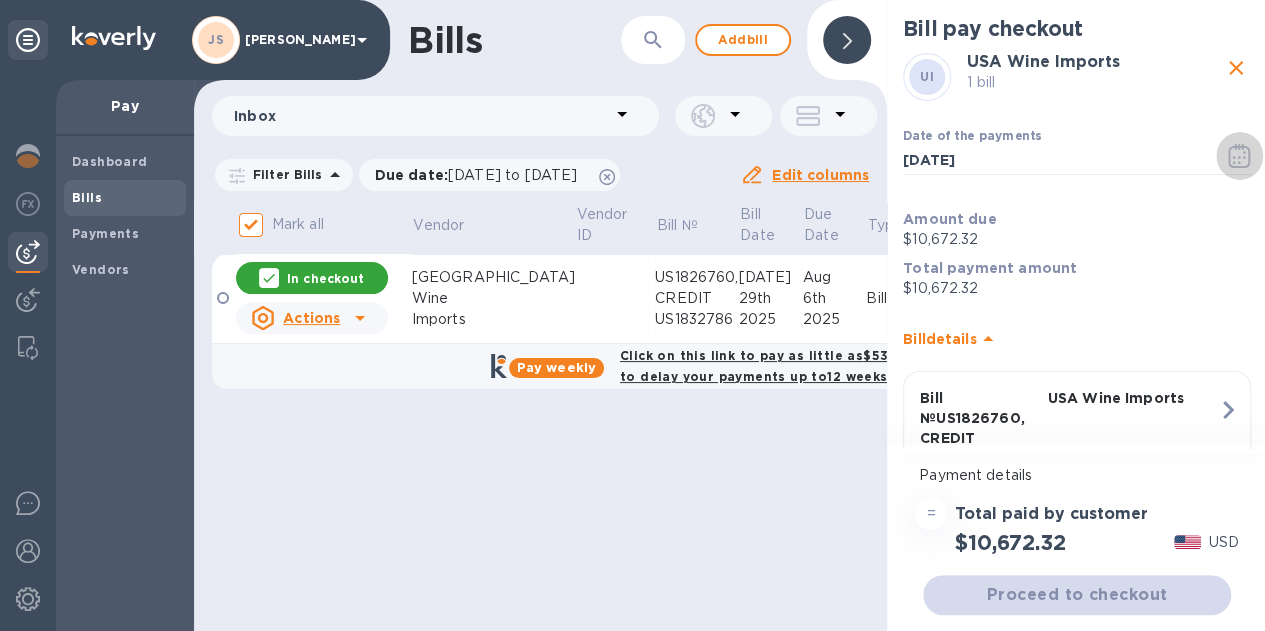 click 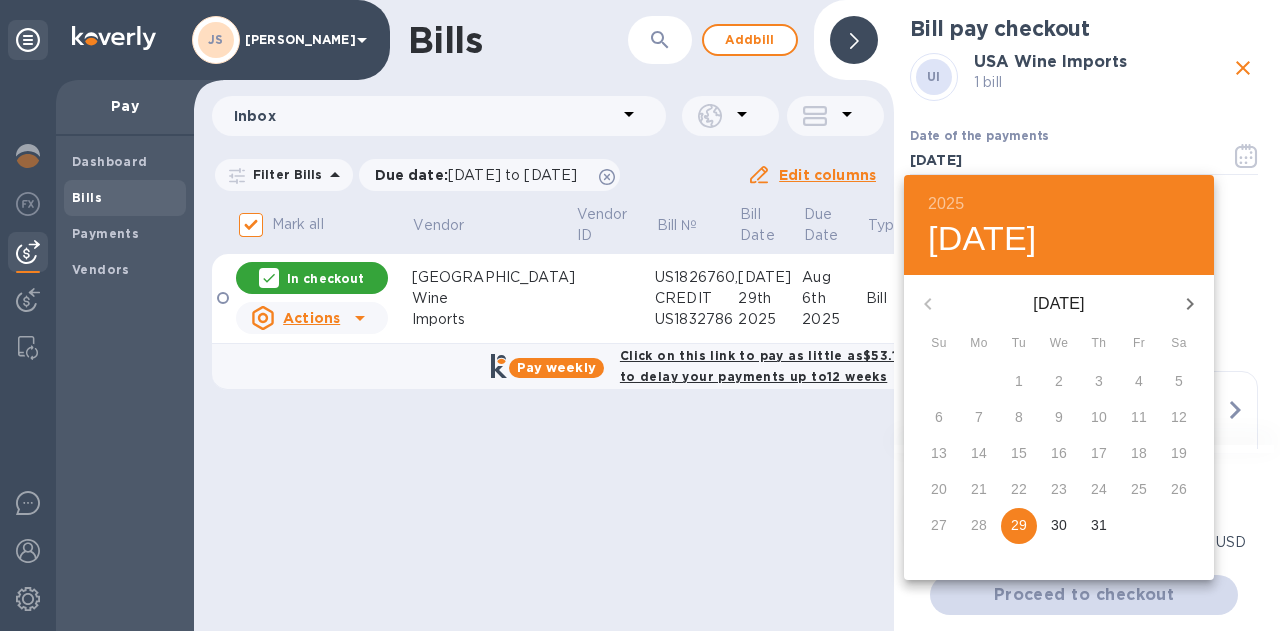 click at bounding box center [1190, 304] 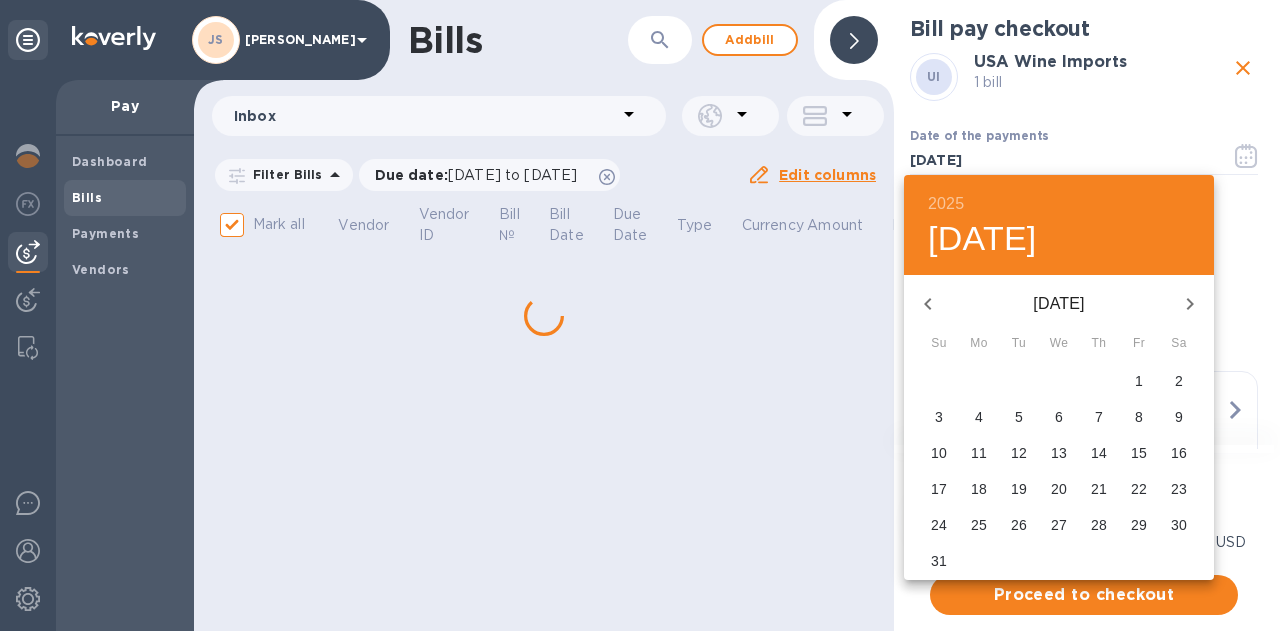 click on "6" at bounding box center [1059, 417] 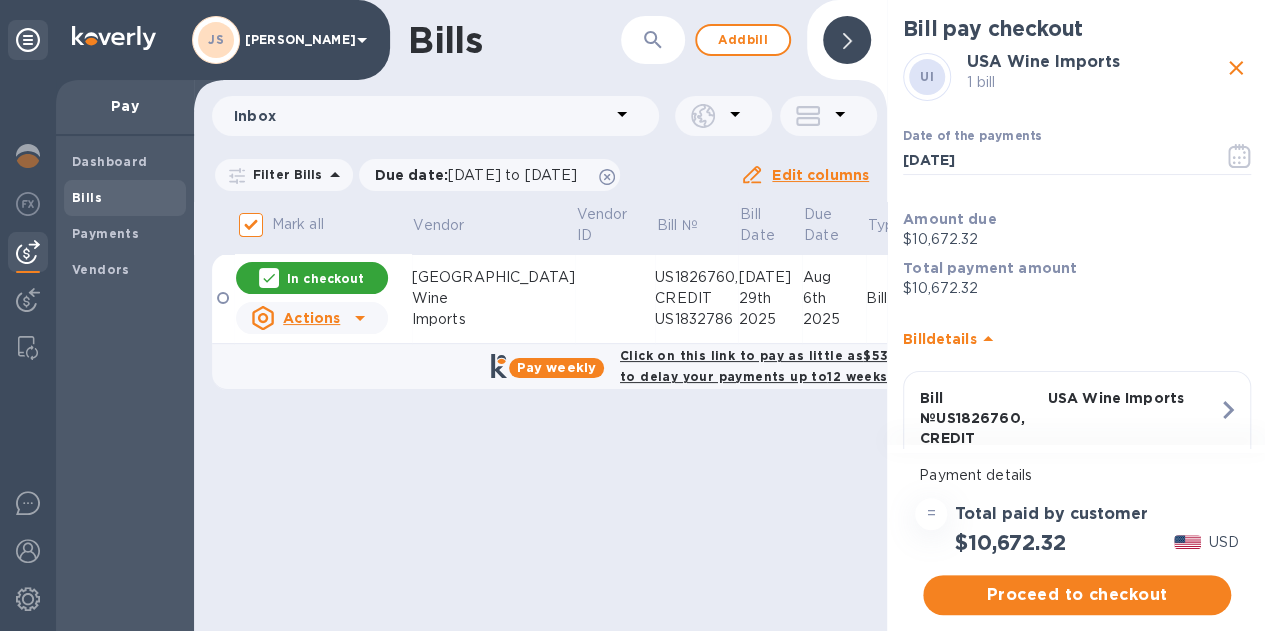 click on "Proceed to checkout" at bounding box center [1077, 595] 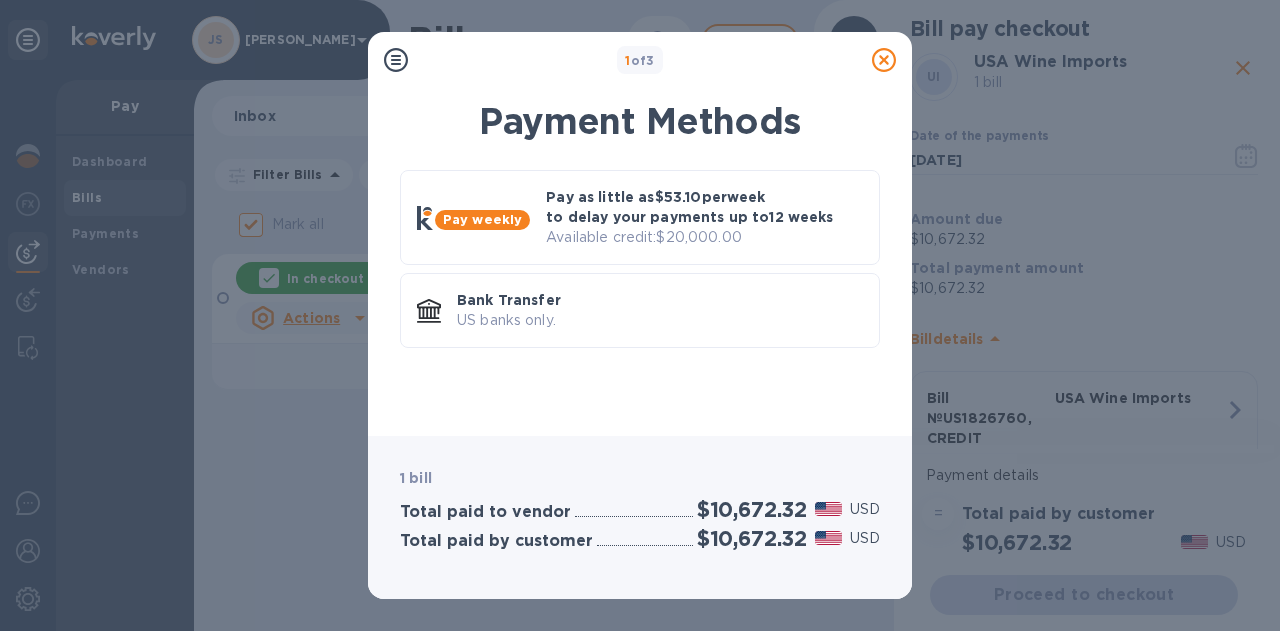 click on "Bank Transfer US banks only." at bounding box center [660, 310] 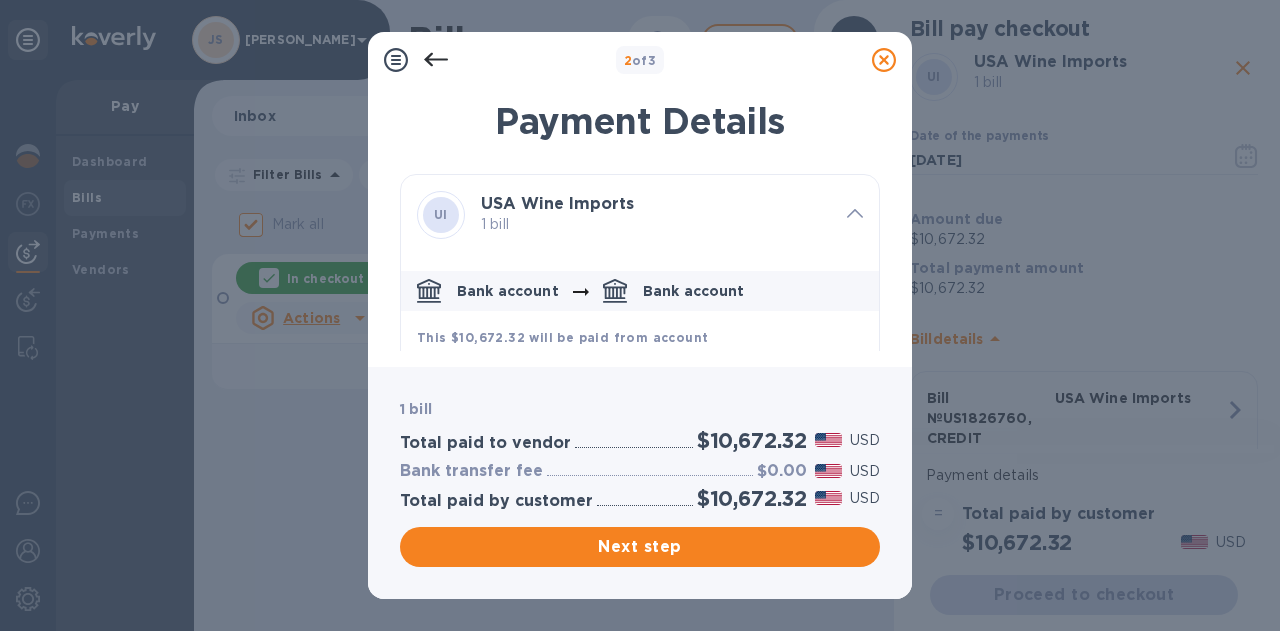 click on "Next step" at bounding box center (640, 547) 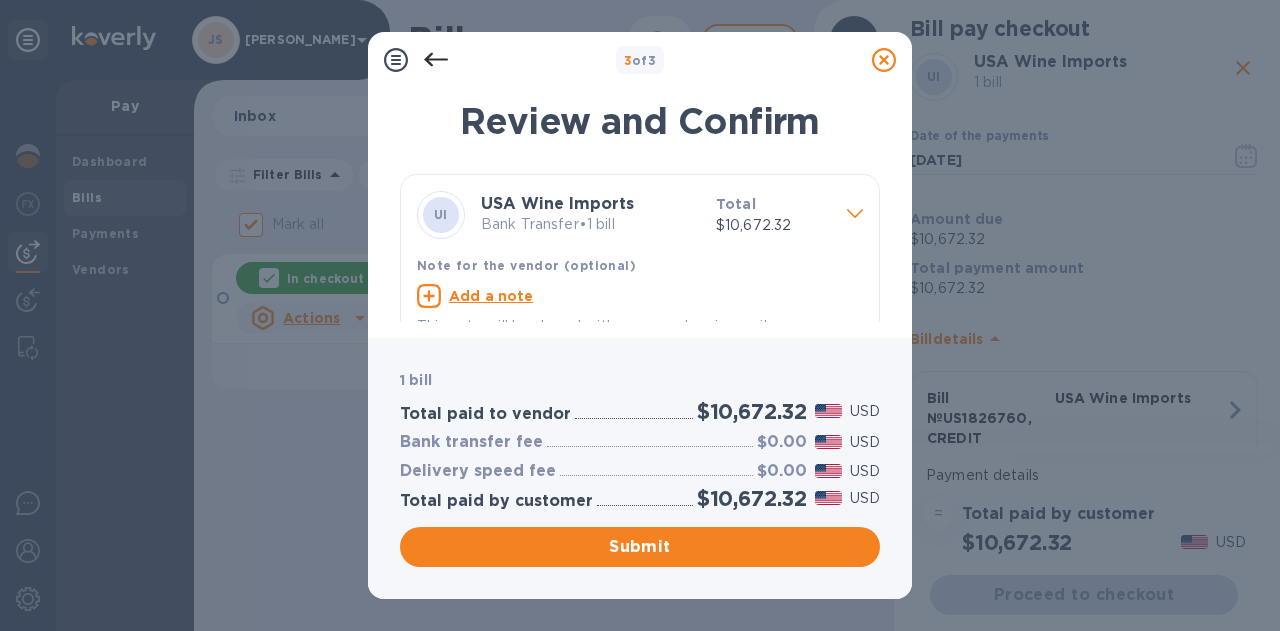 click on "Add a note" at bounding box center (491, 296) 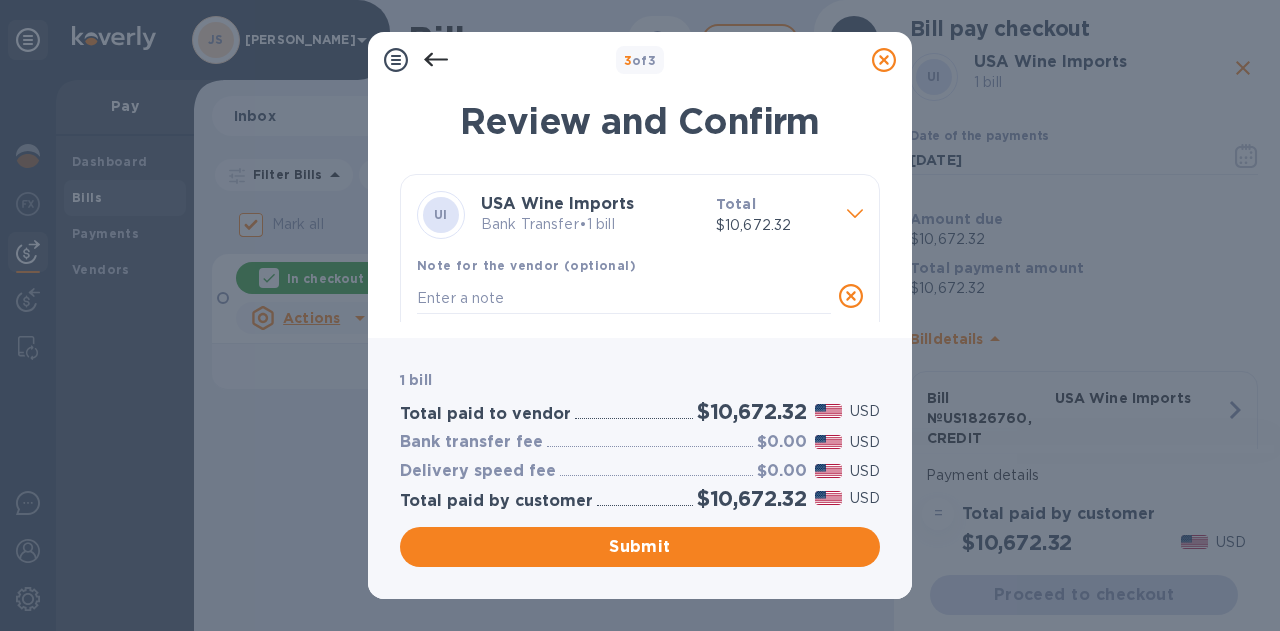 click at bounding box center (624, 298) 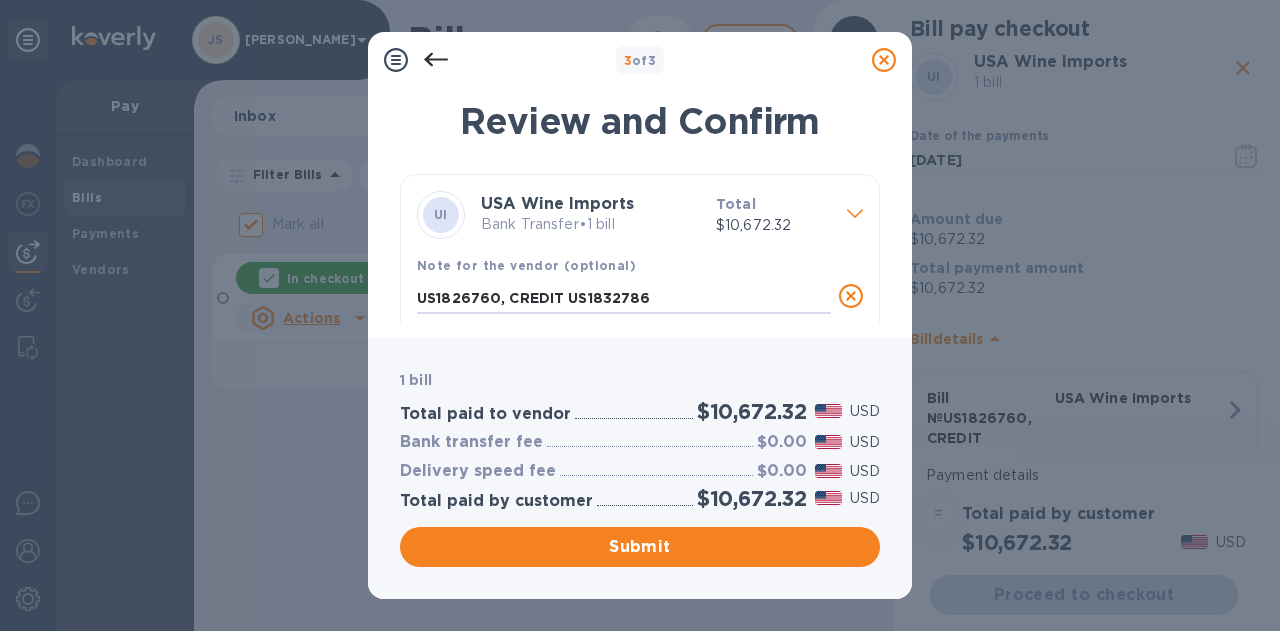 type on "US1826760, CREDIT US1832786" 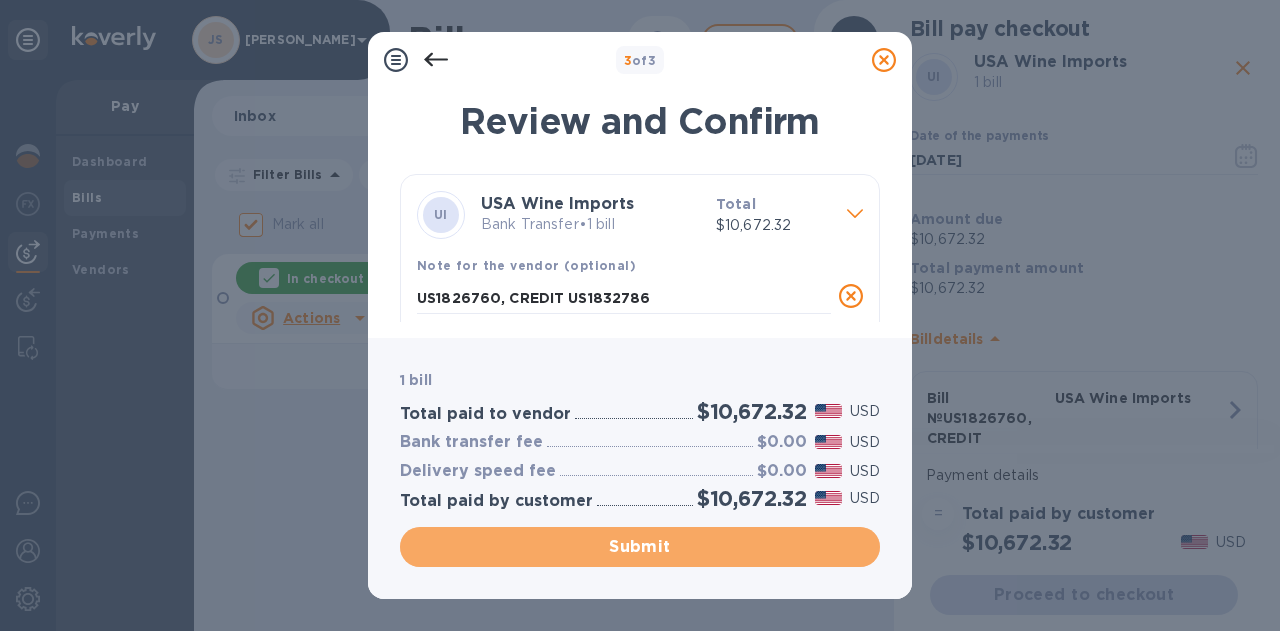 click on "Submit" at bounding box center [640, 547] 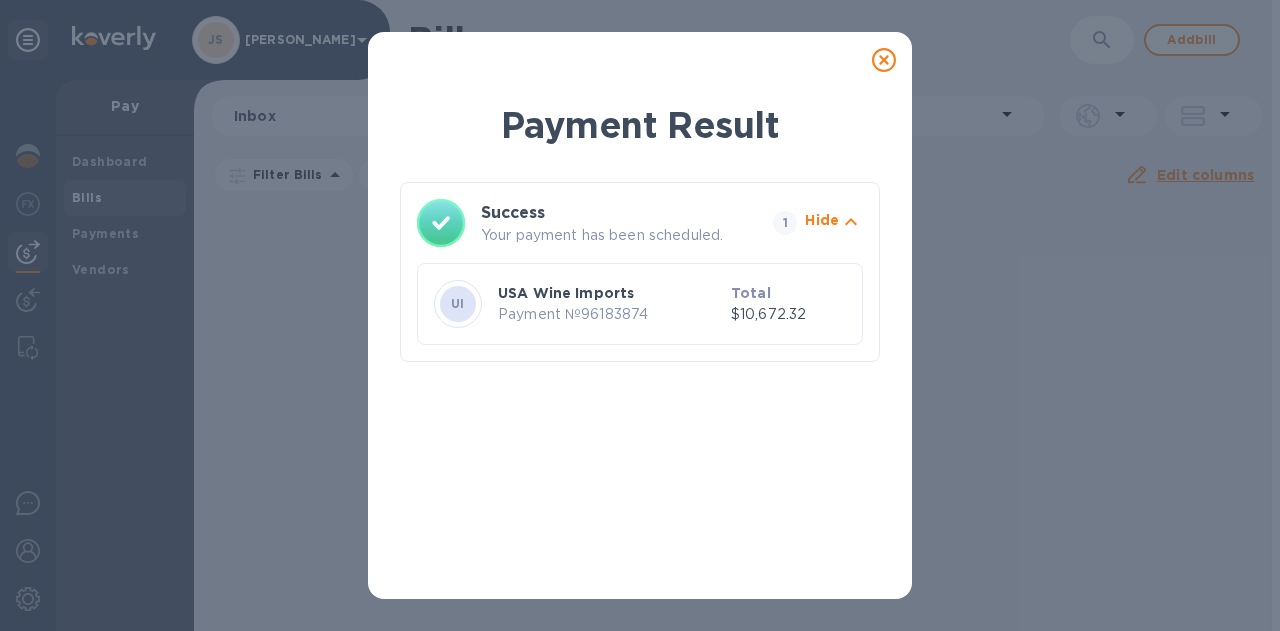 click at bounding box center (884, 60) 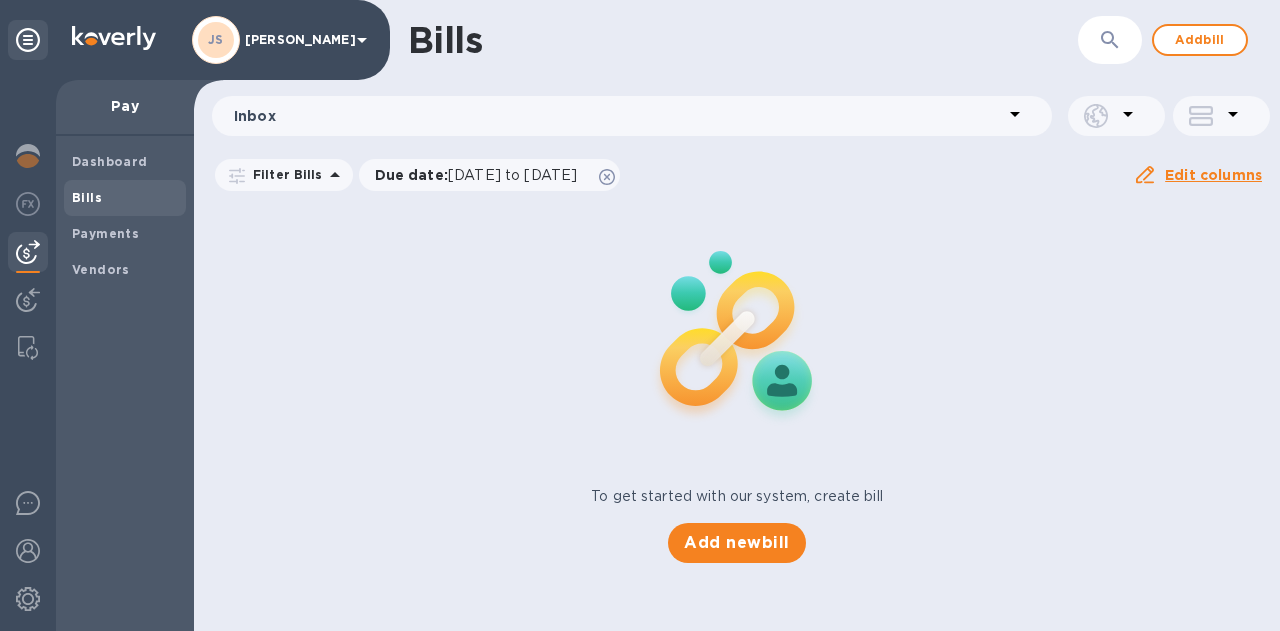 click on "Add   bill" at bounding box center (1200, 40) 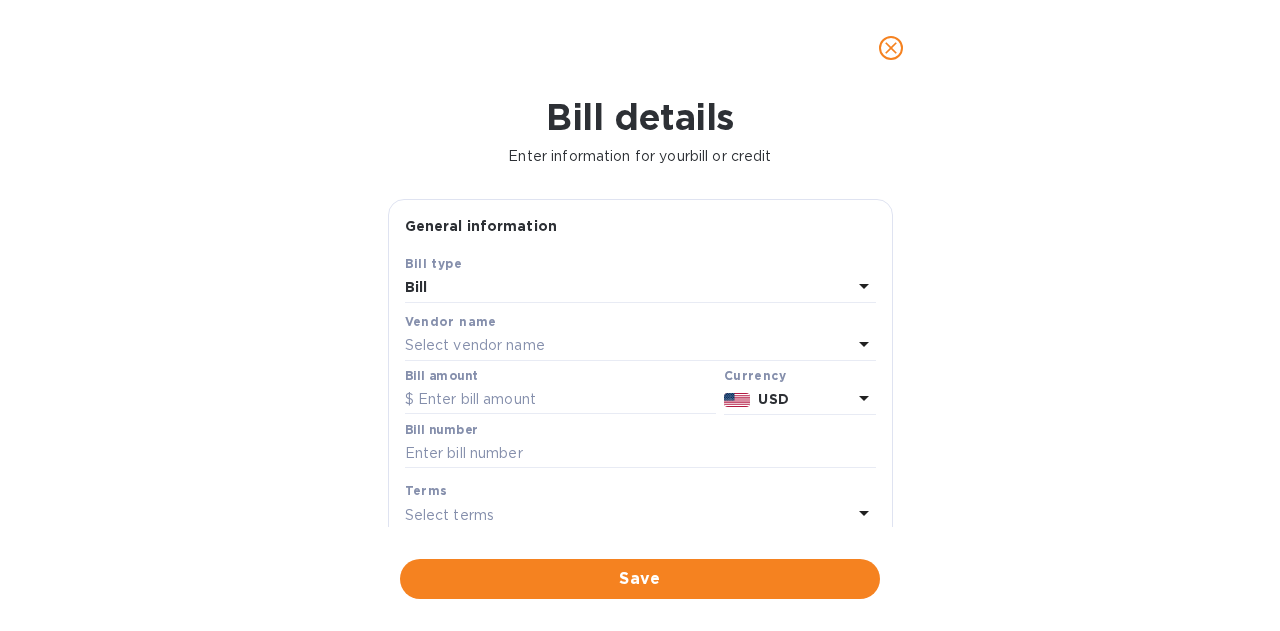 click on "Select vendor name" at bounding box center [475, 345] 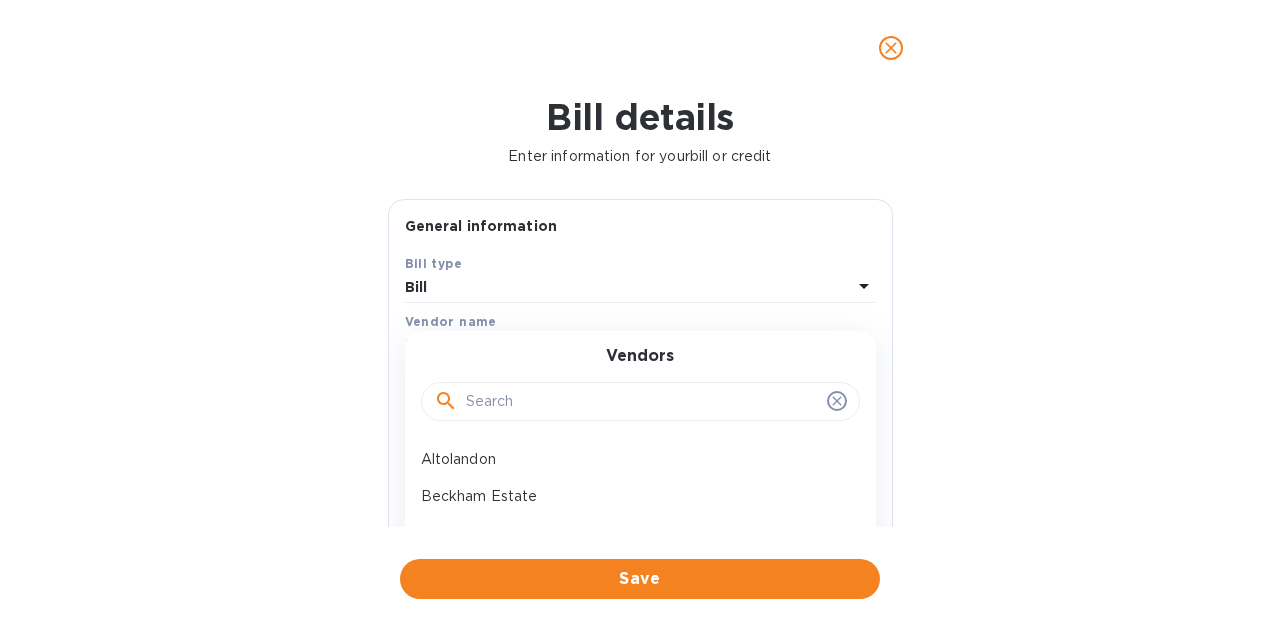 click at bounding box center (642, 402) 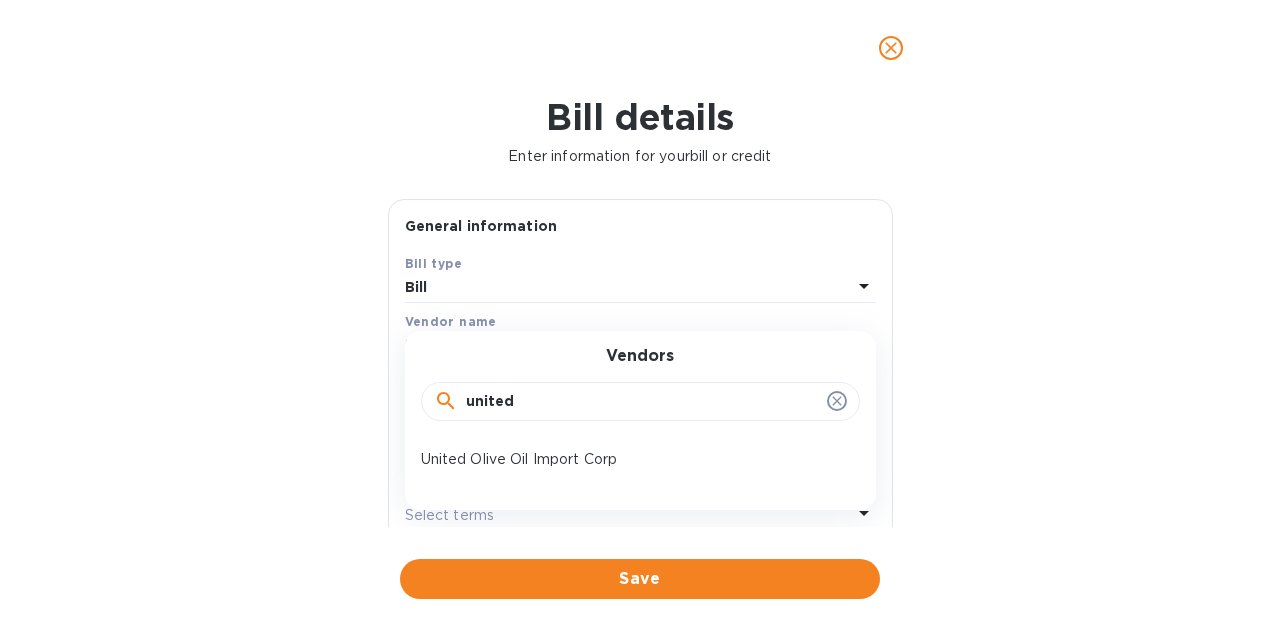 type on "united" 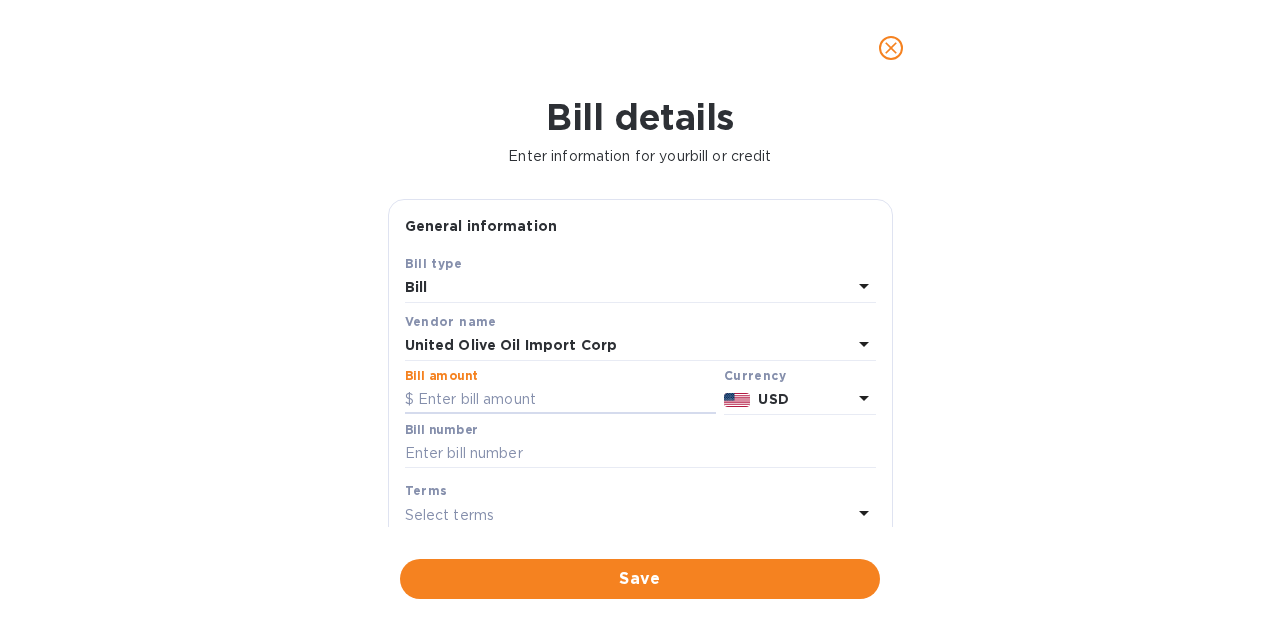 click at bounding box center (560, 400) 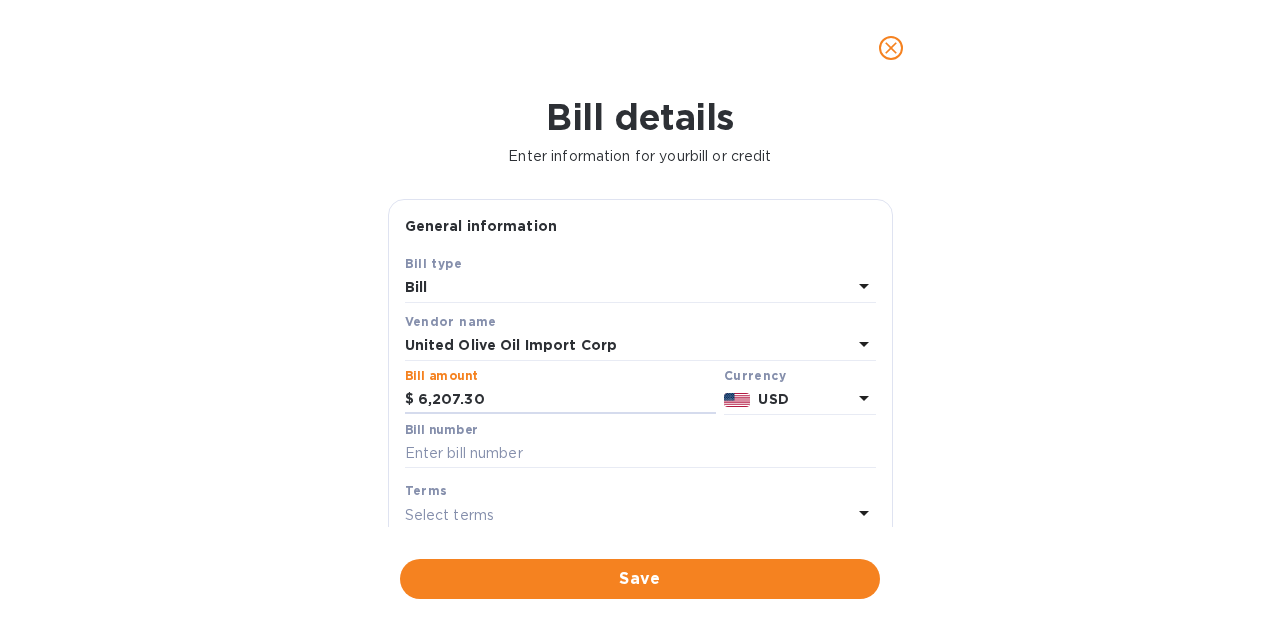 type on "6,207.30" 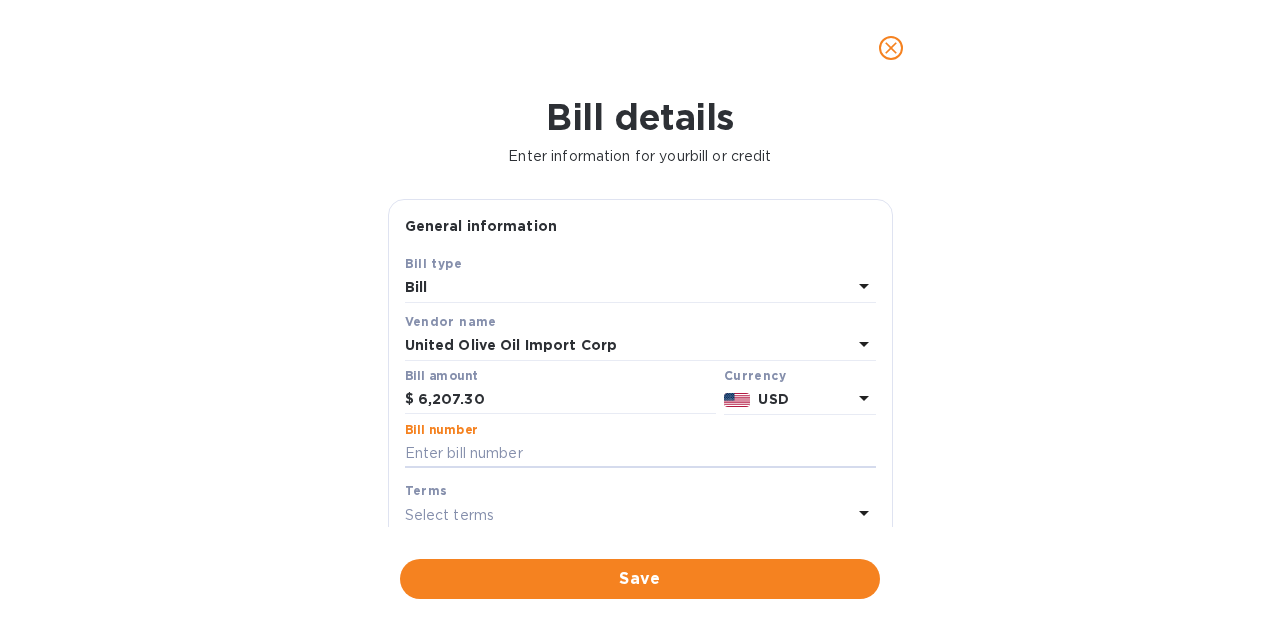 click at bounding box center (640, 454) 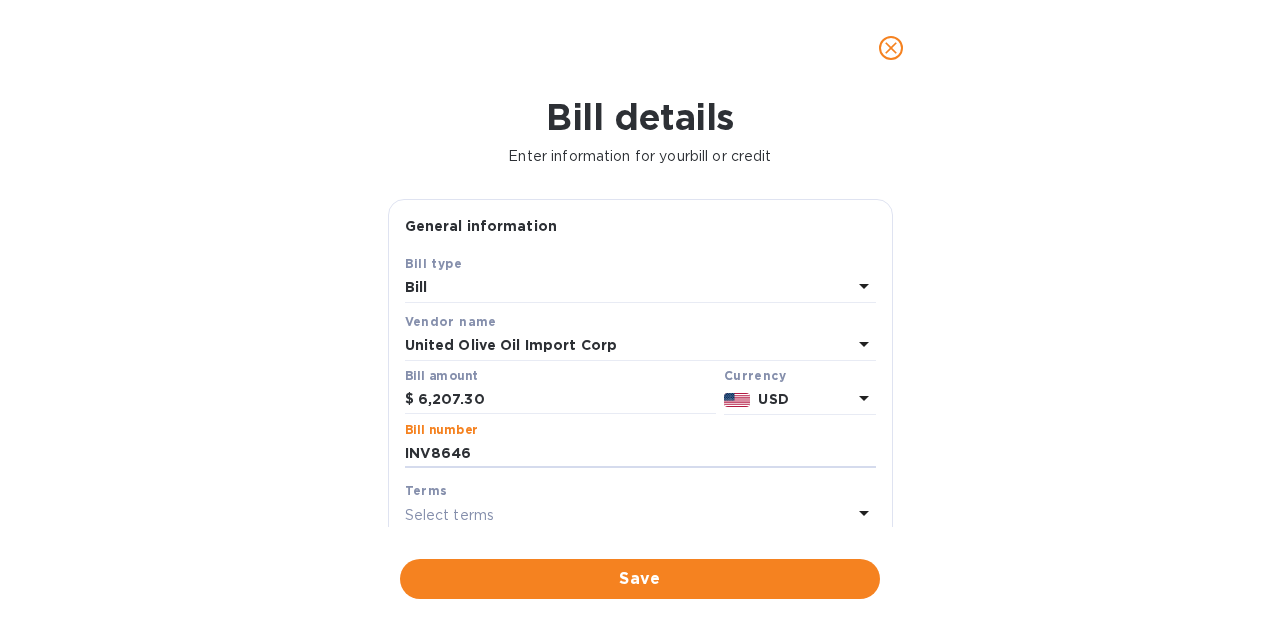 scroll, scrollTop: 200, scrollLeft: 0, axis: vertical 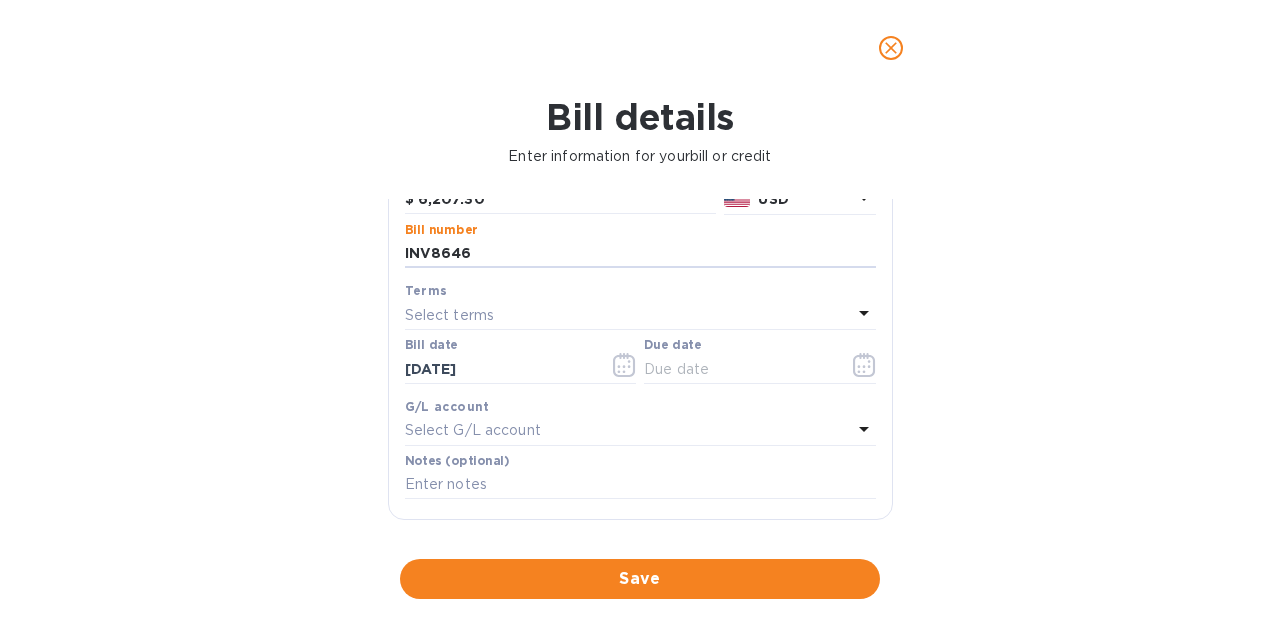 type on "INV8646" 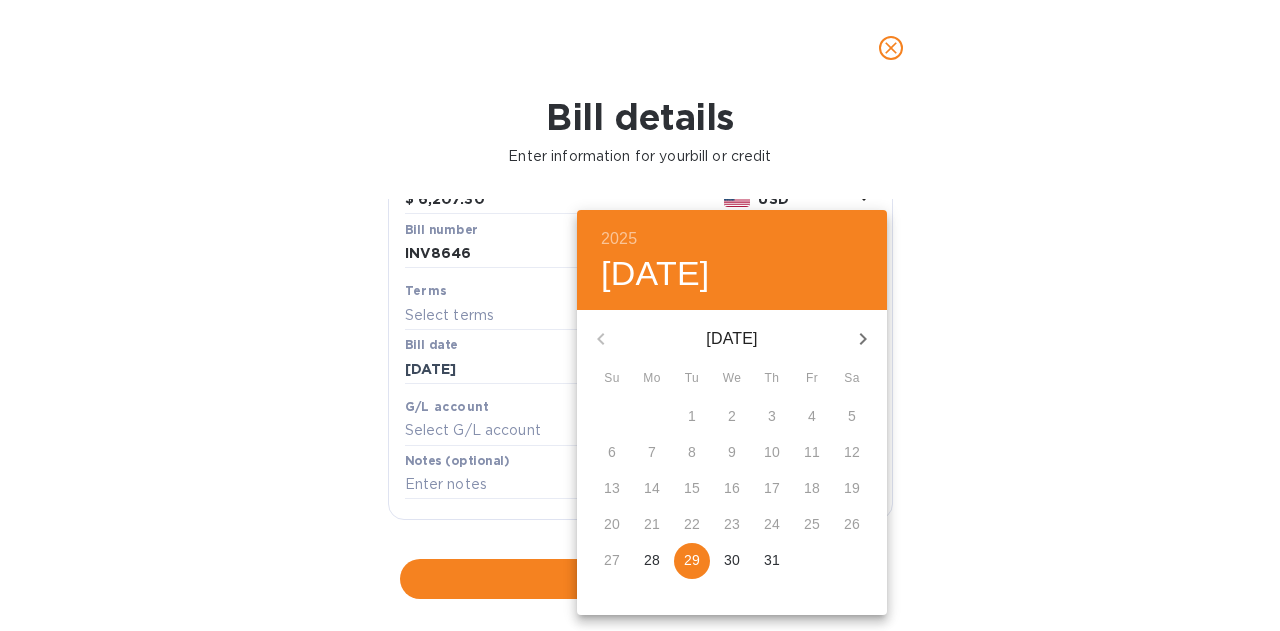 click 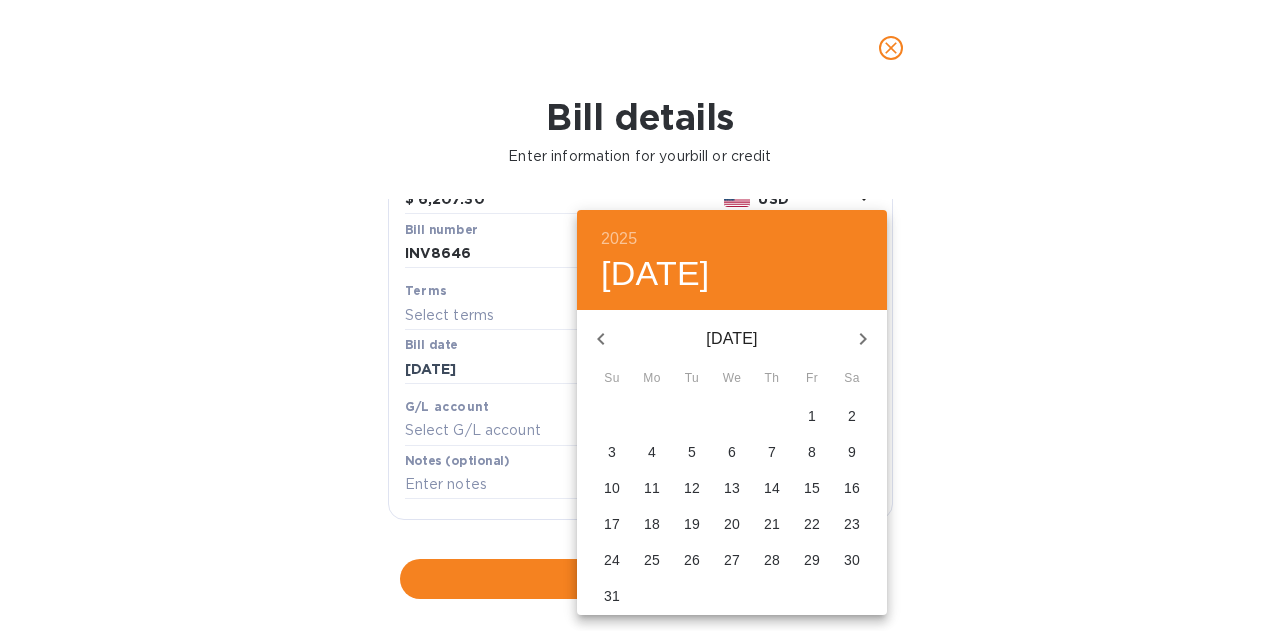 click on "7" at bounding box center (772, 452) 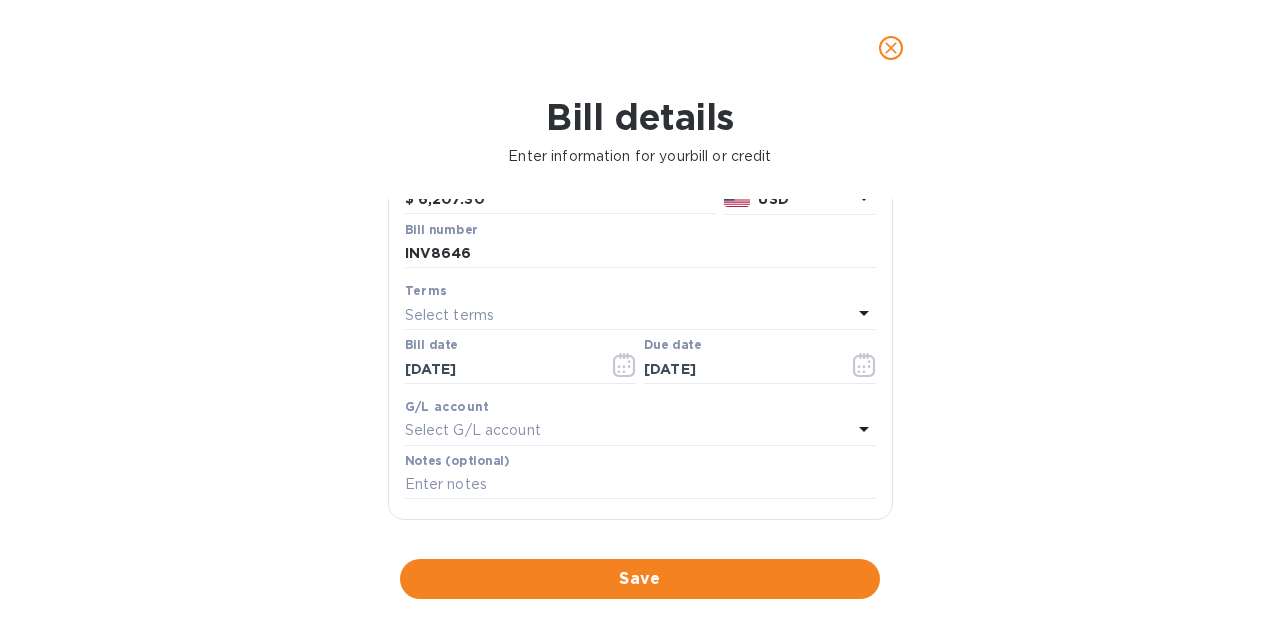 click on "Save" at bounding box center (640, 579) 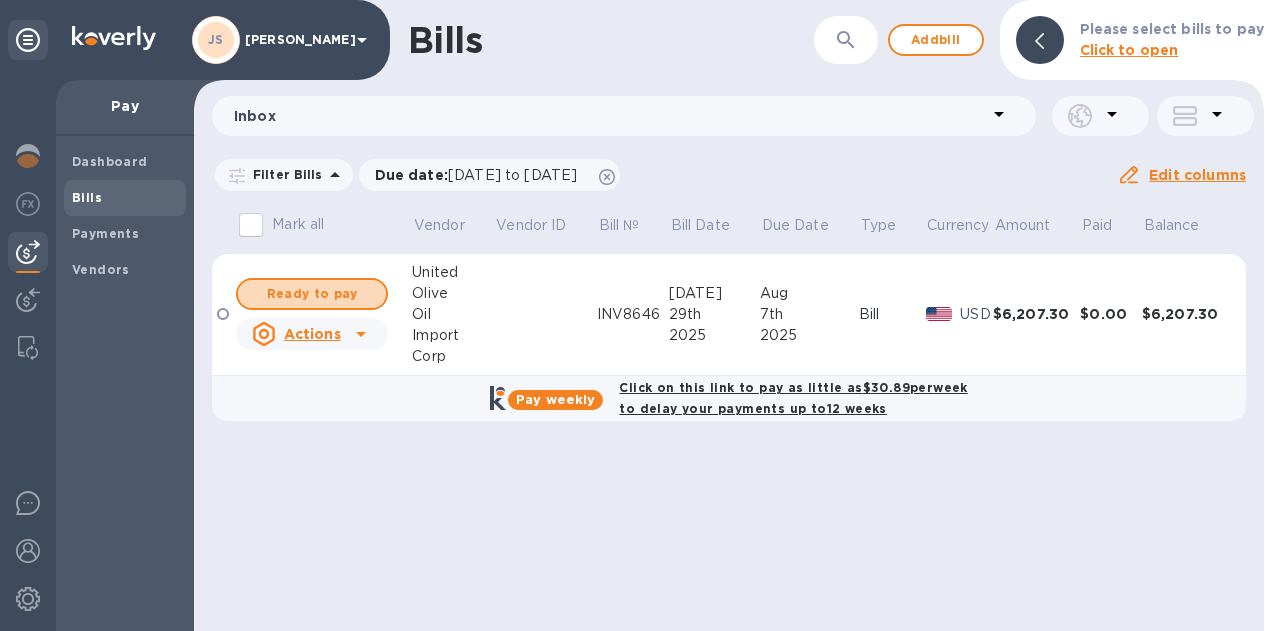 click on "Ready to pay" at bounding box center (312, 294) 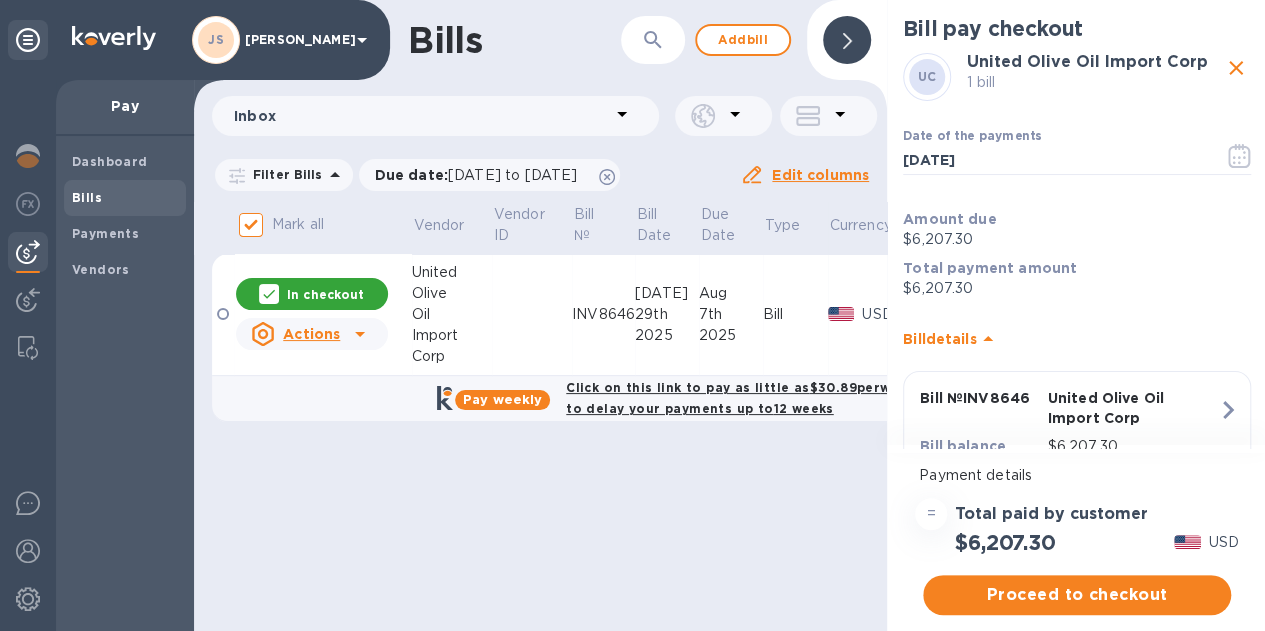 click 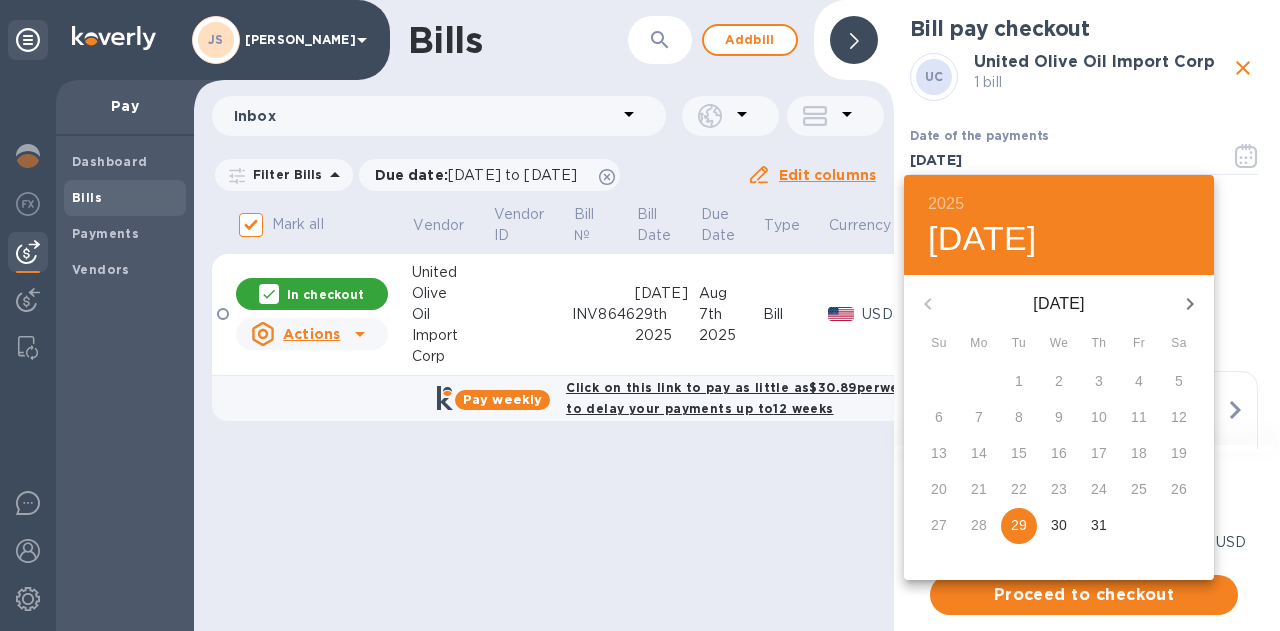 click 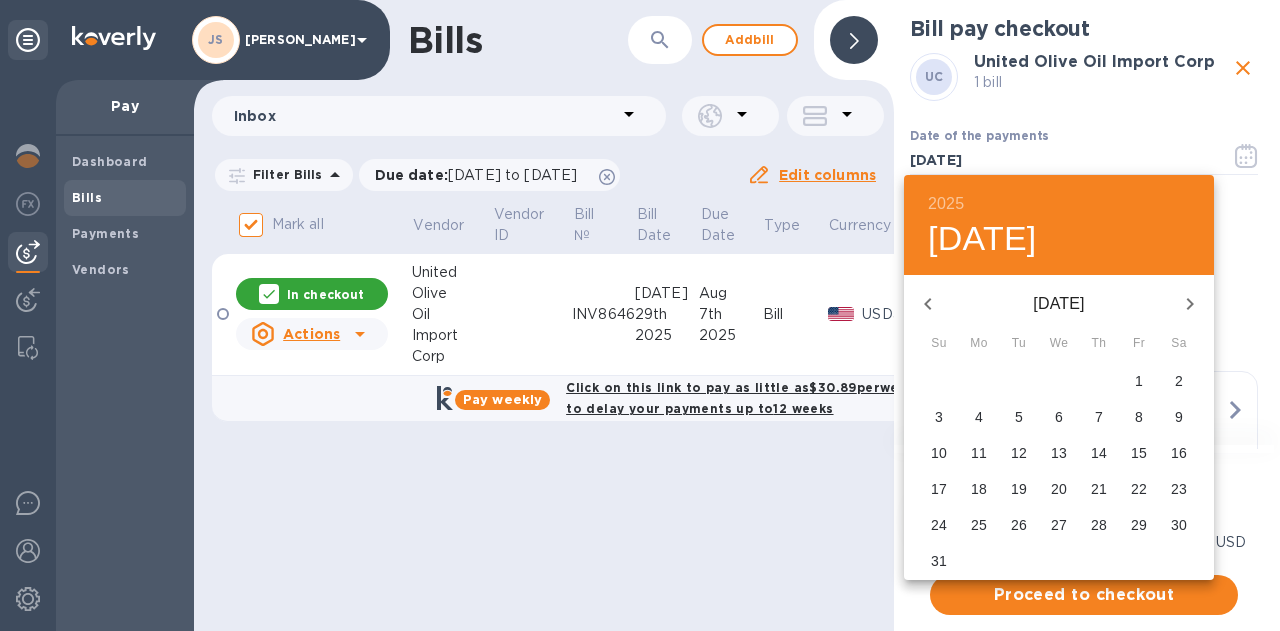 click on "7" at bounding box center [1099, 417] 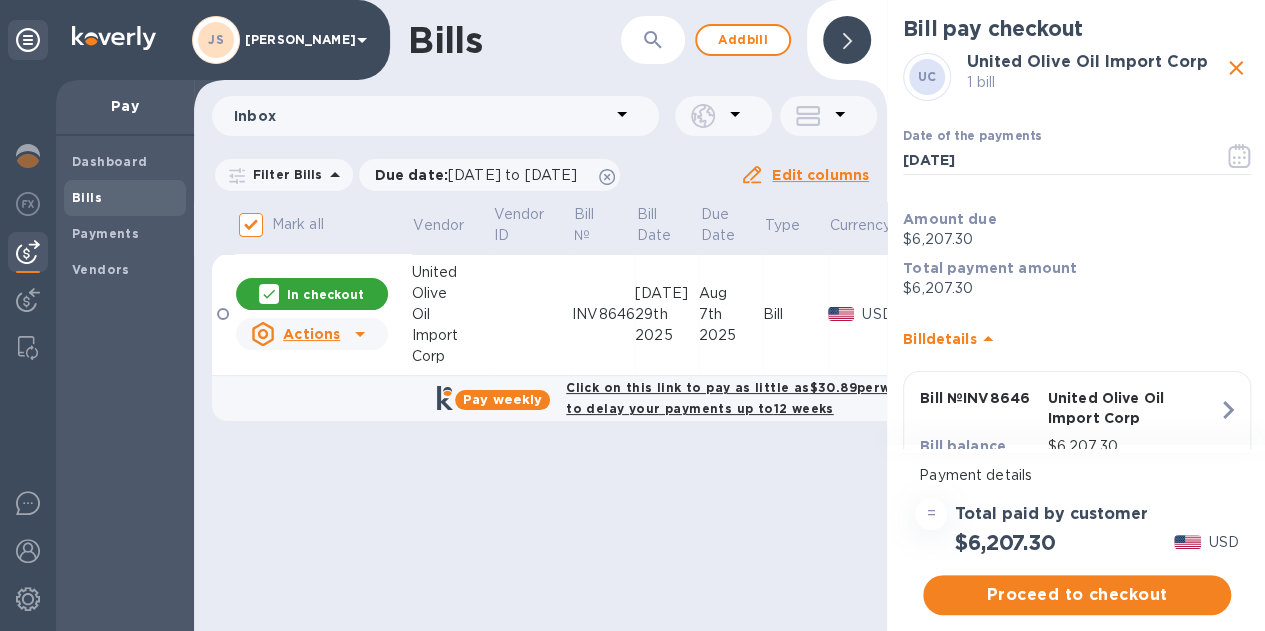 click on "Proceed to checkout" at bounding box center [1077, 595] 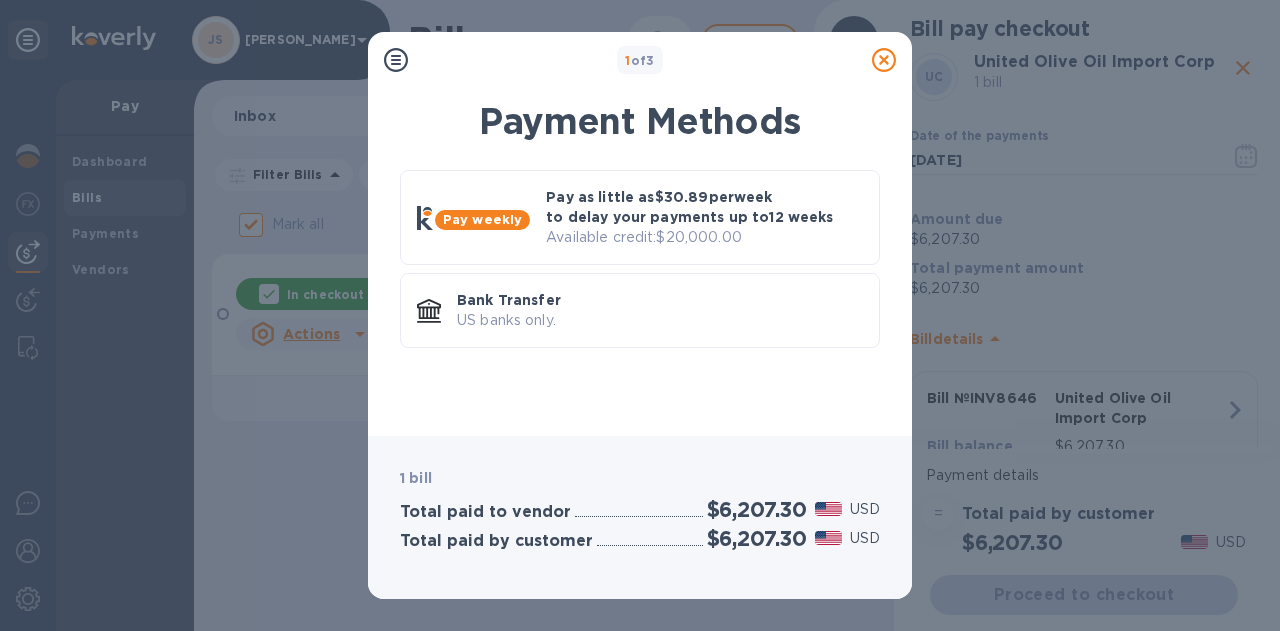 click on "Bank Transfer" at bounding box center (660, 300) 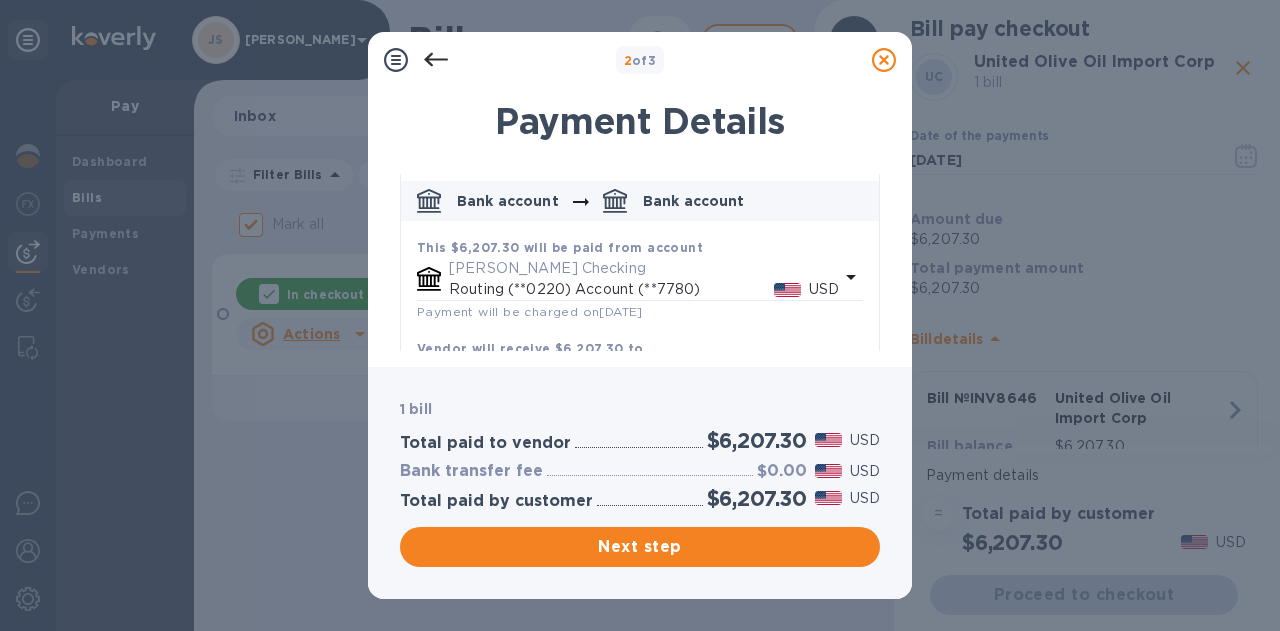 scroll, scrollTop: 179, scrollLeft: 0, axis: vertical 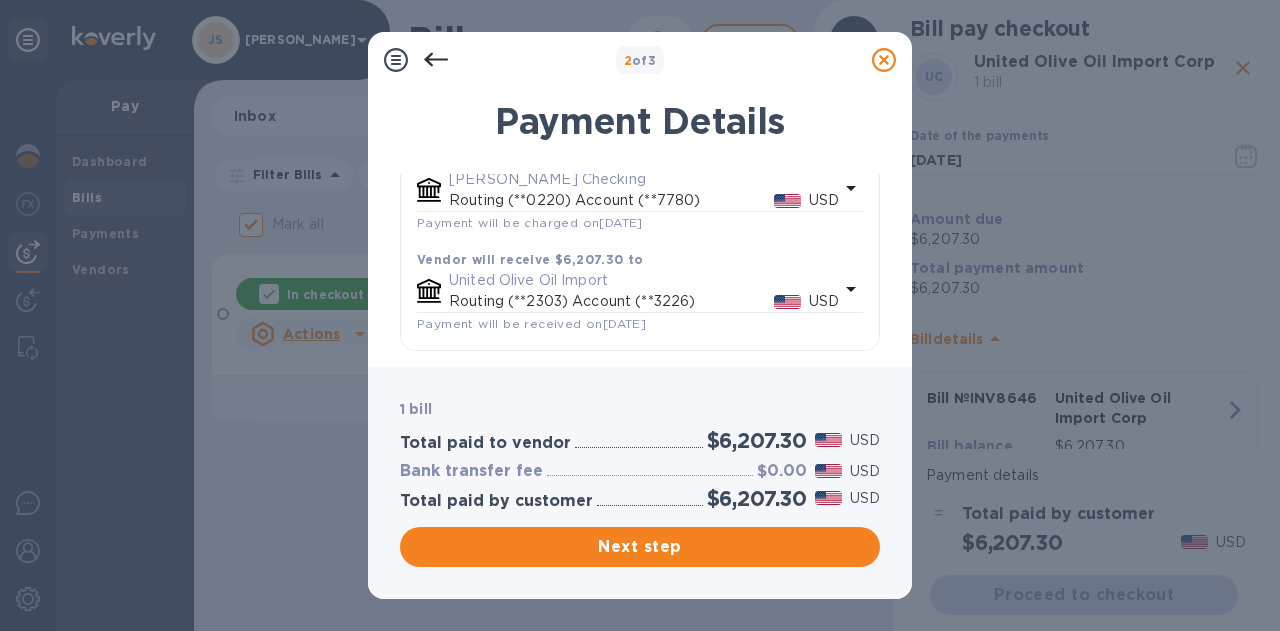 click on "Next step" at bounding box center (640, 547) 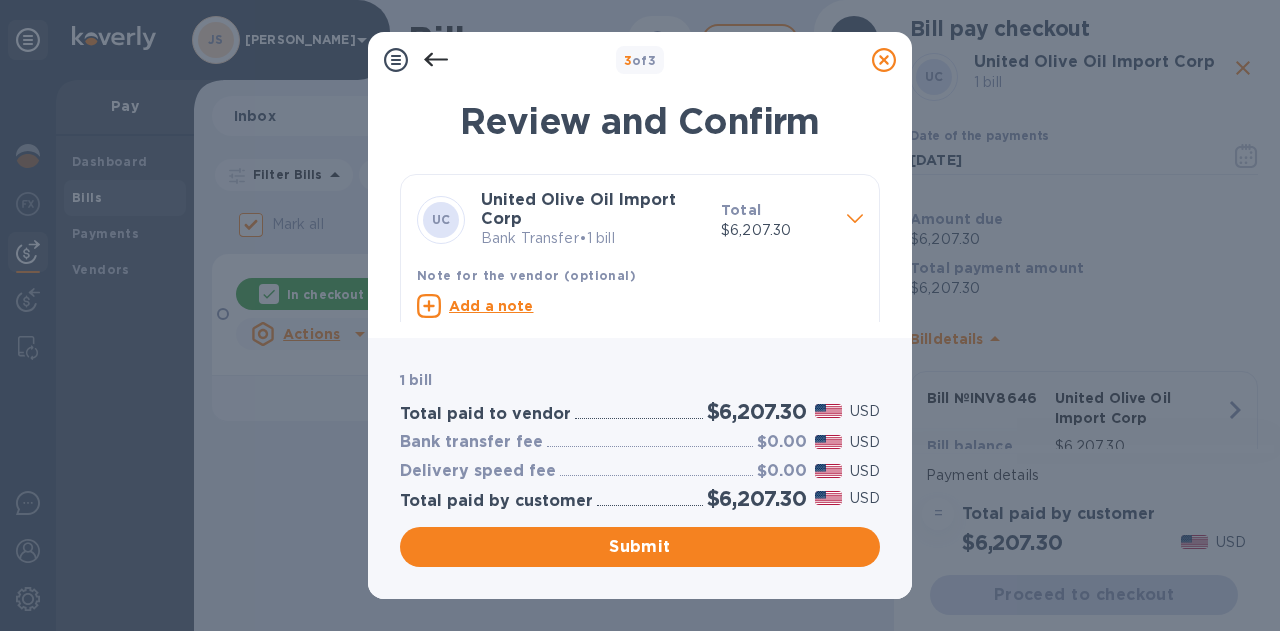 click on "Add a note" at bounding box center [491, 306] 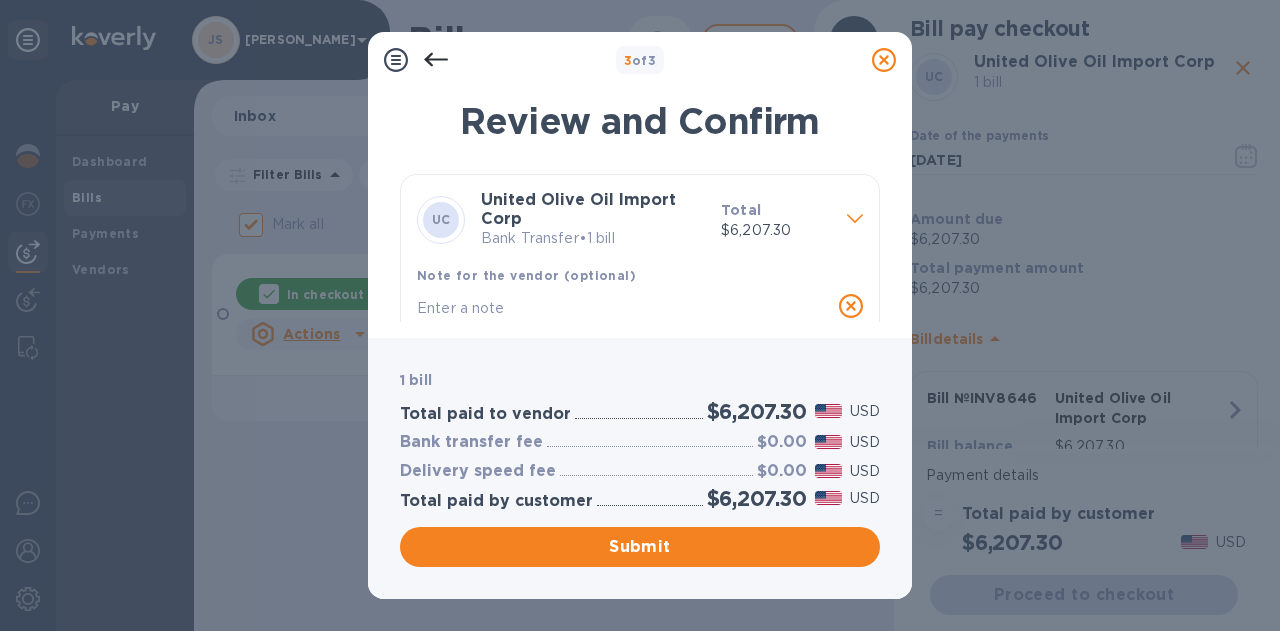 click at bounding box center [624, 308] 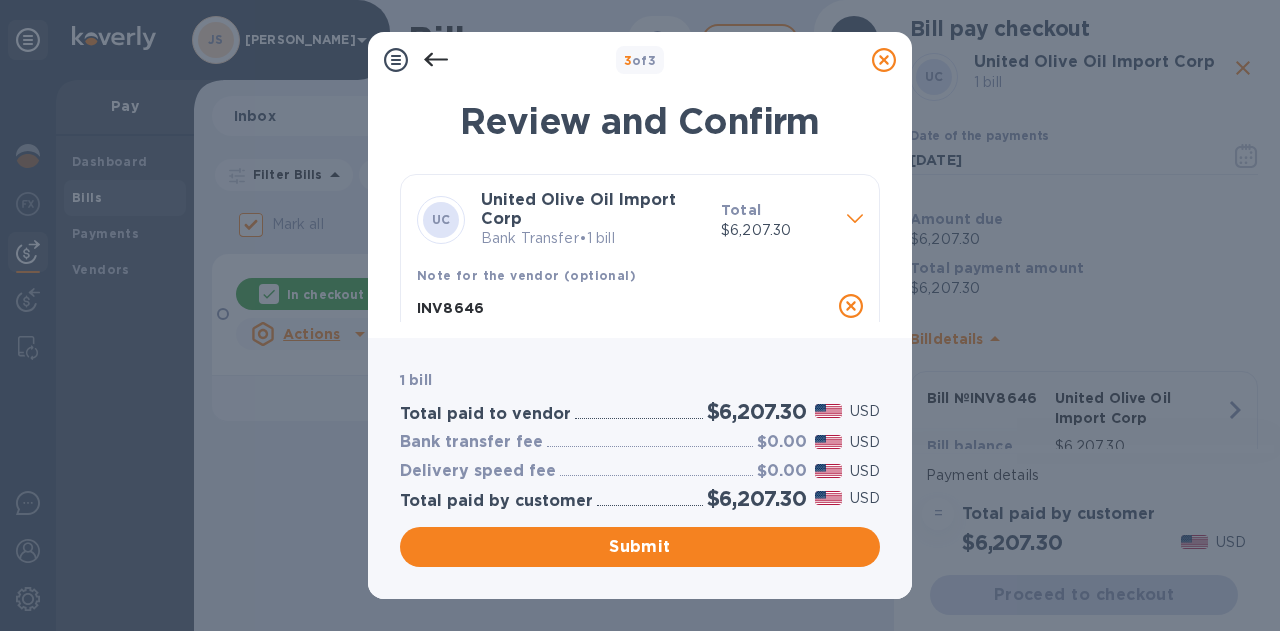 type on "INV8646" 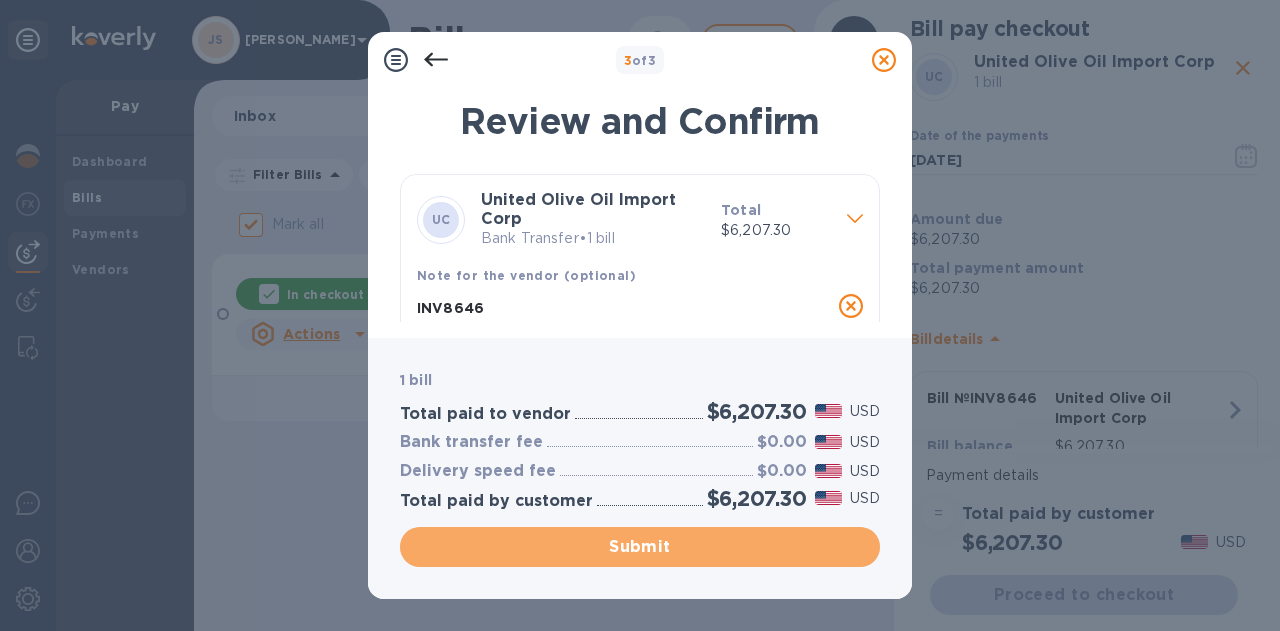 click on "Submit" at bounding box center [640, 547] 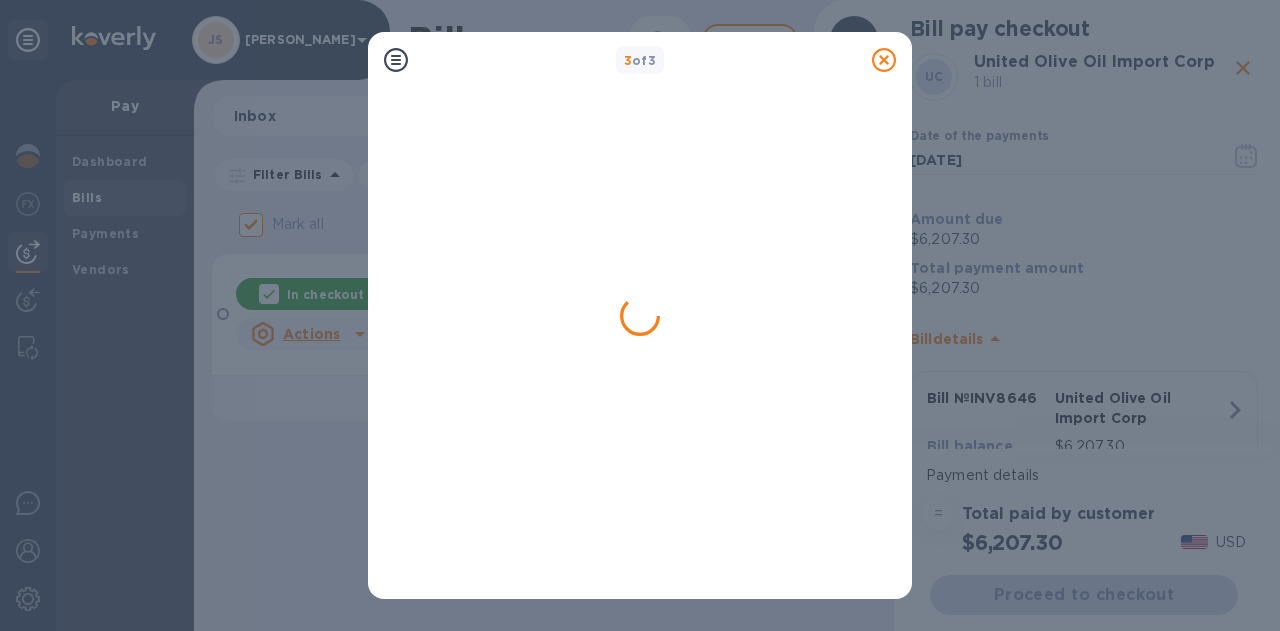 checkbox on "false" 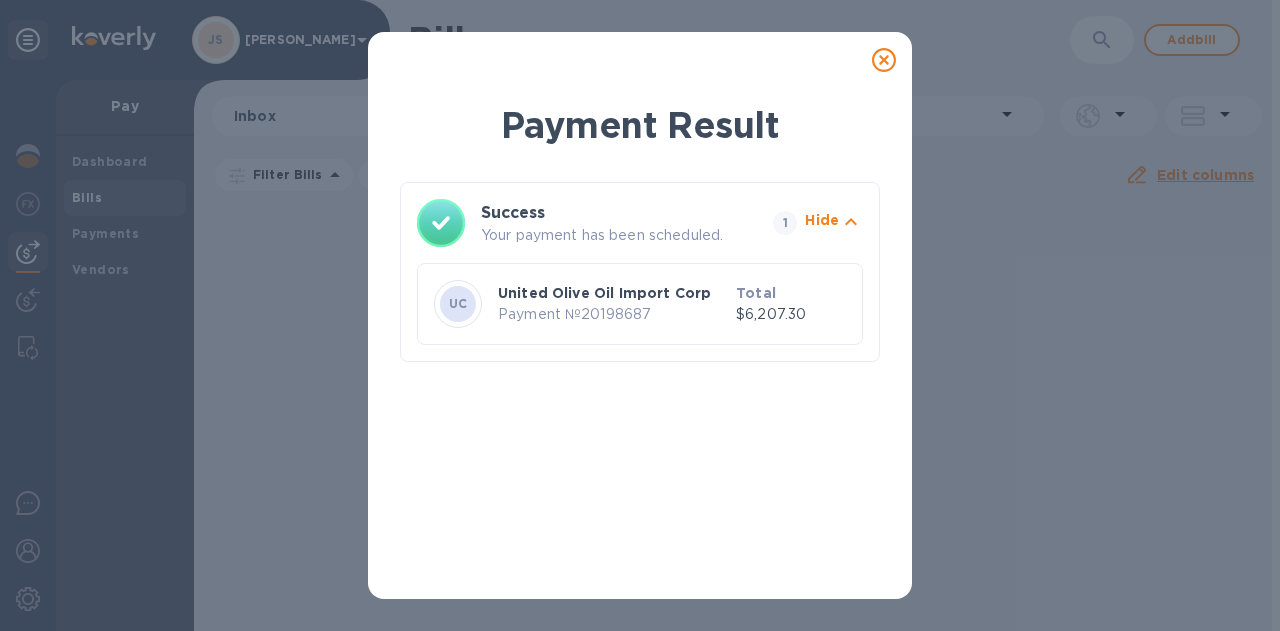 click 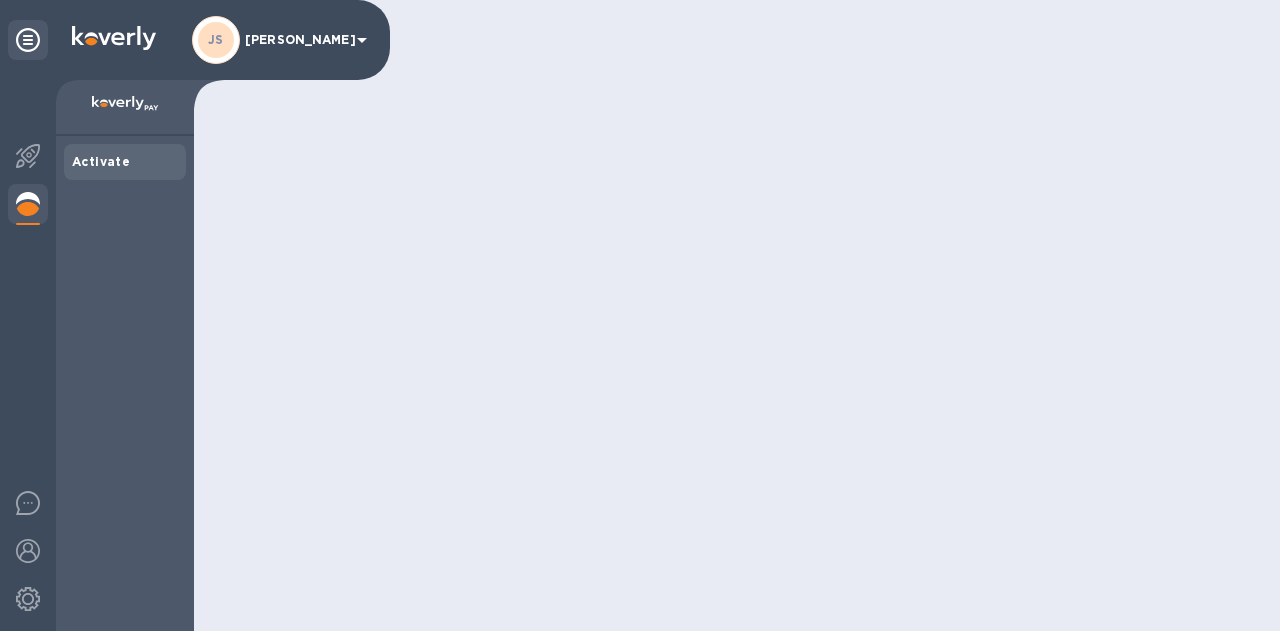 scroll, scrollTop: 0, scrollLeft: 0, axis: both 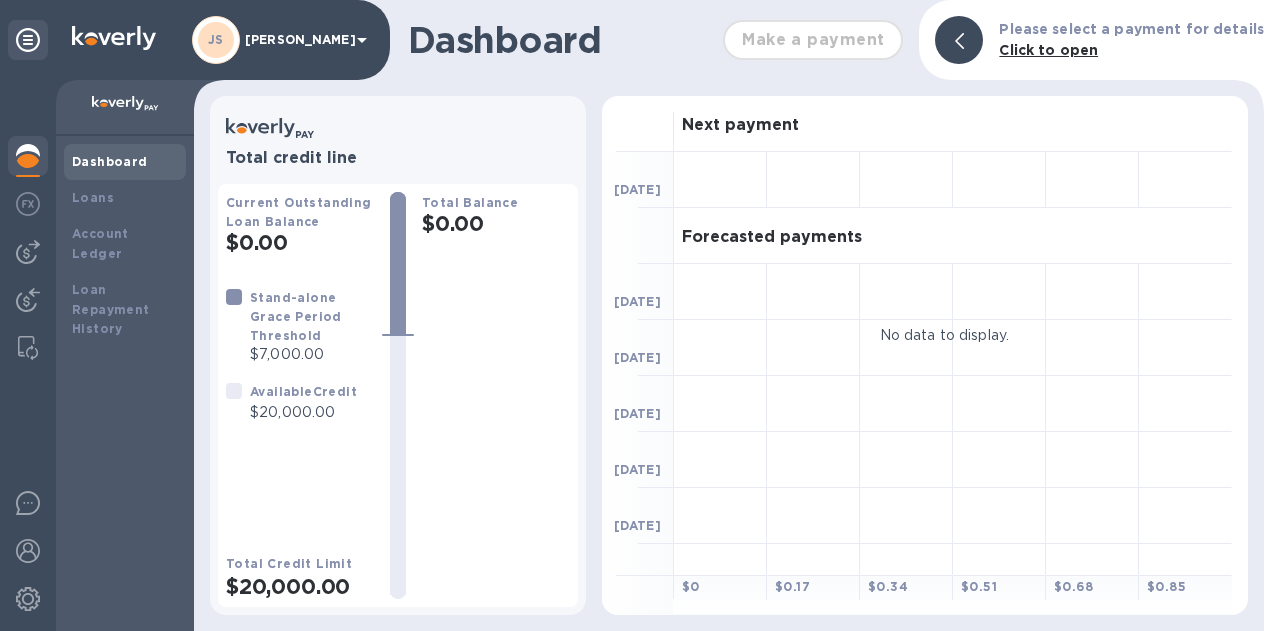 click at bounding box center (28, 252) 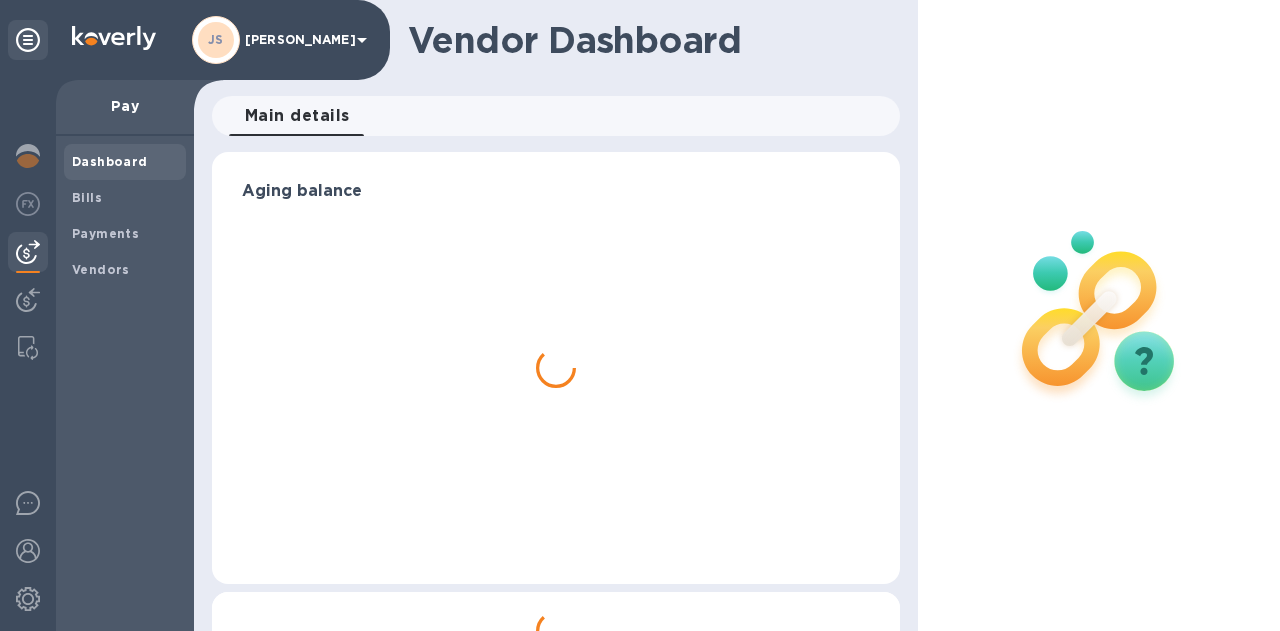 click on "Bills" at bounding box center [125, 198] 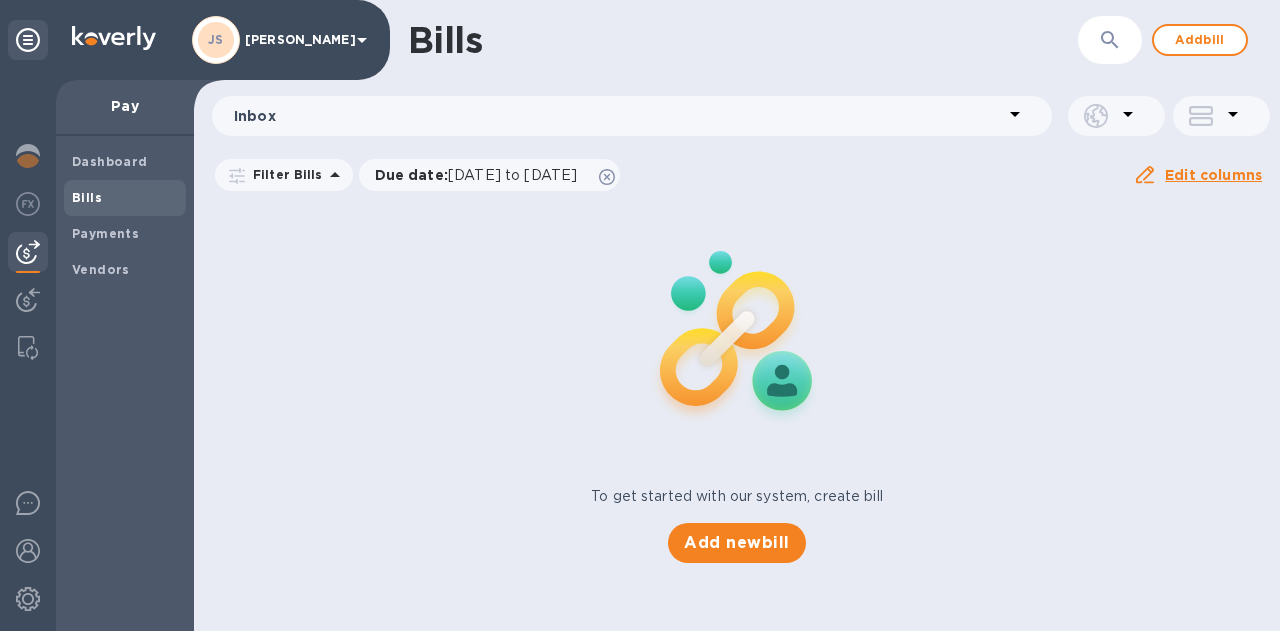 click on "Add   bill" at bounding box center [1200, 40] 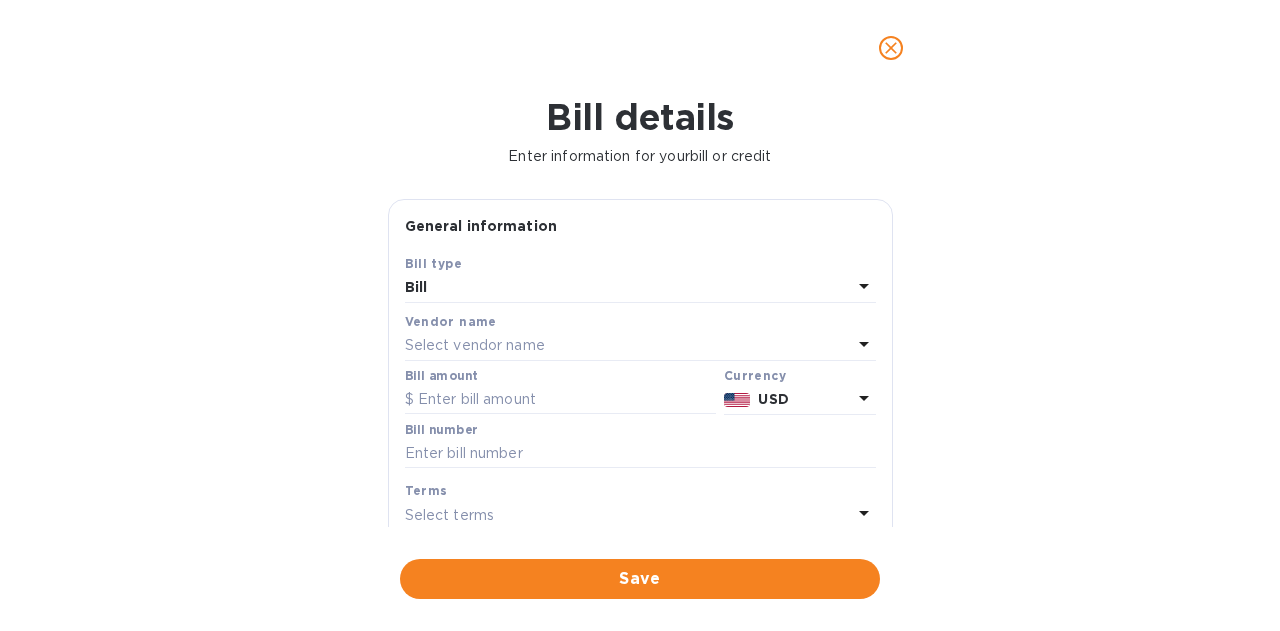 click on "Select vendor name" at bounding box center [628, 346] 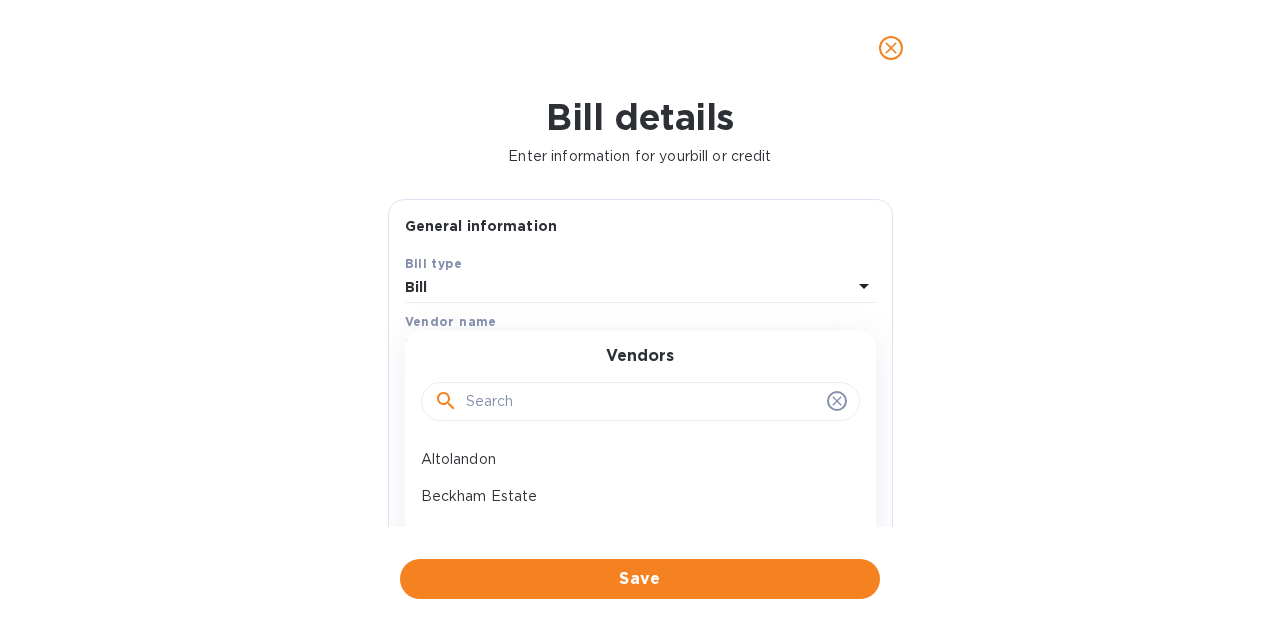 click at bounding box center [642, 402] 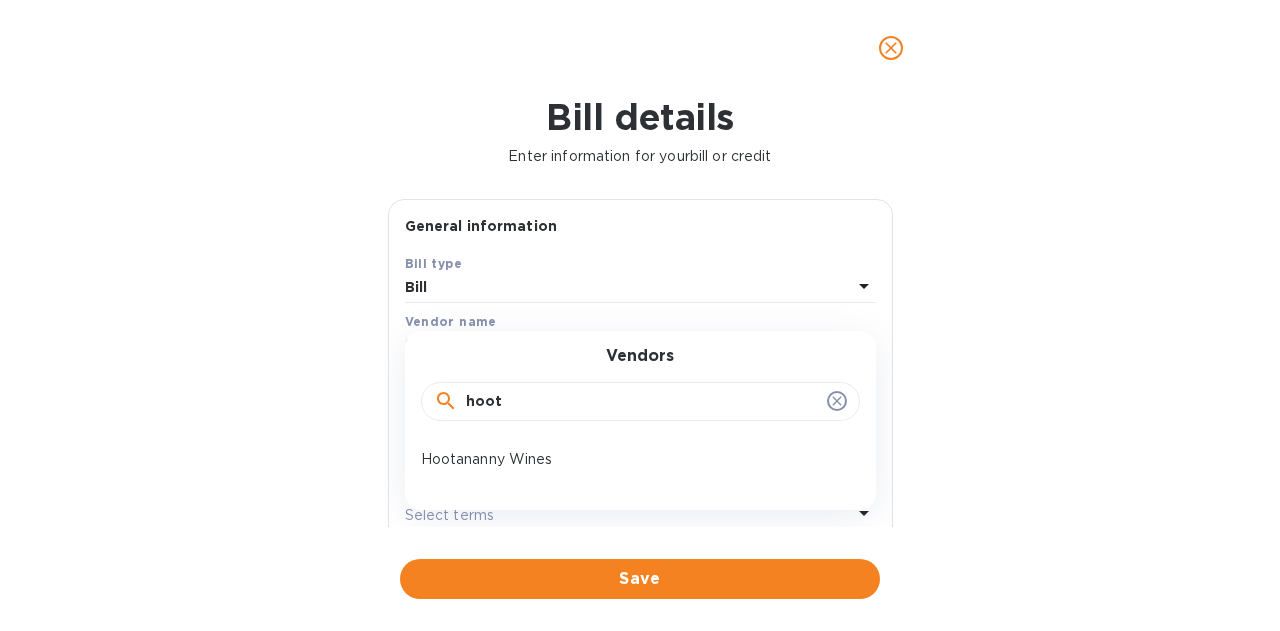 type on "hoot" 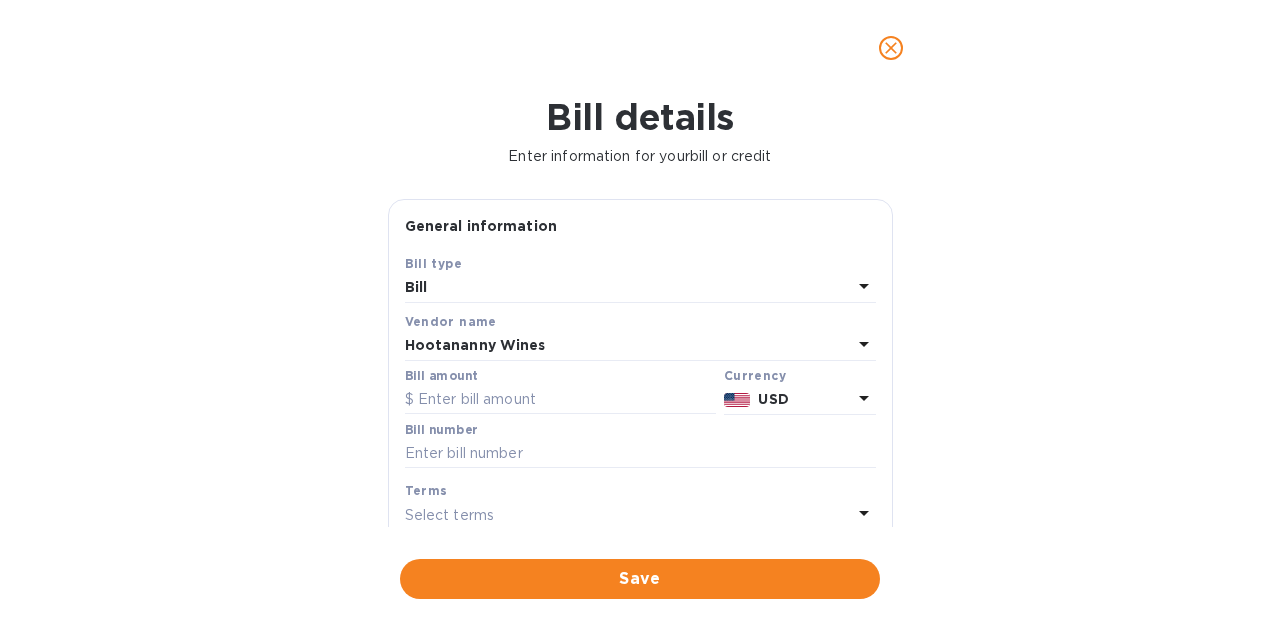 click at bounding box center (560, 400) 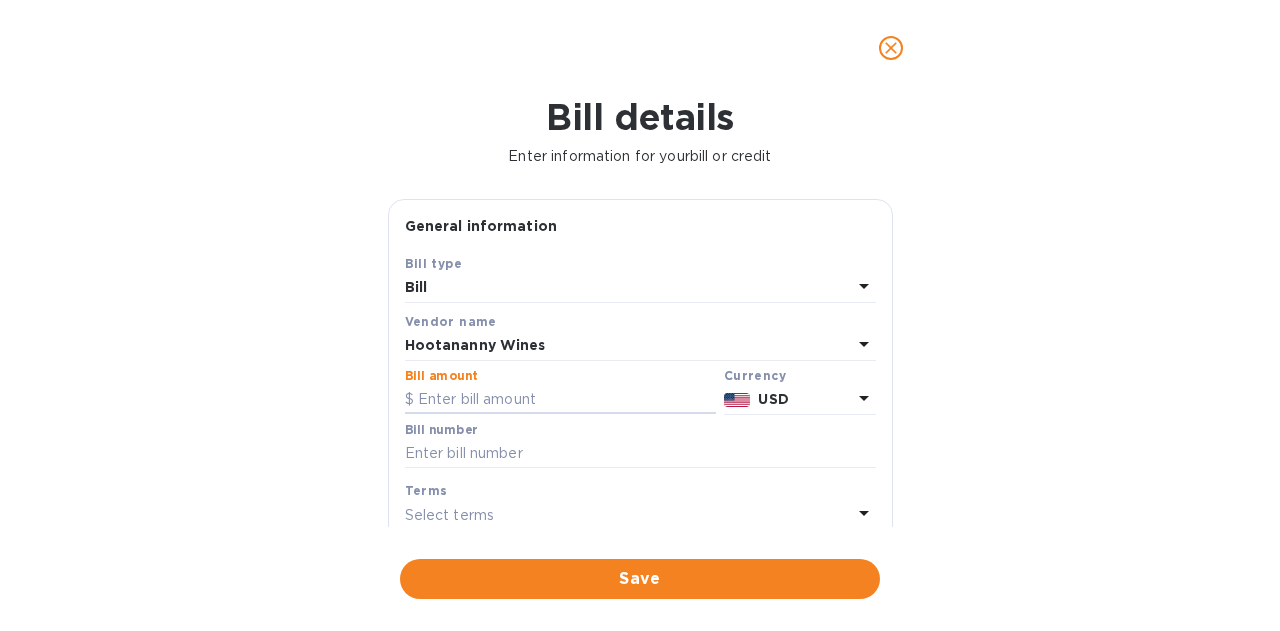 paste on "6,228.00" 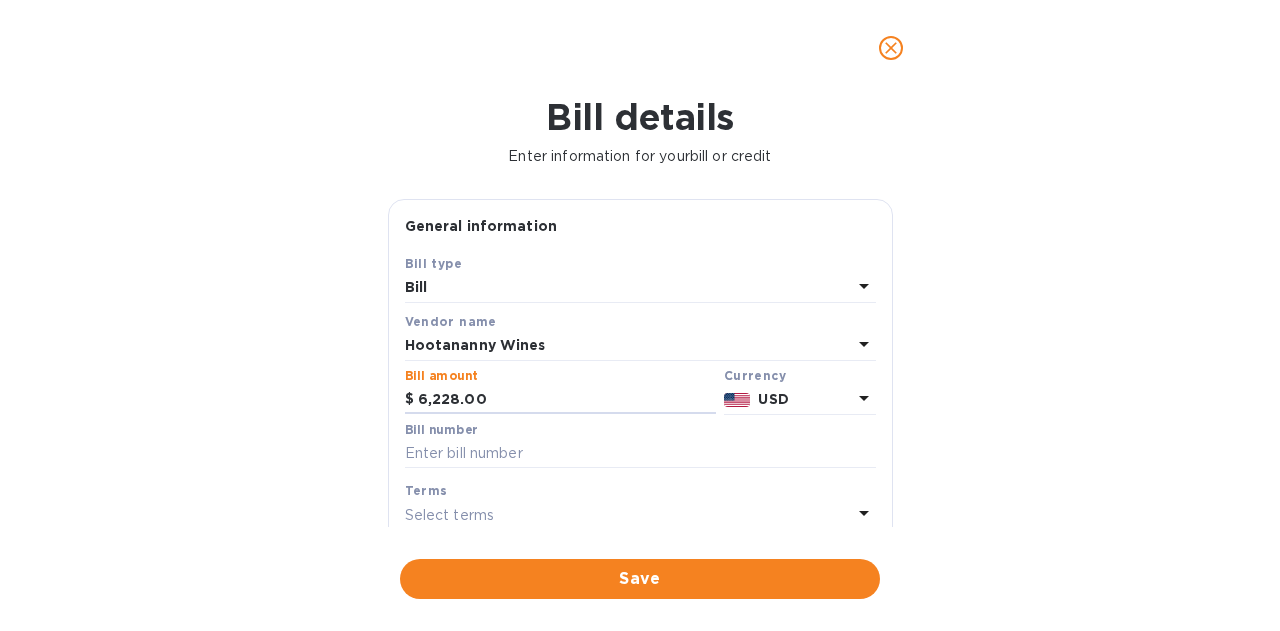 type on "6,228.00" 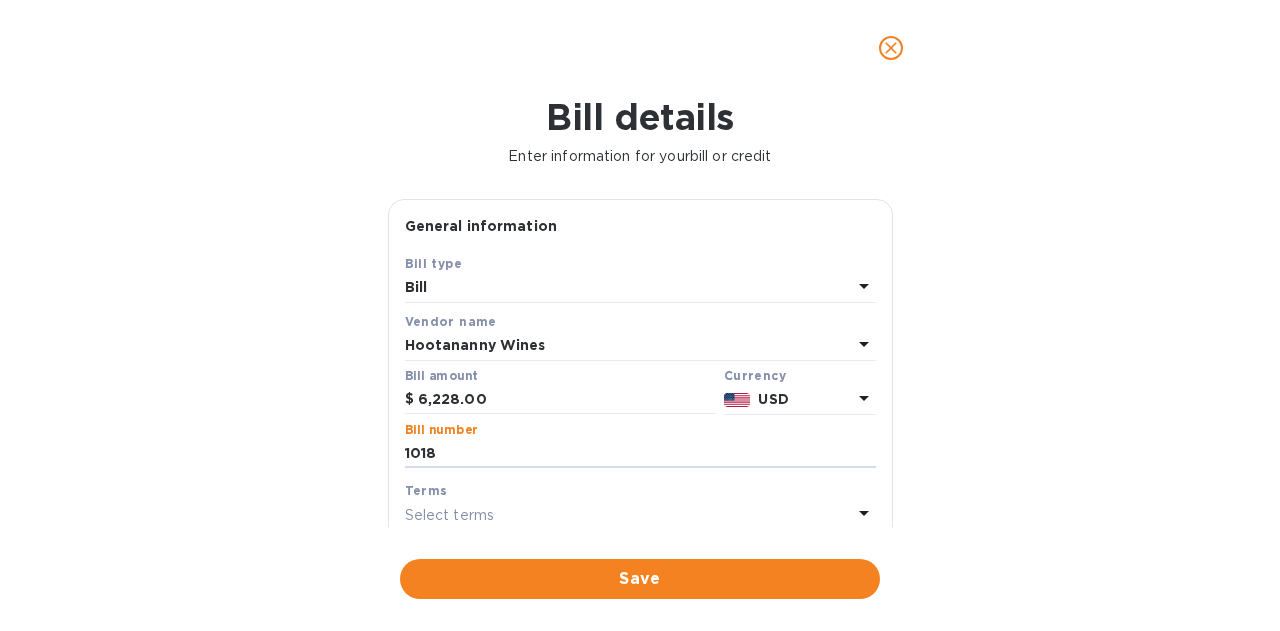 type on "1018" 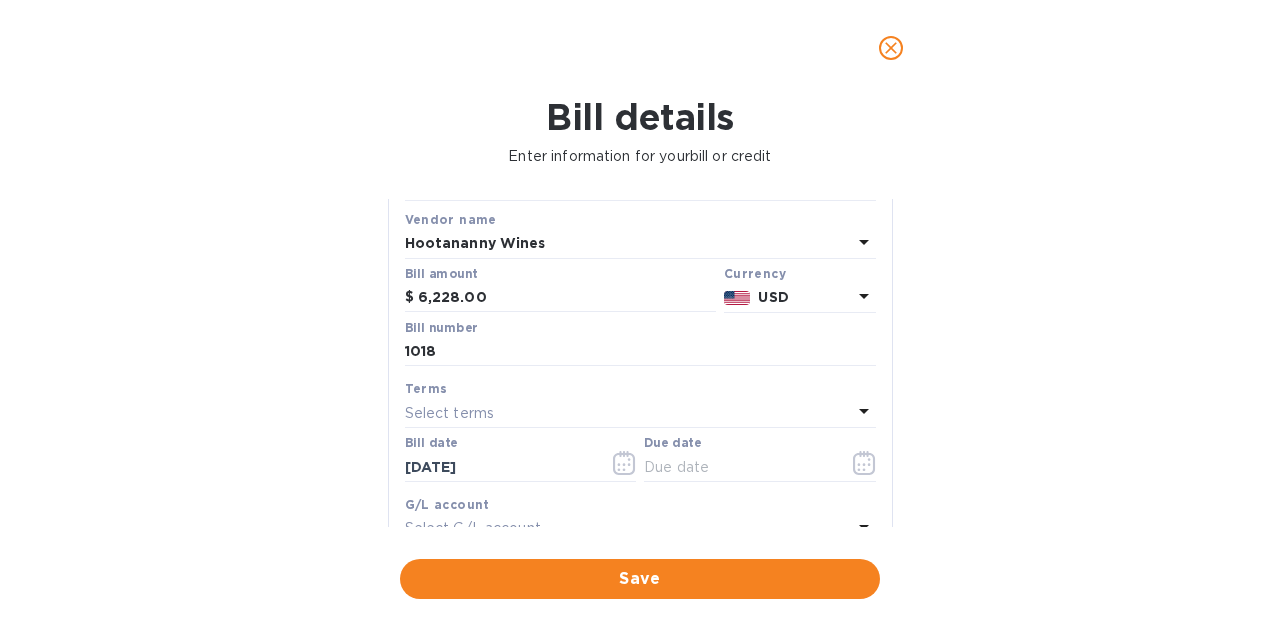 scroll, scrollTop: 200, scrollLeft: 0, axis: vertical 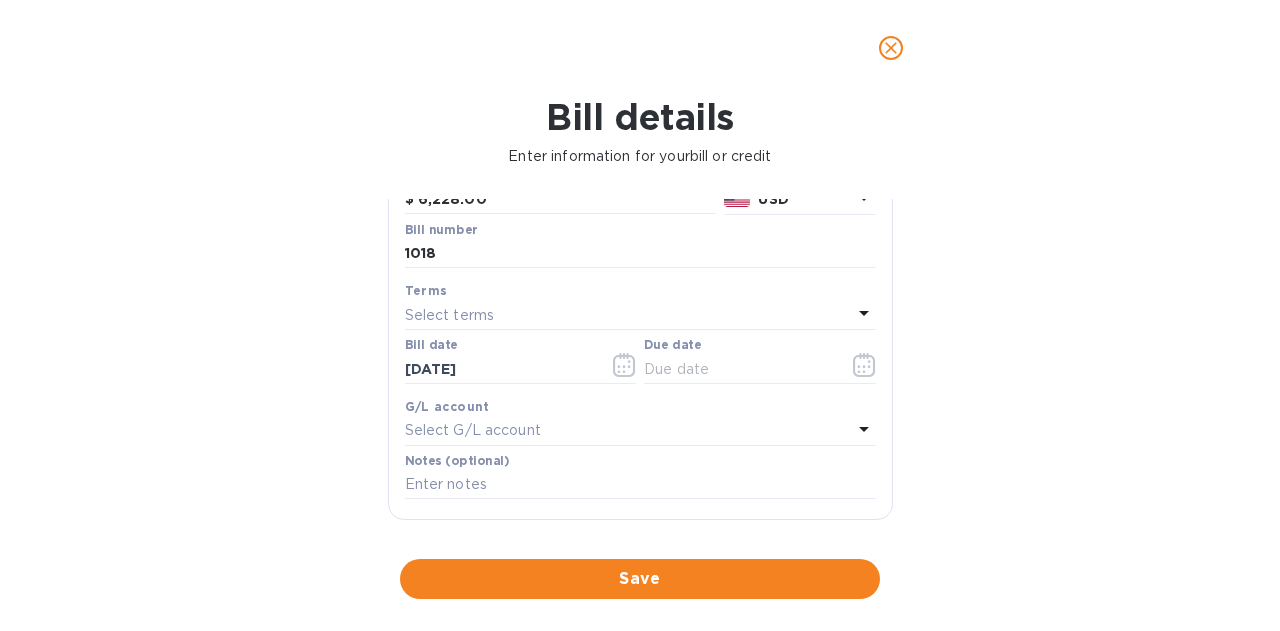 click 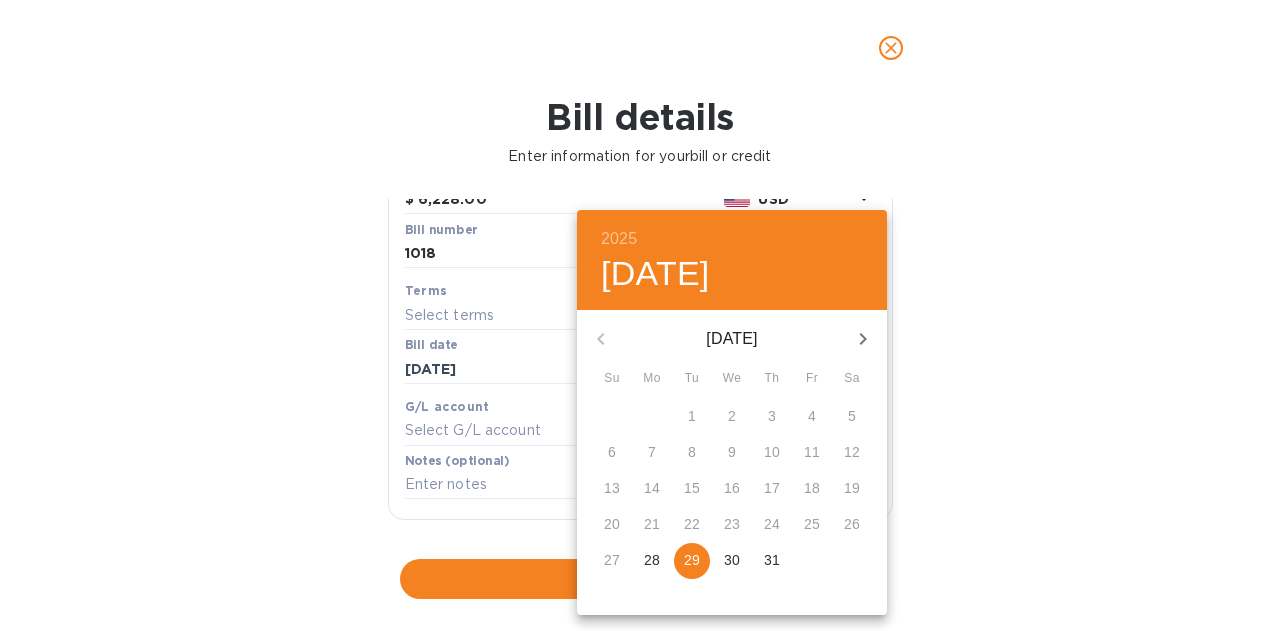 click 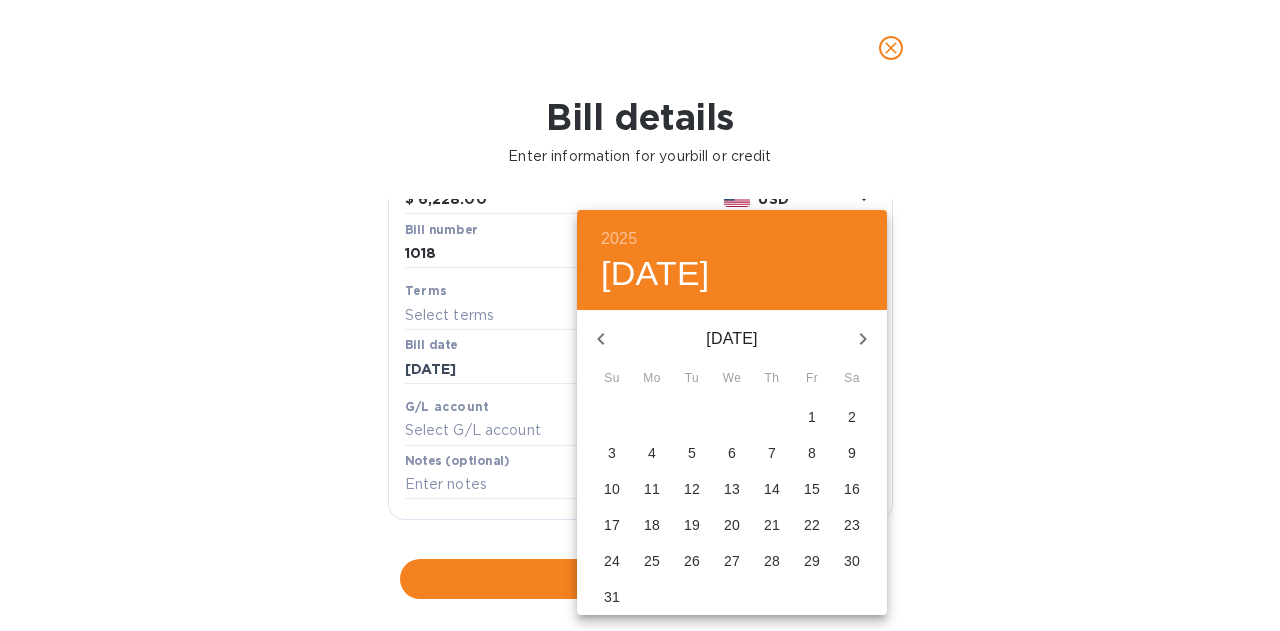 click 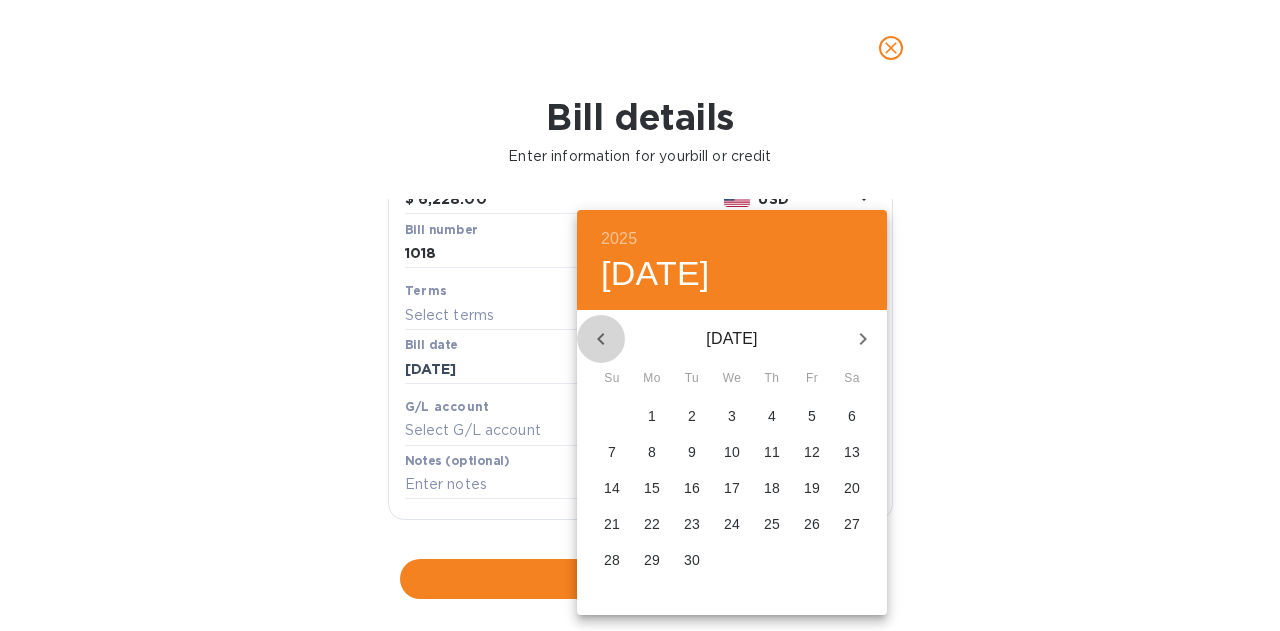 click 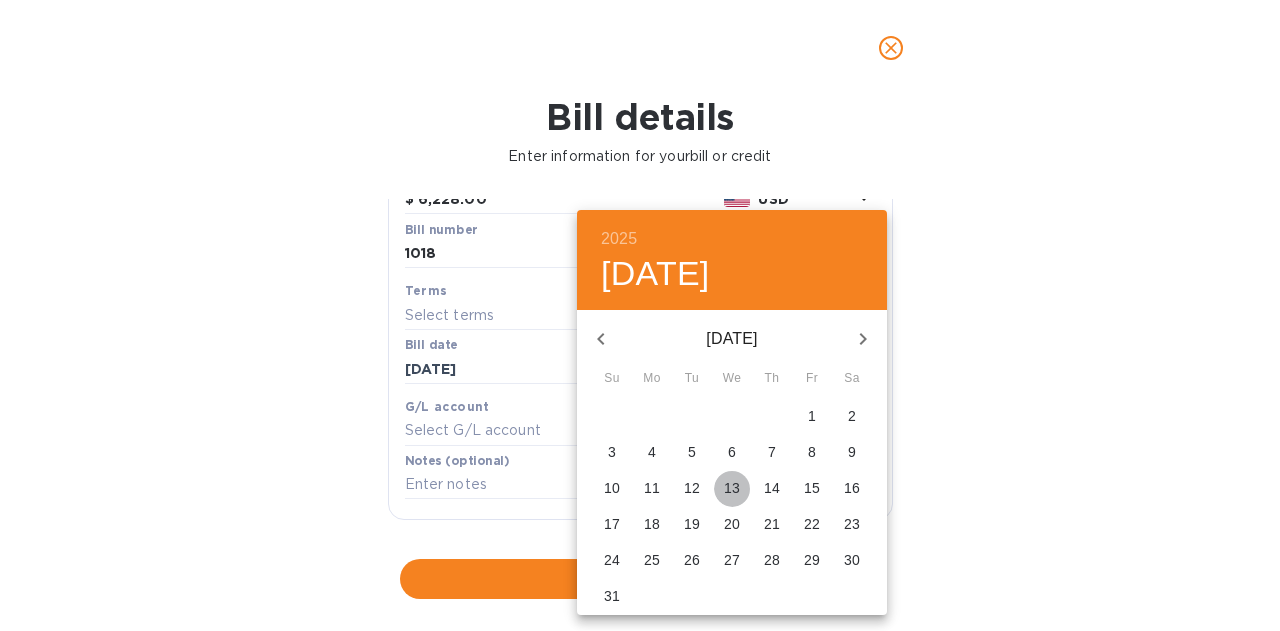 click on "13" at bounding box center (732, 488) 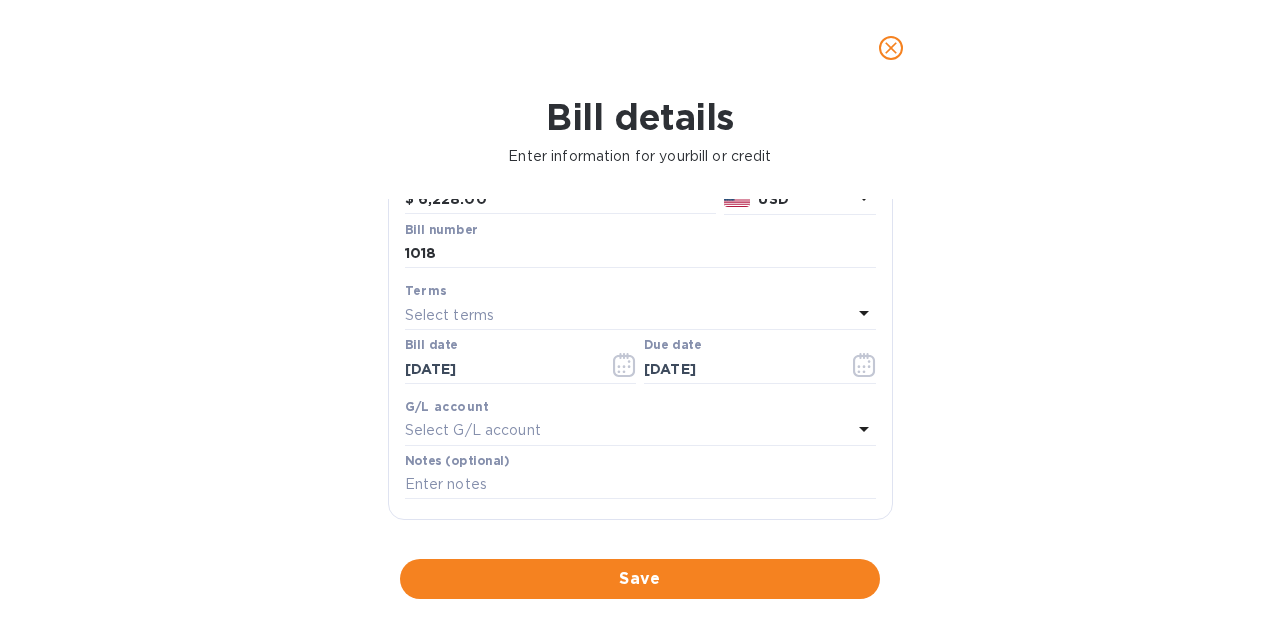 scroll, scrollTop: 0, scrollLeft: 0, axis: both 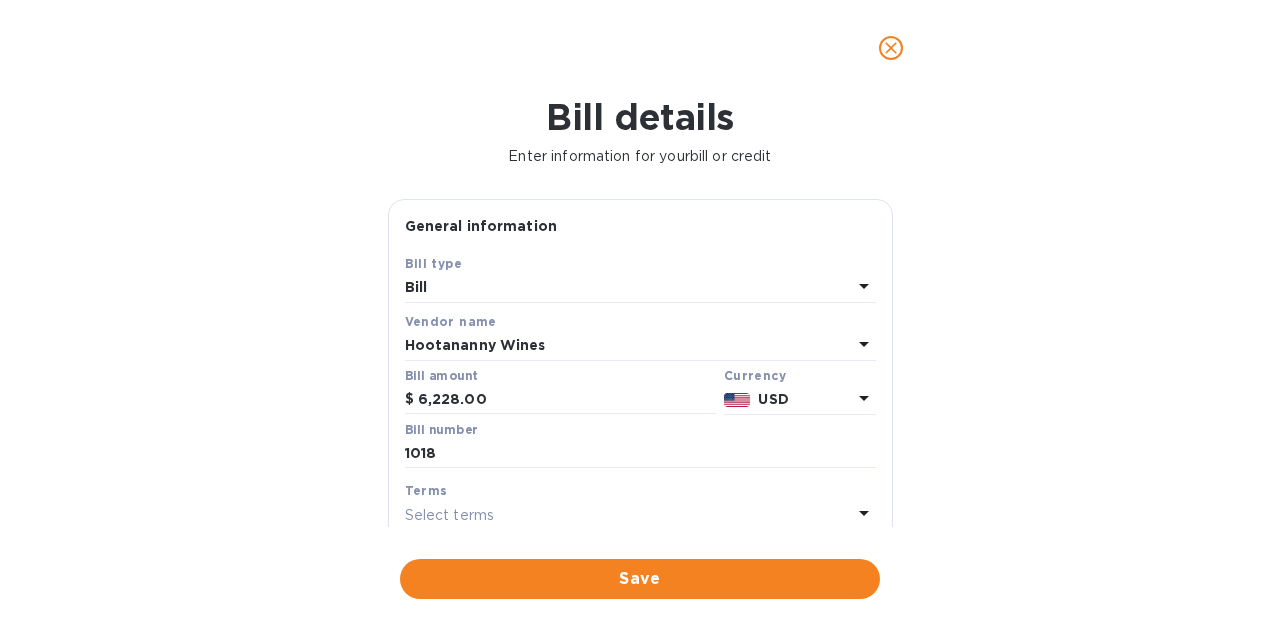 click on "Save" at bounding box center (640, 579) 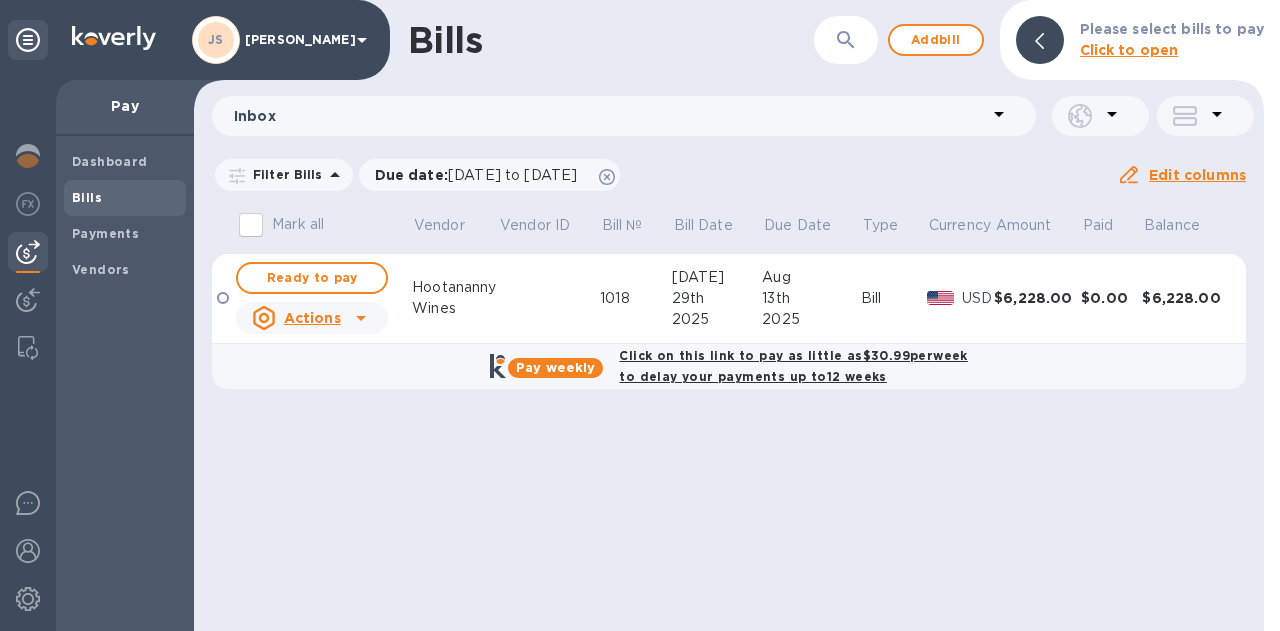 click on "Ready to pay" at bounding box center (312, 278) 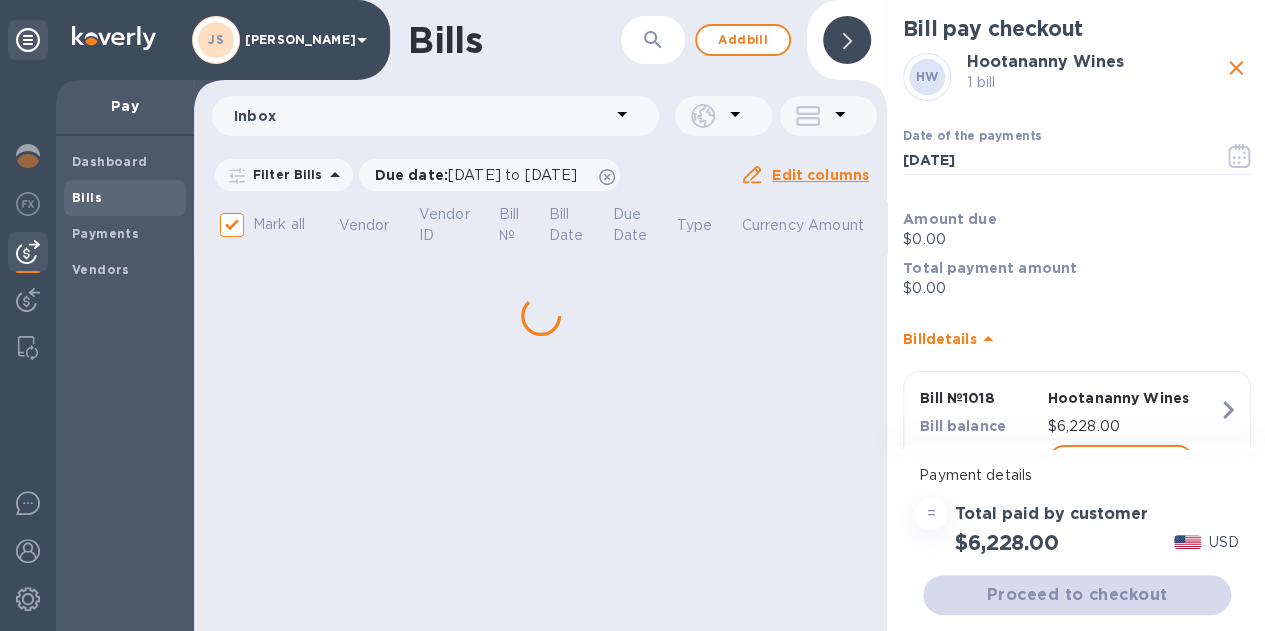 click 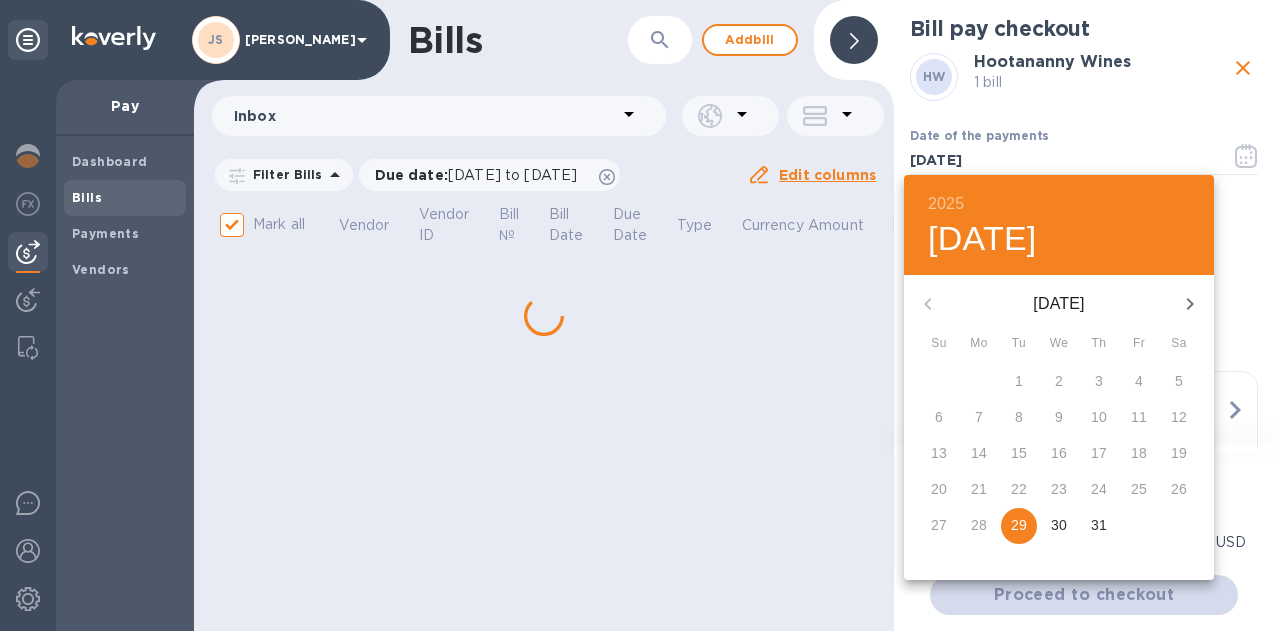 click 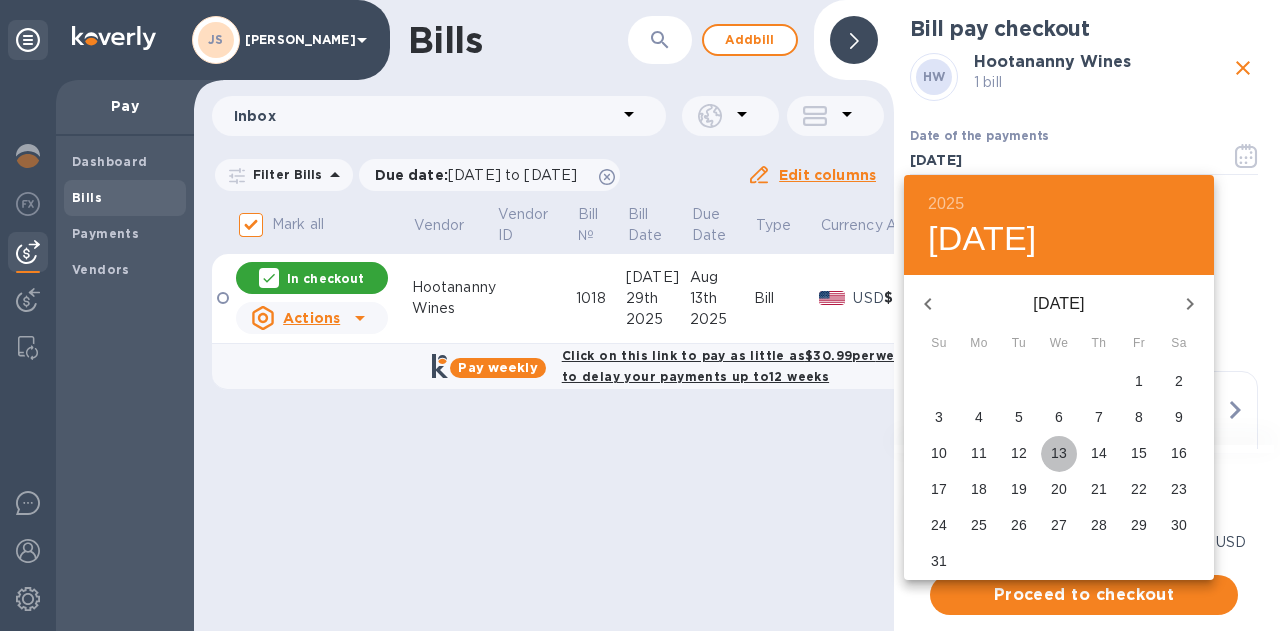 click on "13" at bounding box center (1059, 453) 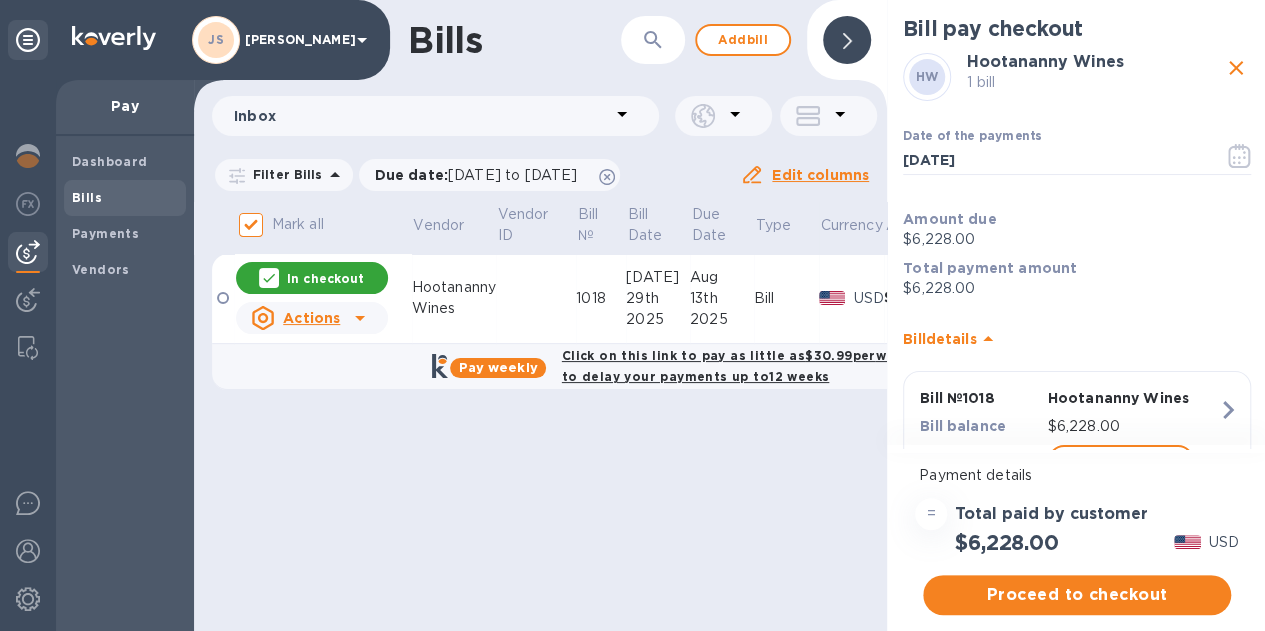 click on "Proceed to checkout" at bounding box center (1077, 595) 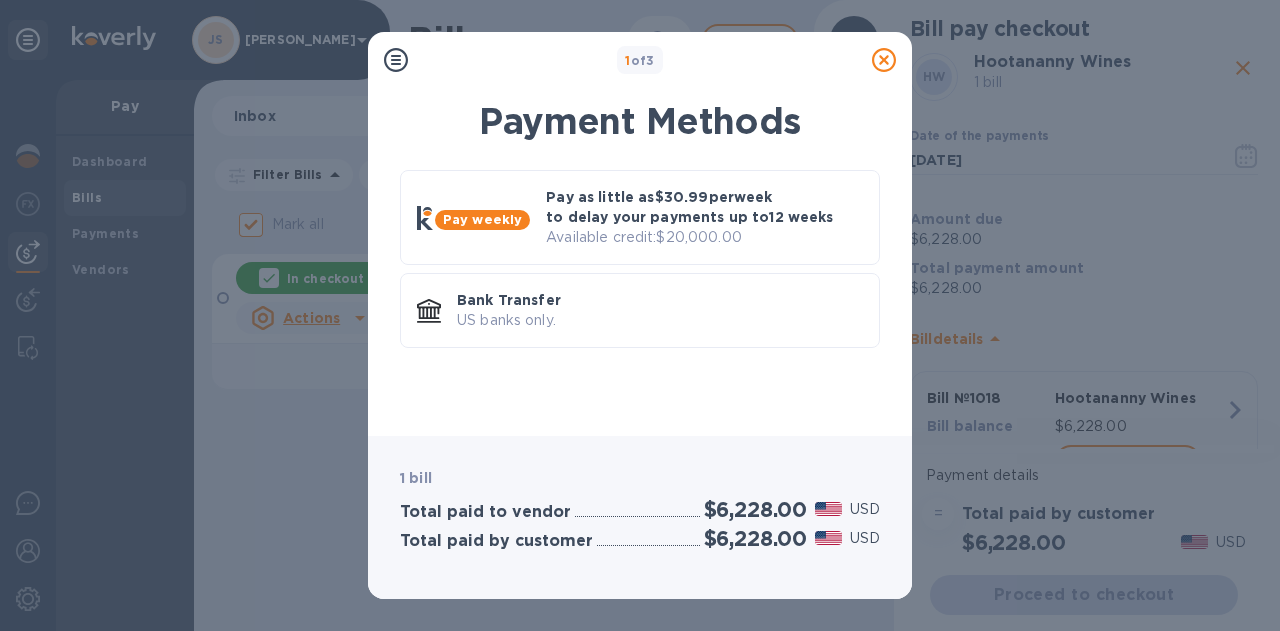 click on "US banks only." at bounding box center (660, 320) 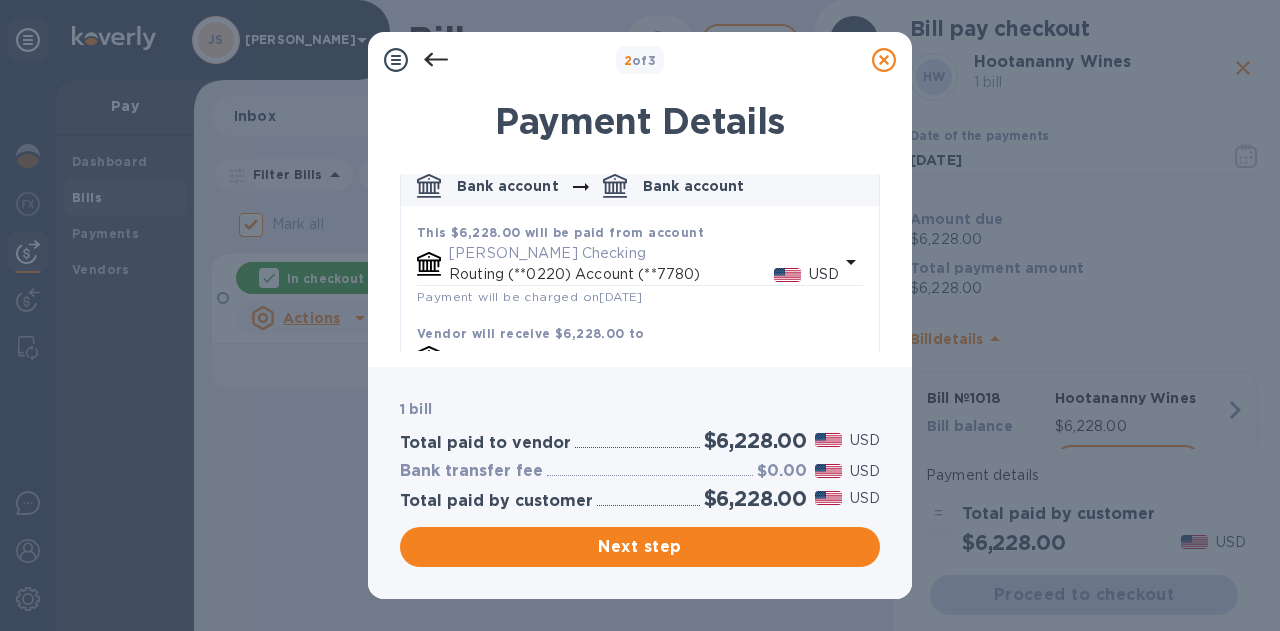 scroll, scrollTop: 165, scrollLeft: 0, axis: vertical 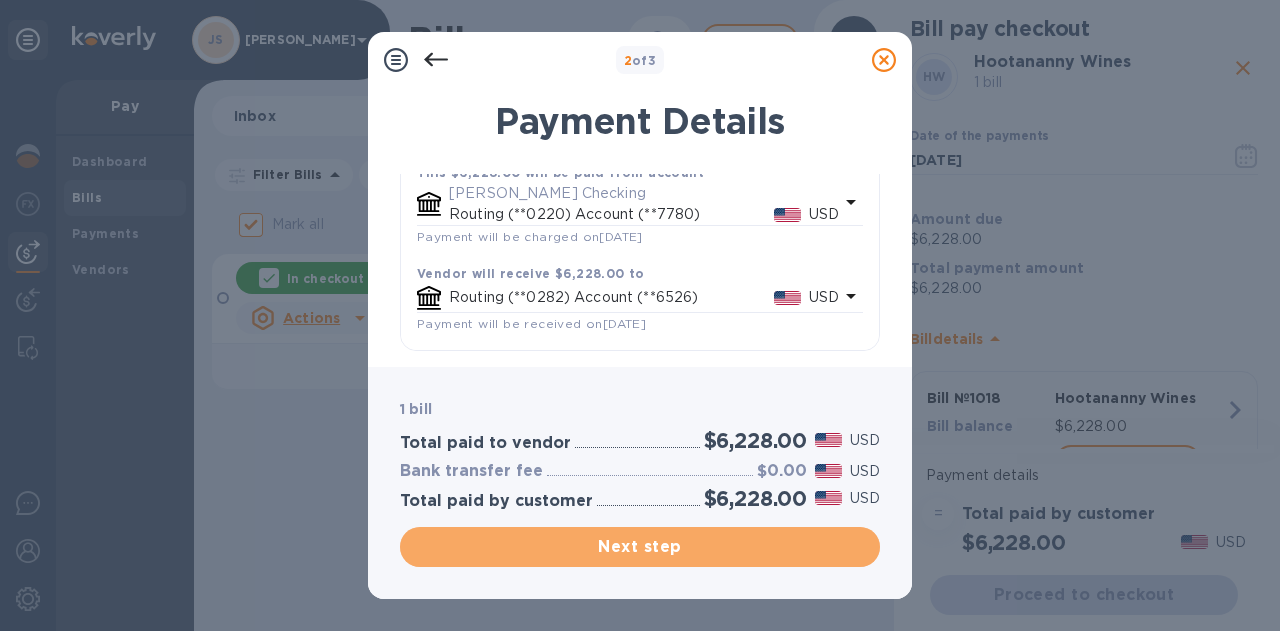 click on "Next step" at bounding box center [640, 547] 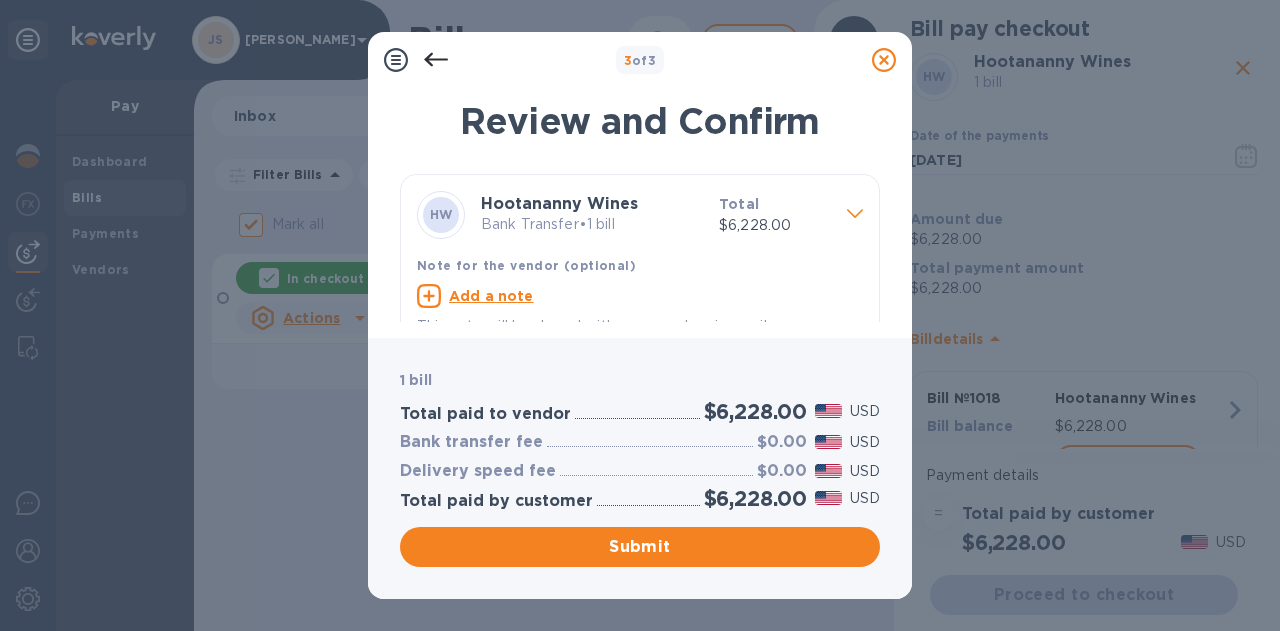click on "Add a note" at bounding box center [491, 296] 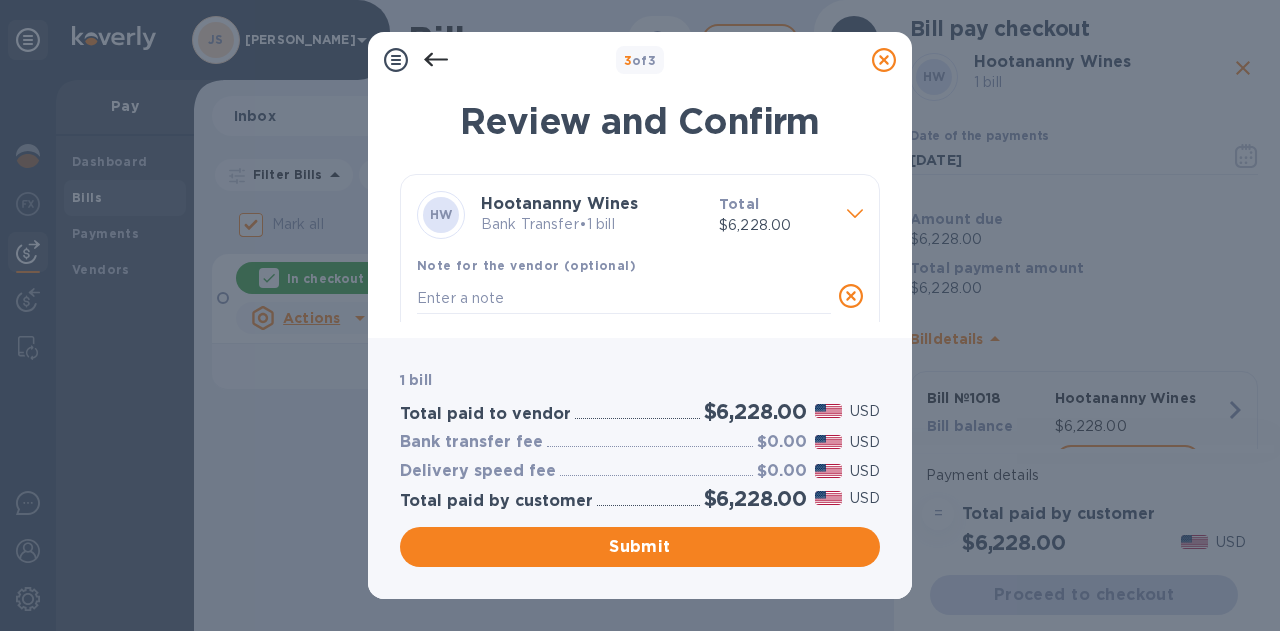 click at bounding box center [624, 298] 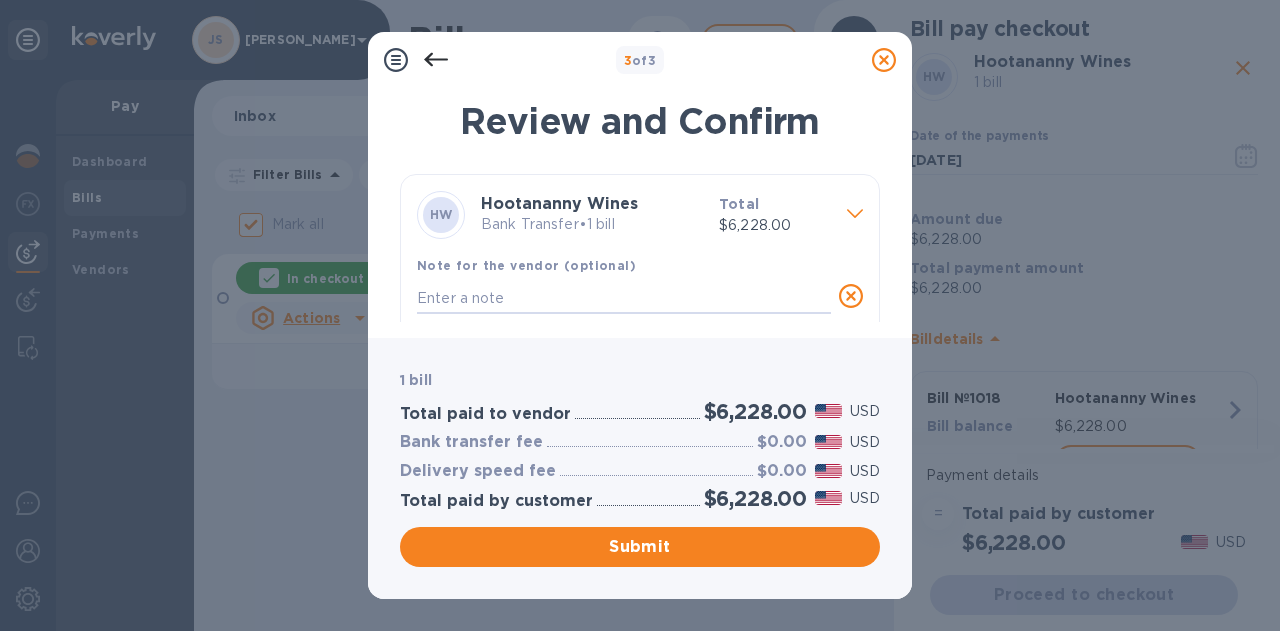 paste on "6,228.00" 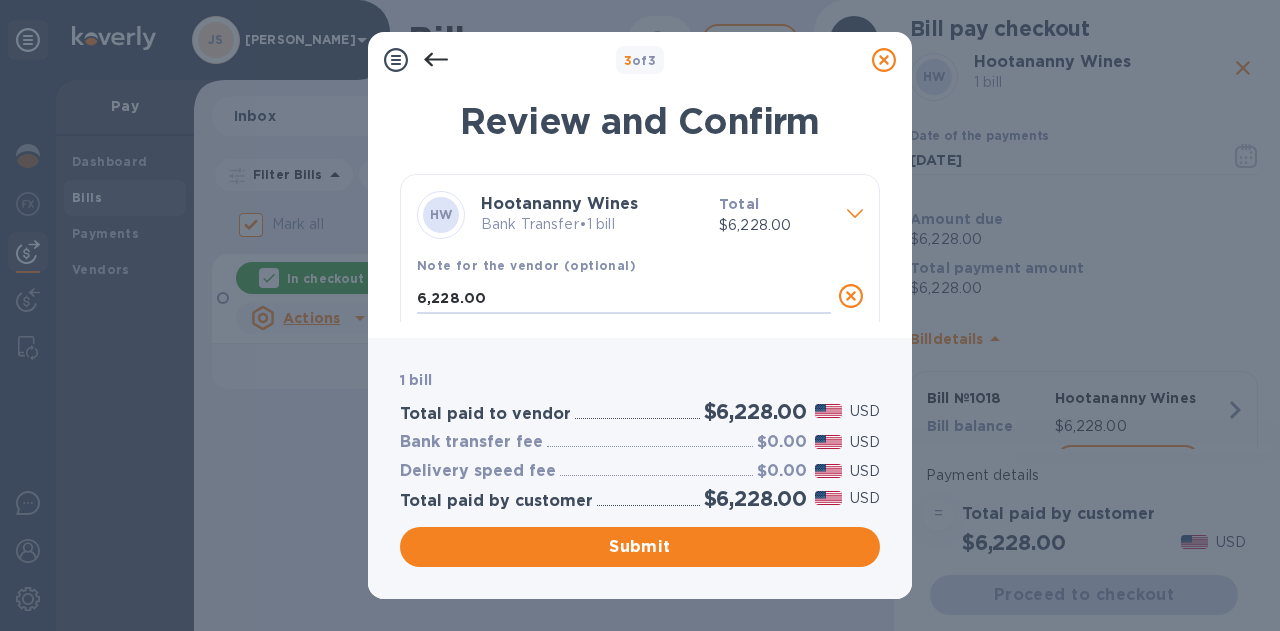 drag, startPoint x: 519, startPoint y: 297, endPoint x: 362, endPoint y: 297, distance: 157 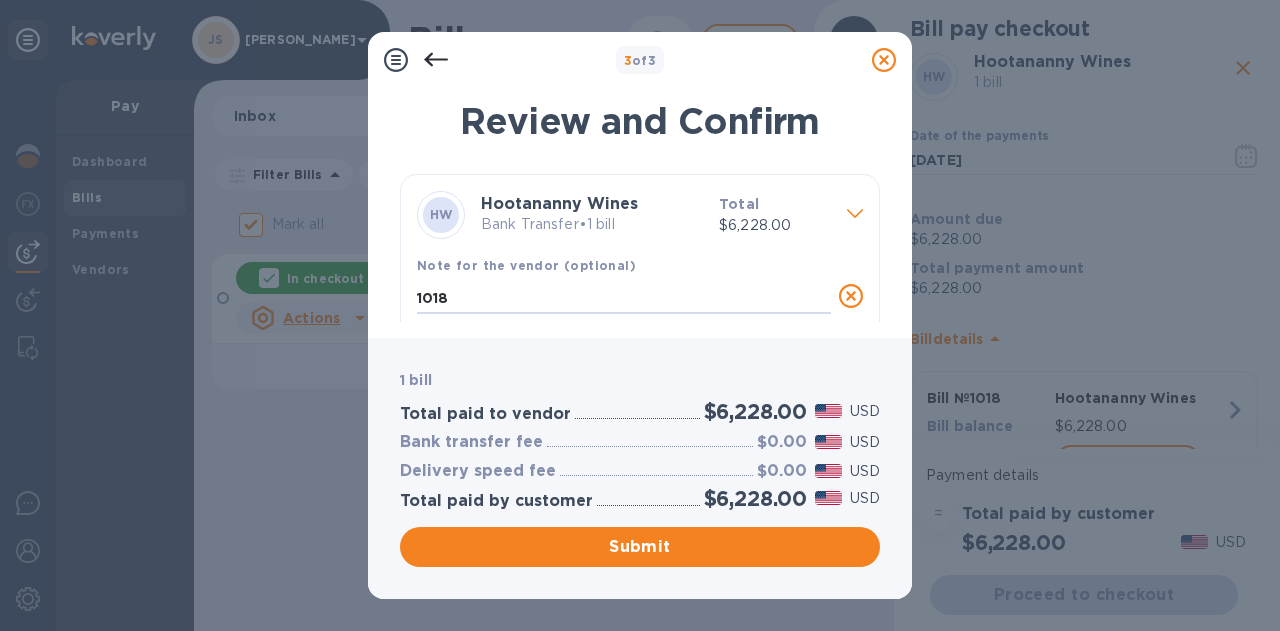 type on "1018" 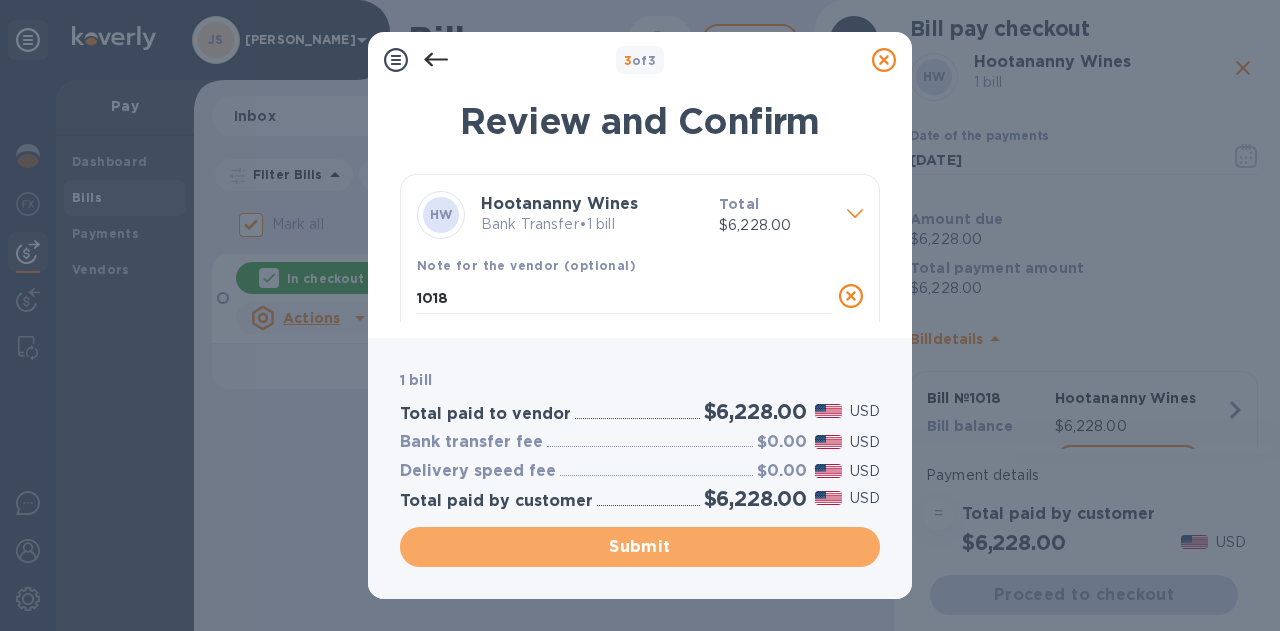 click on "Submit" at bounding box center (640, 547) 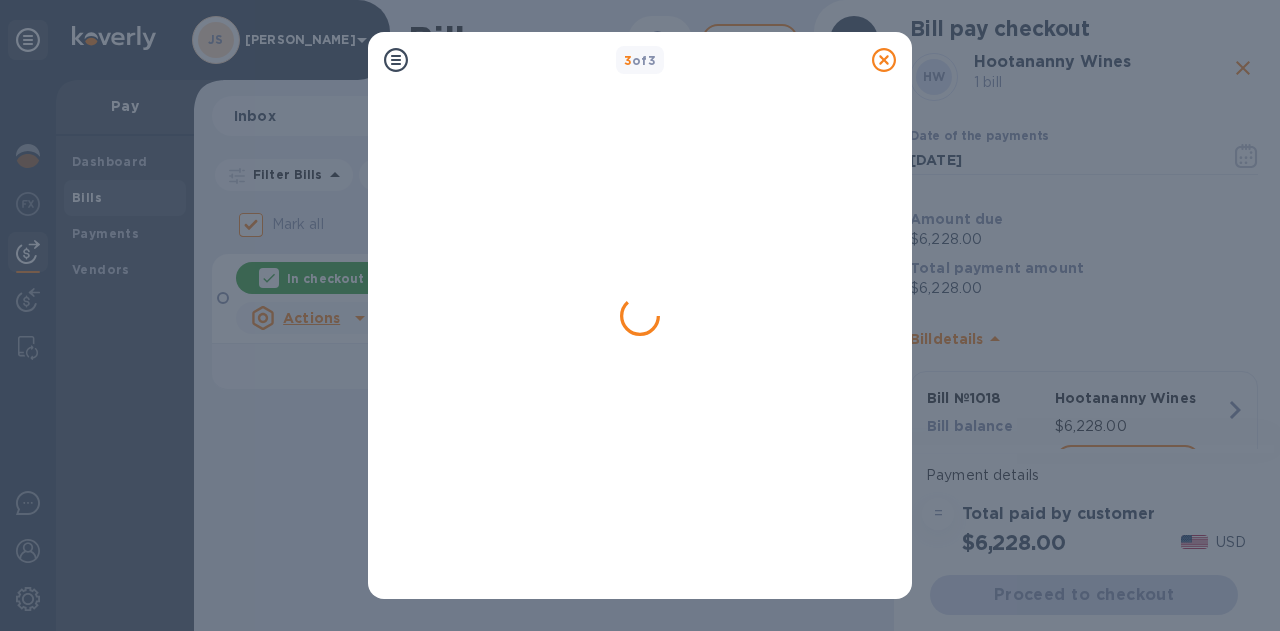 checkbox on "false" 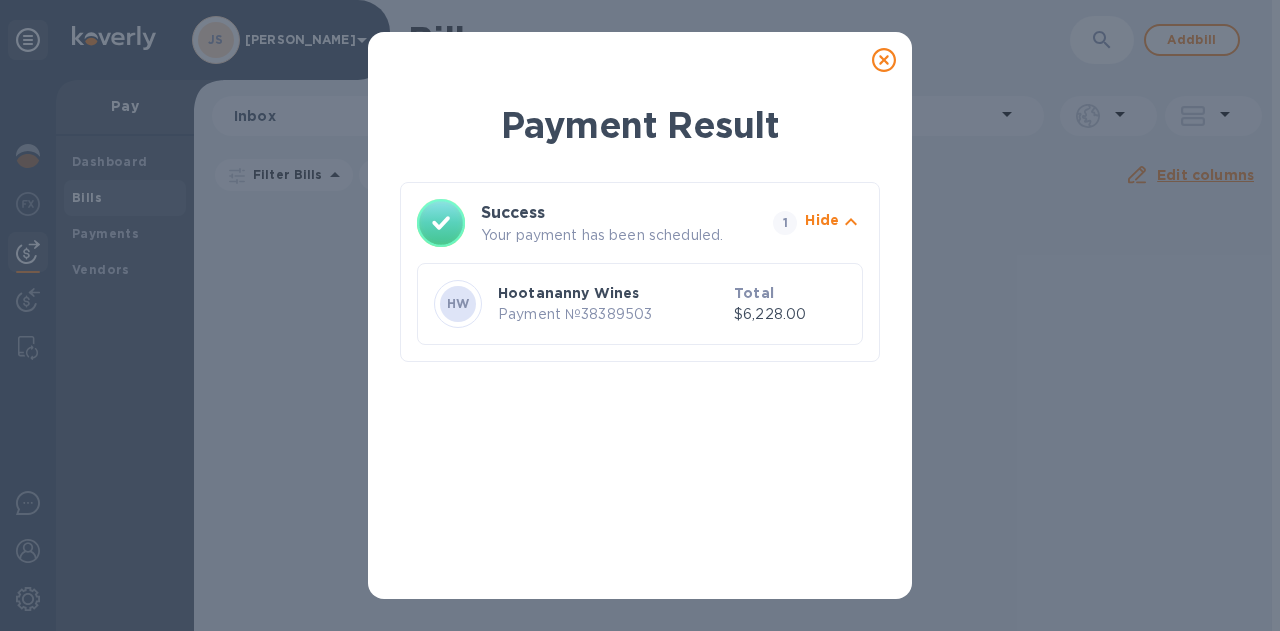 click 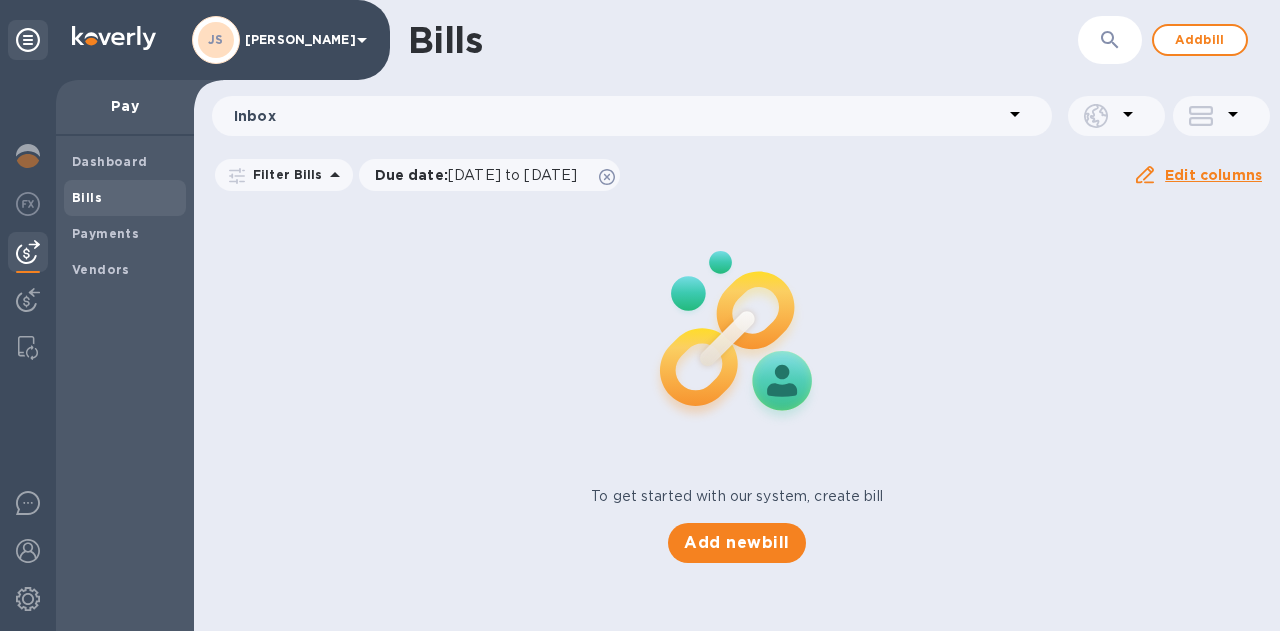 click on "Add   bill" at bounding box center [1200, 40] 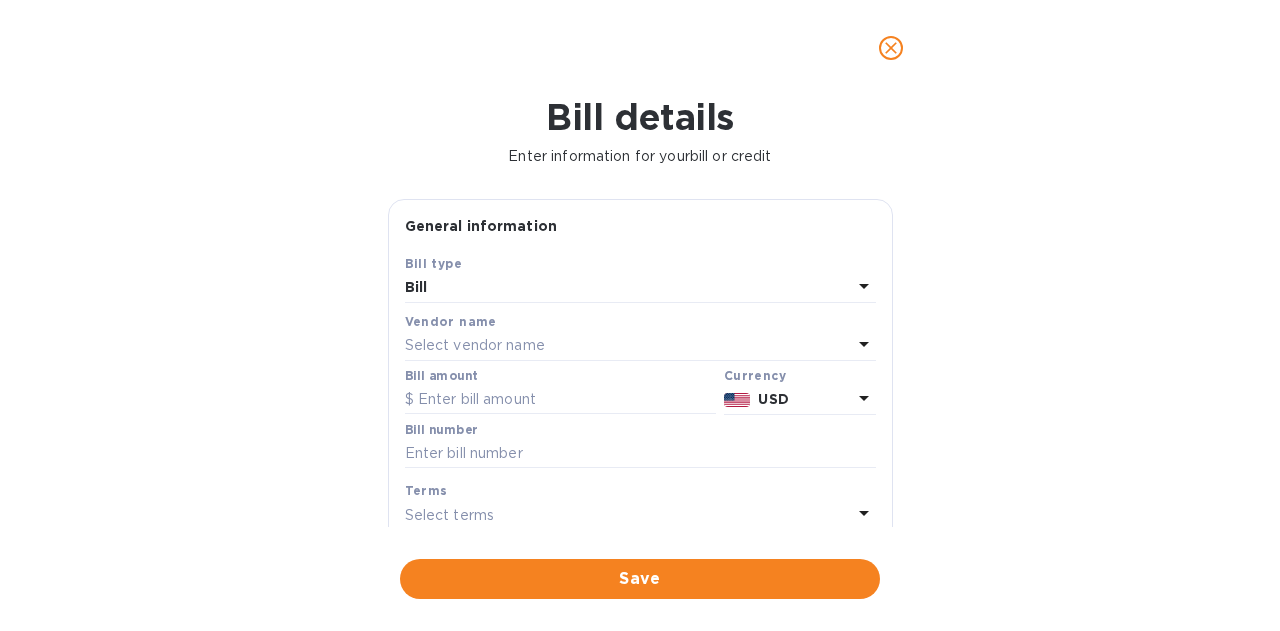 click on "Select vendor name" at bounding box center (475, 345) 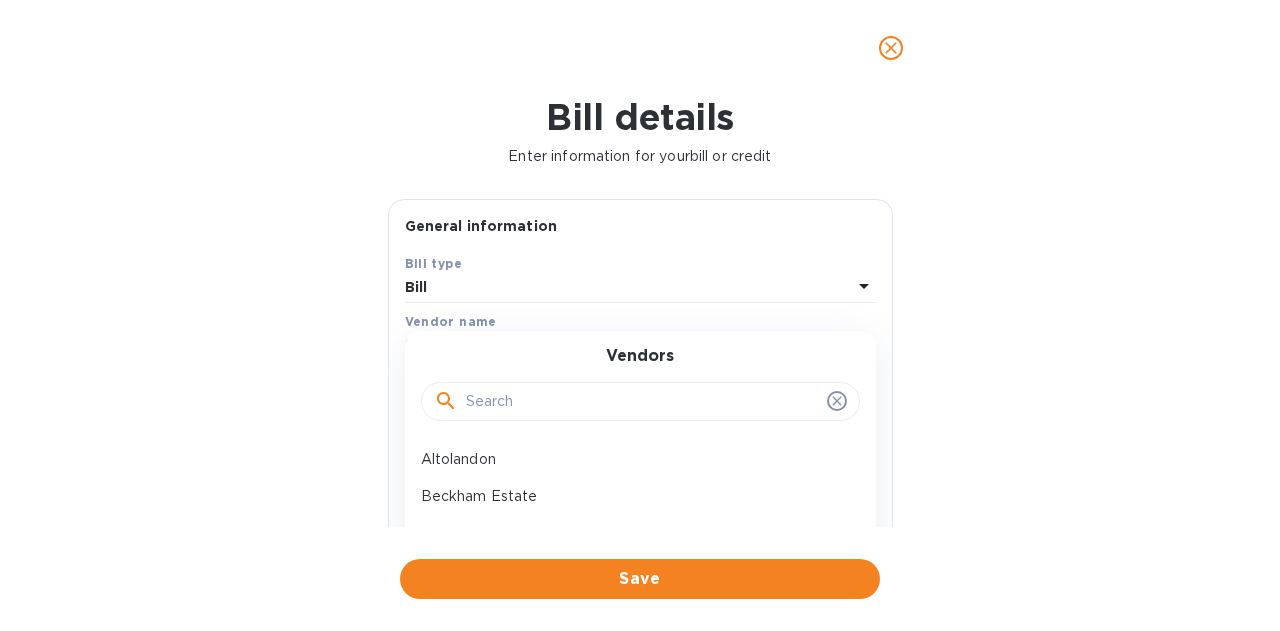 click at bounding box center (642, 402) 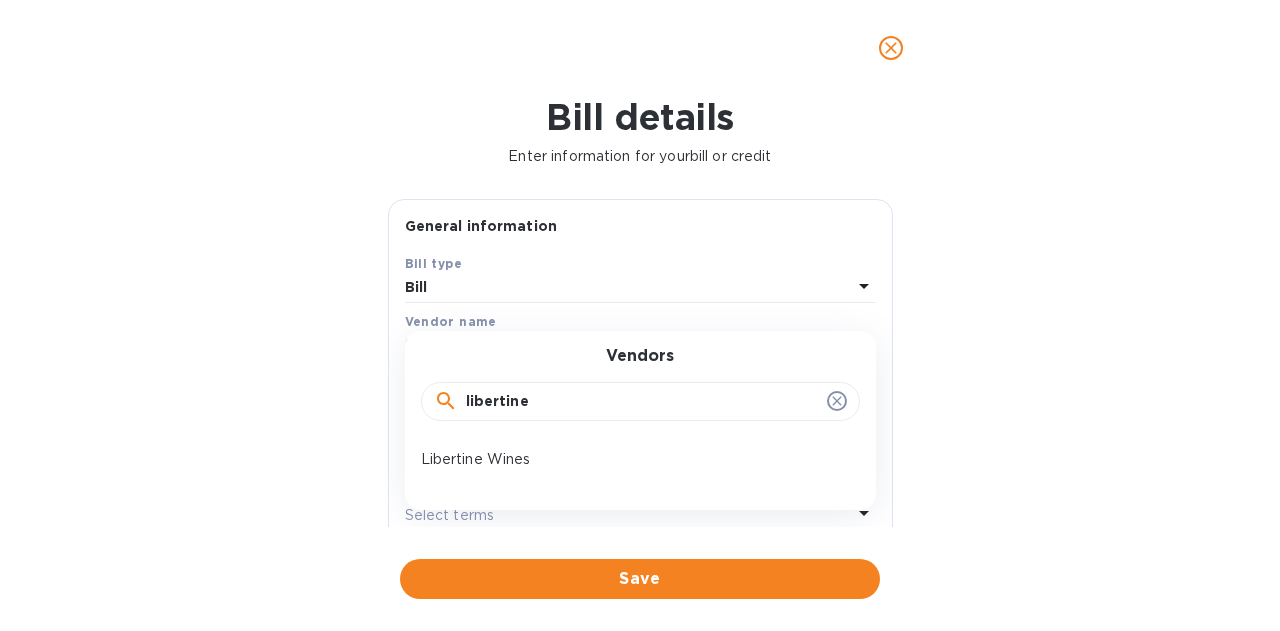 type on "libertine" 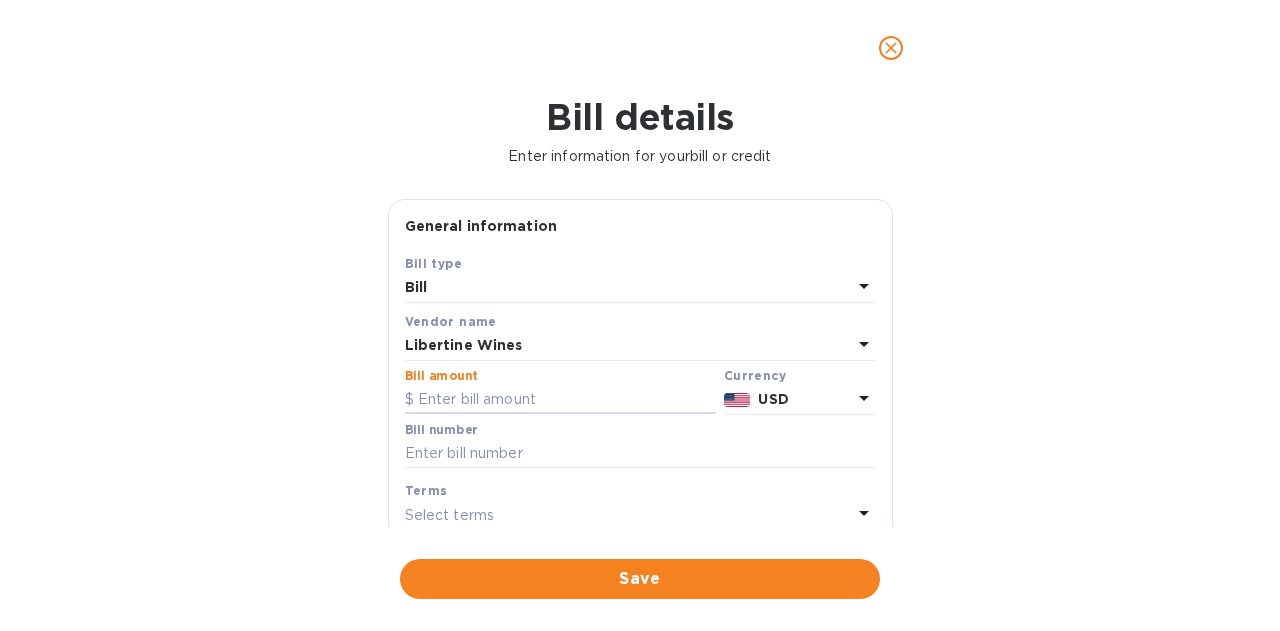 click at bounding box center [560, 400] 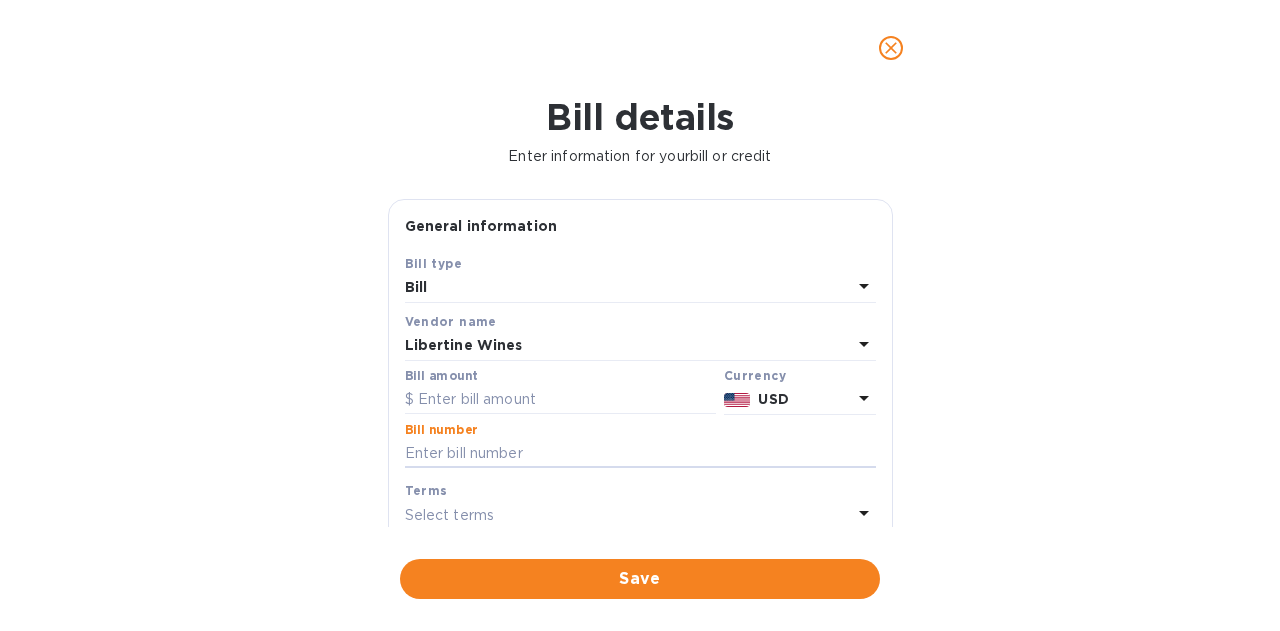 click at bounding box center [640, 454] 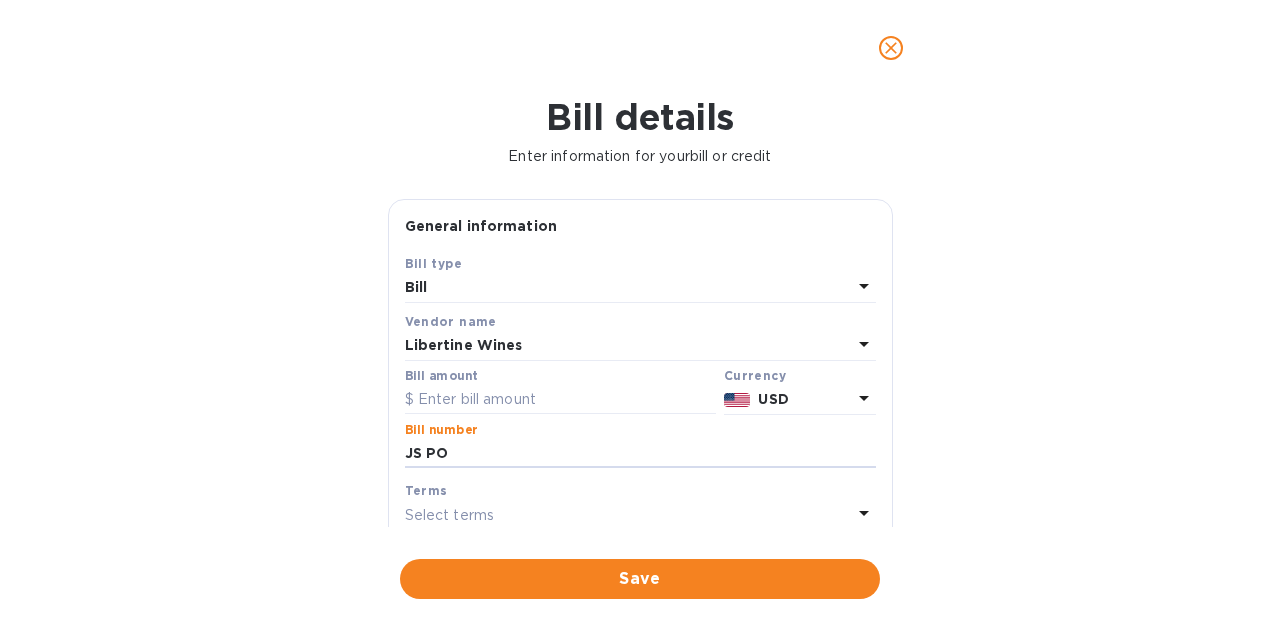 paste on "2765" 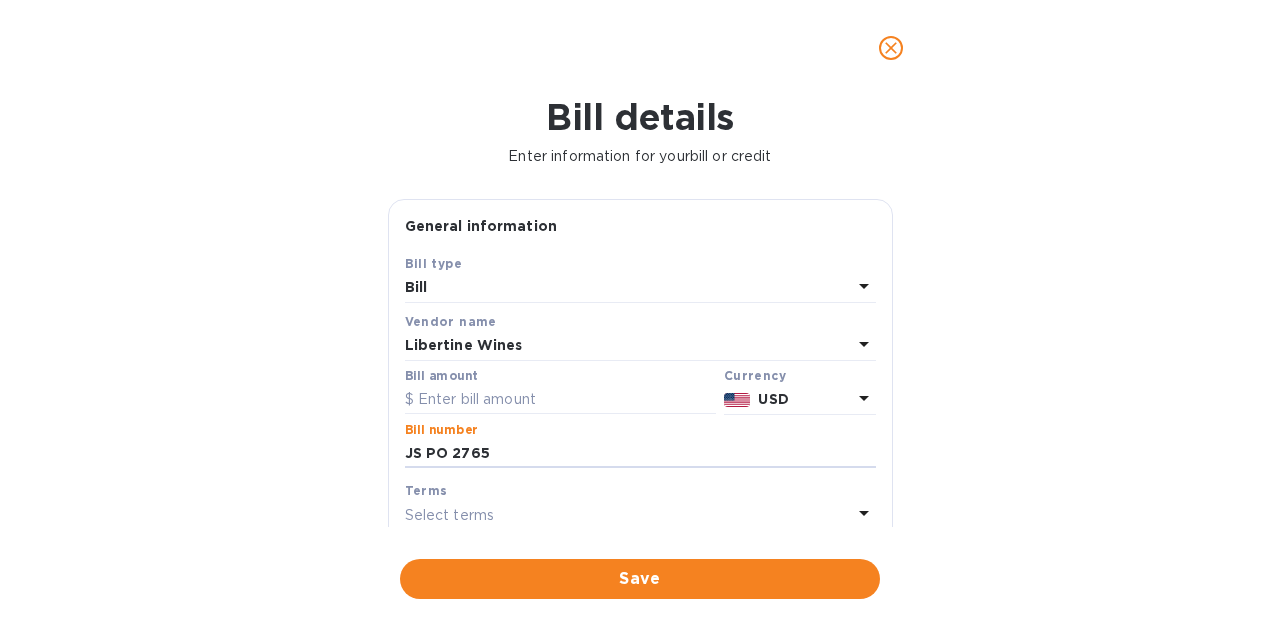 type on "JS PO 2765" 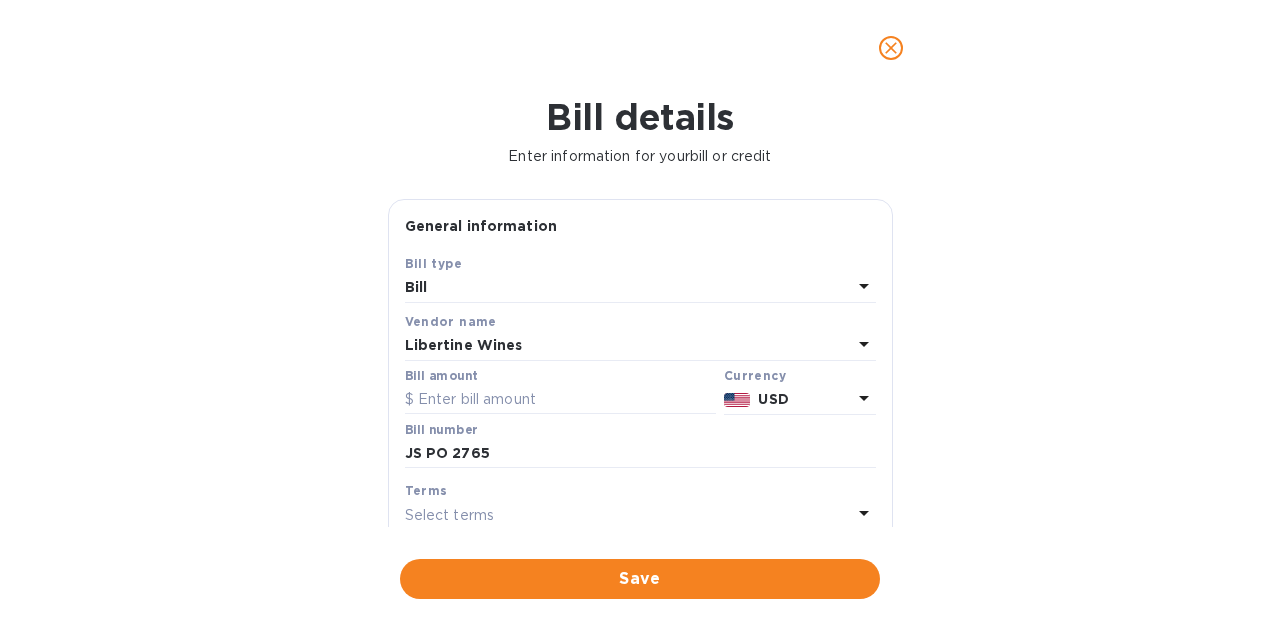 click at bounding box center (560, 400) 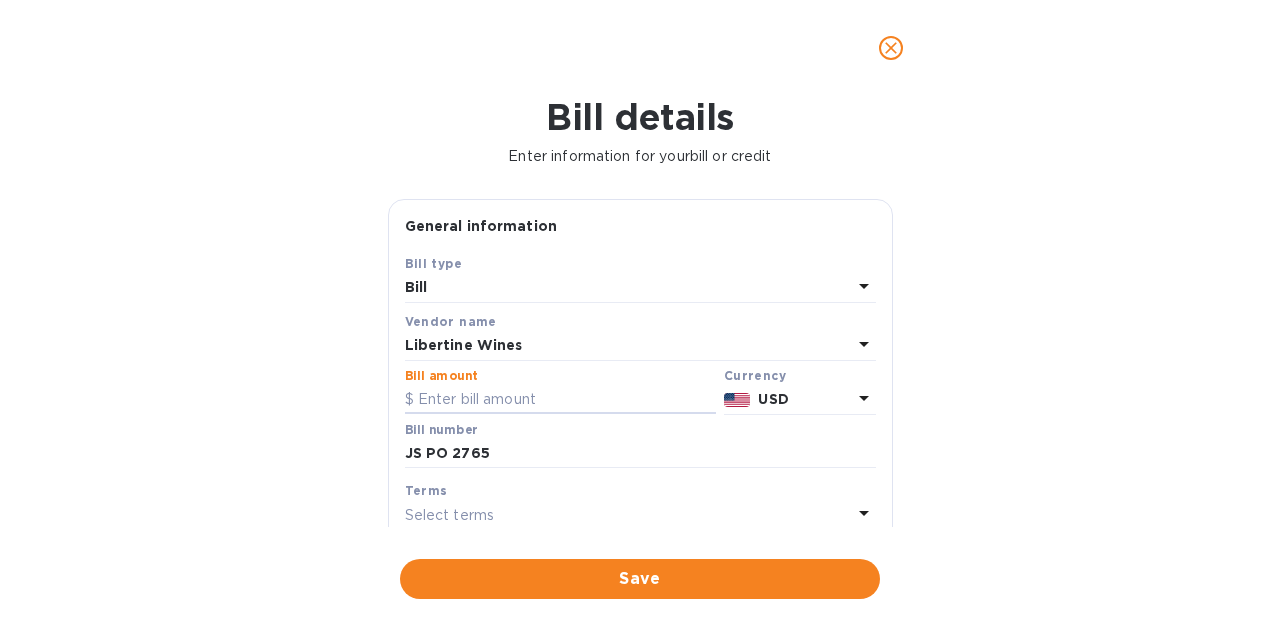 paste on "776.16" 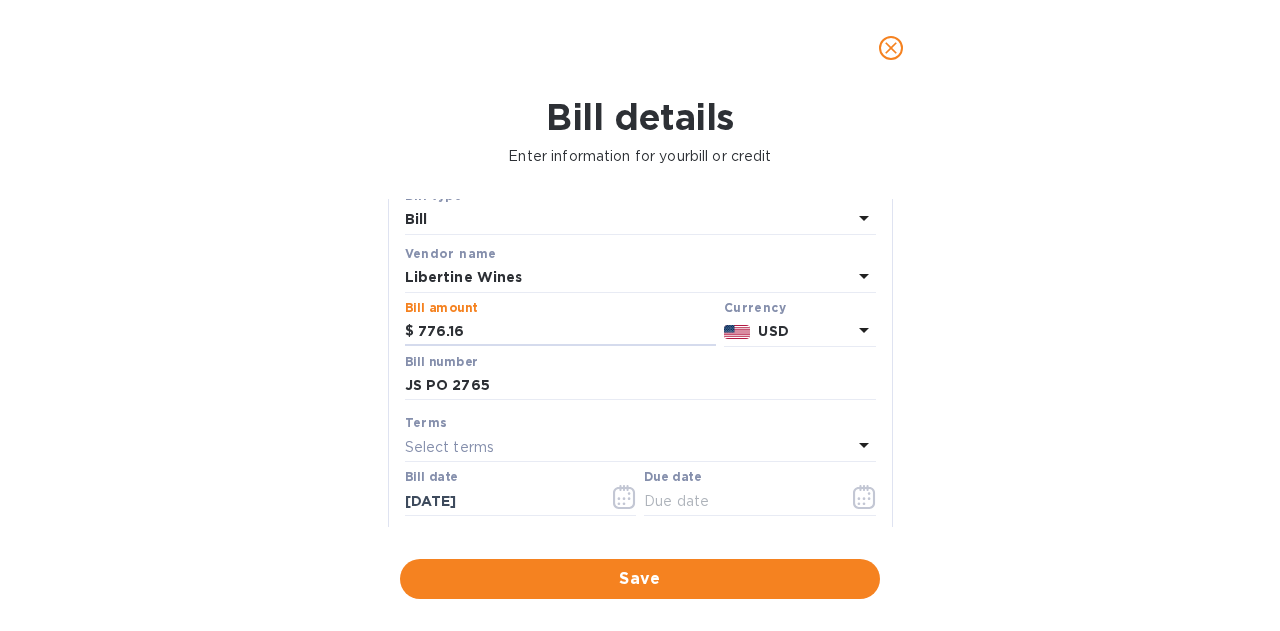 scroll, scrollTop: 100, scrollLeft: 0, axis: vertical 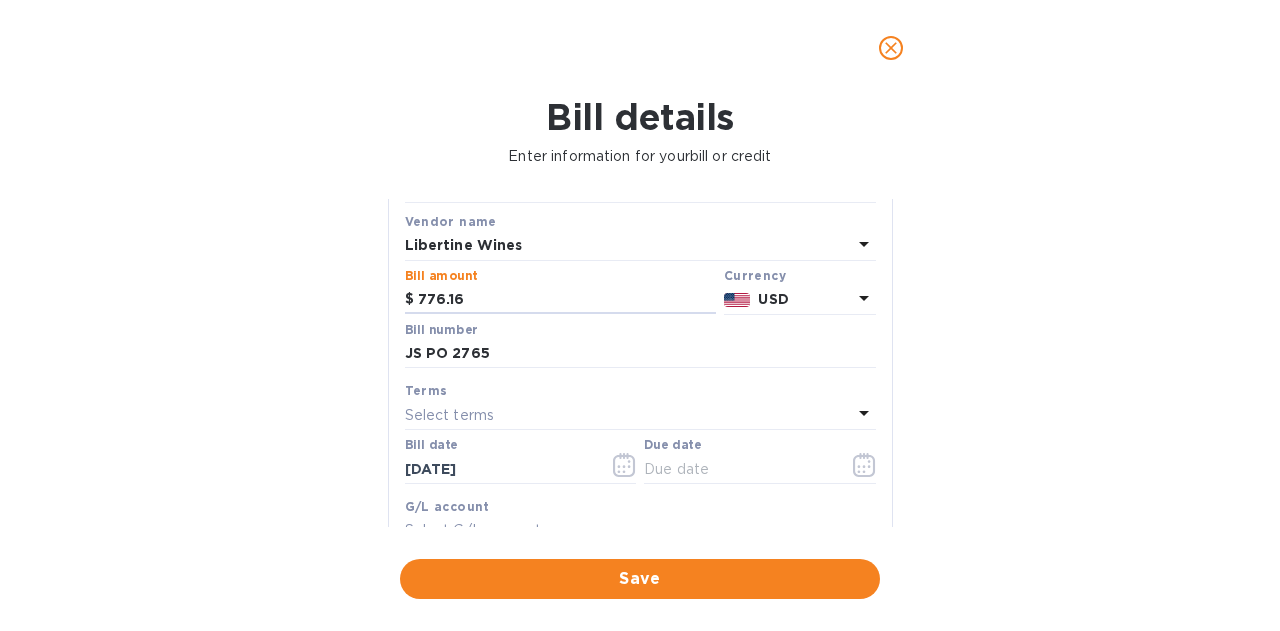 type on "776.16" 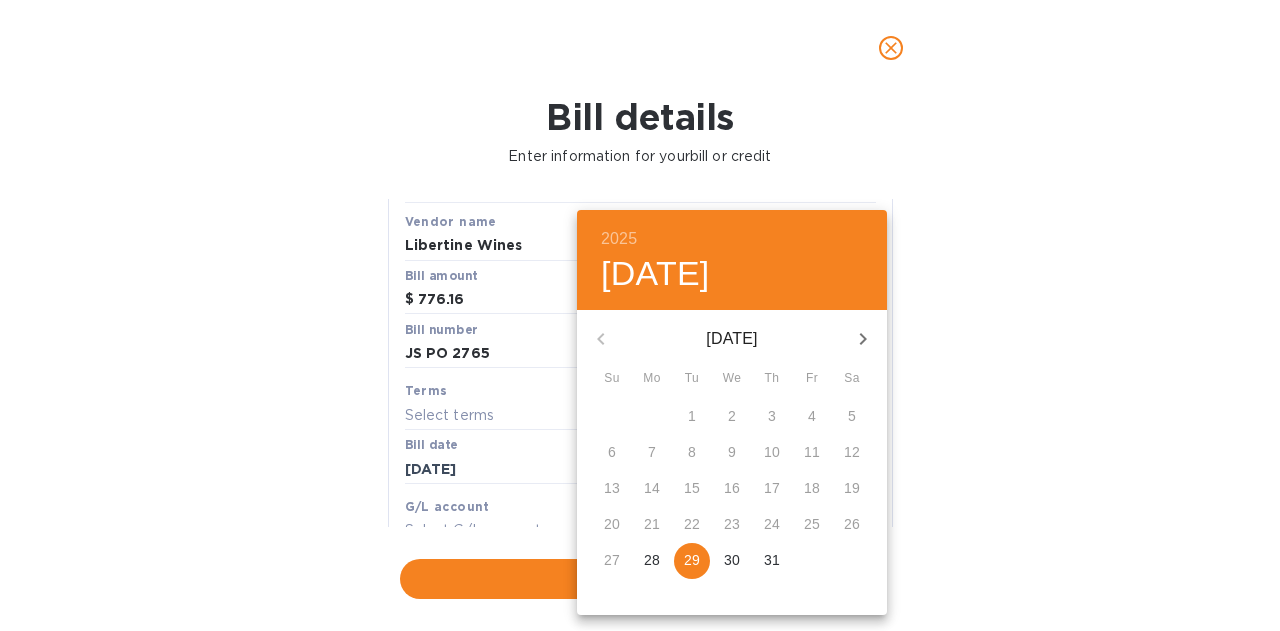 click 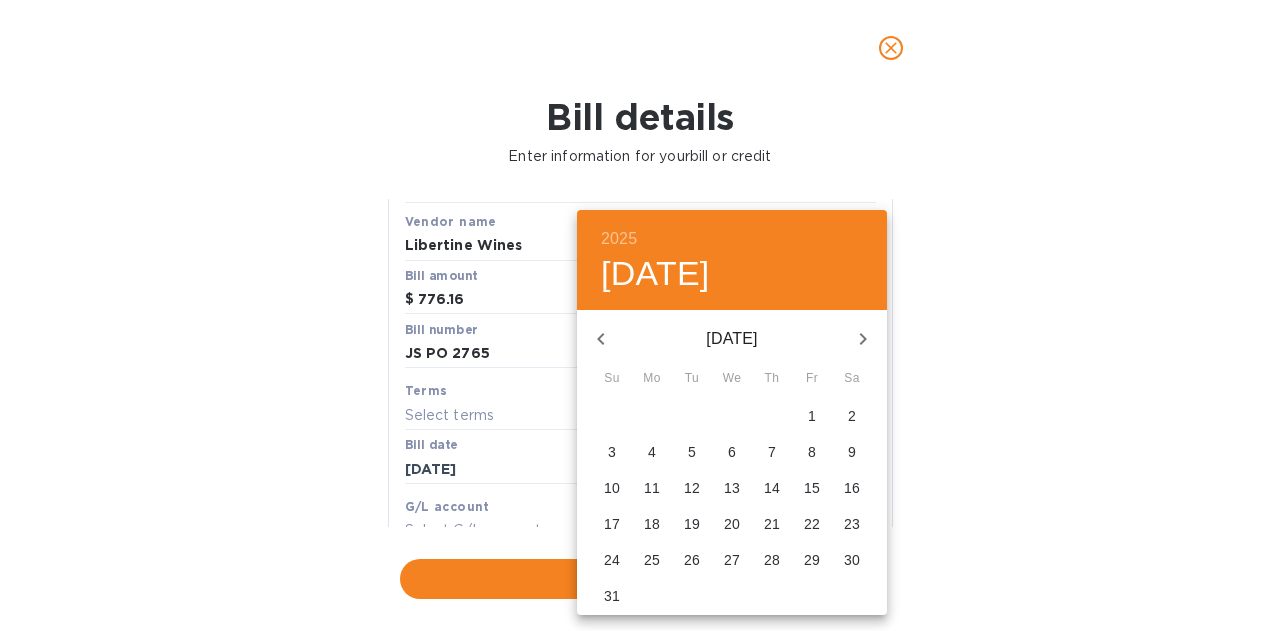 click on "15" at bounding box center [812, 488] 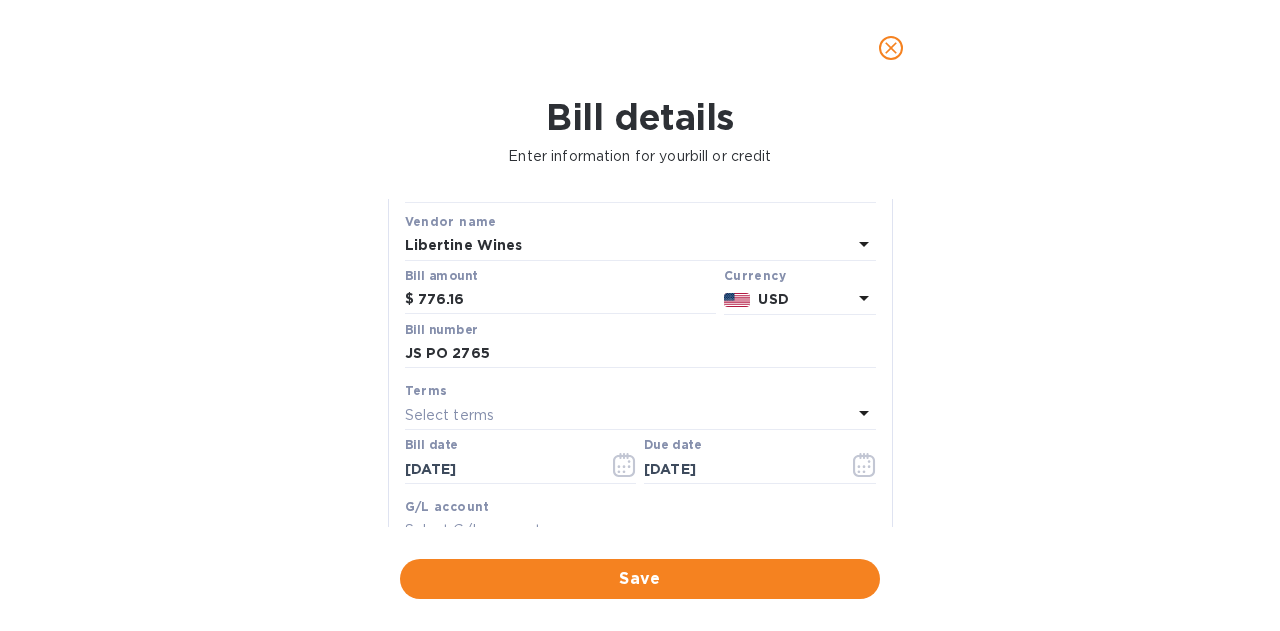 click on "Save" at bounding box center (640, 579) 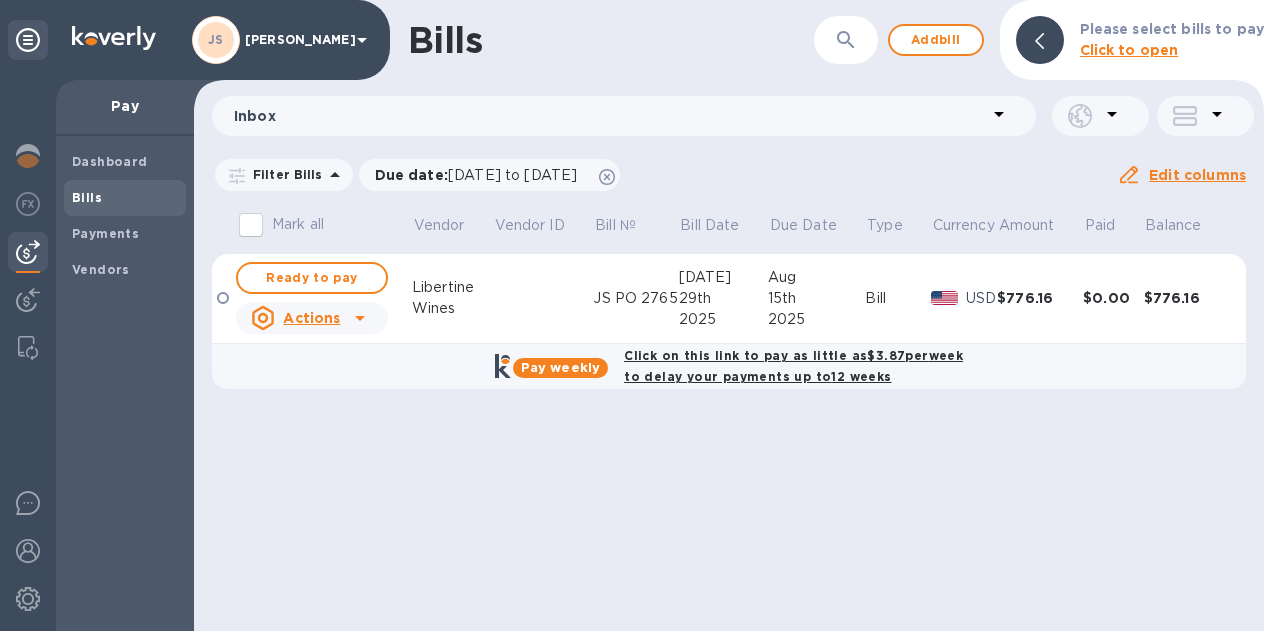 click at bounding box center [543, 299] 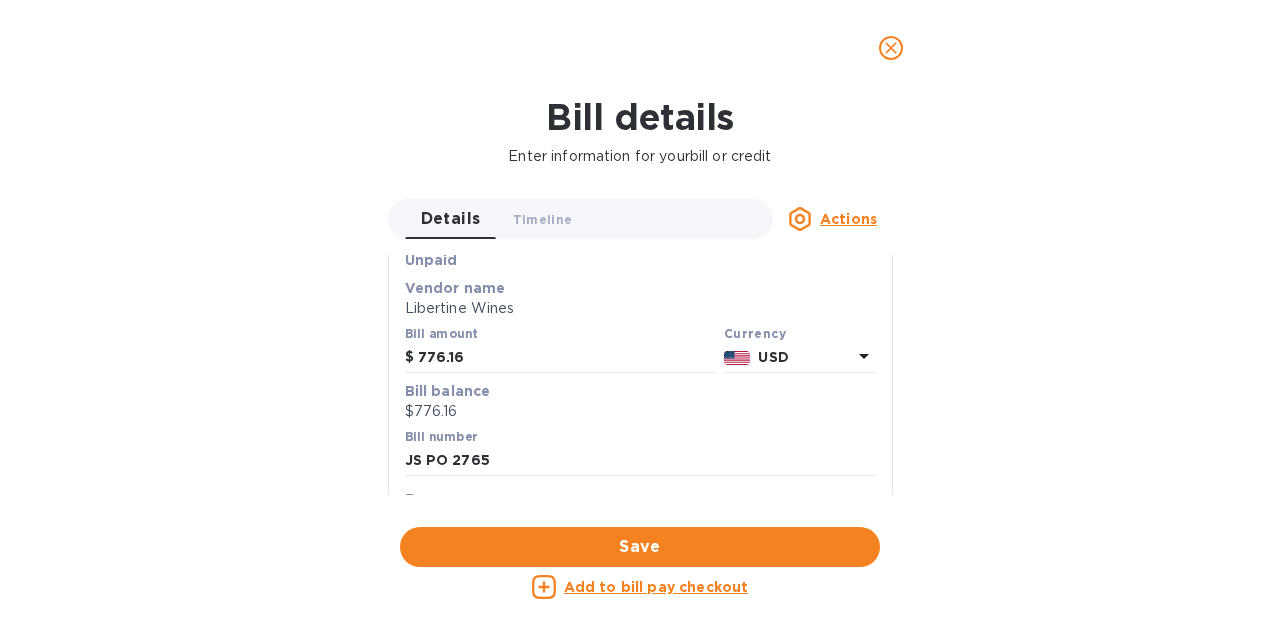 scroll, scrollTop: 200, scrollLeft: 0, axis: vertical 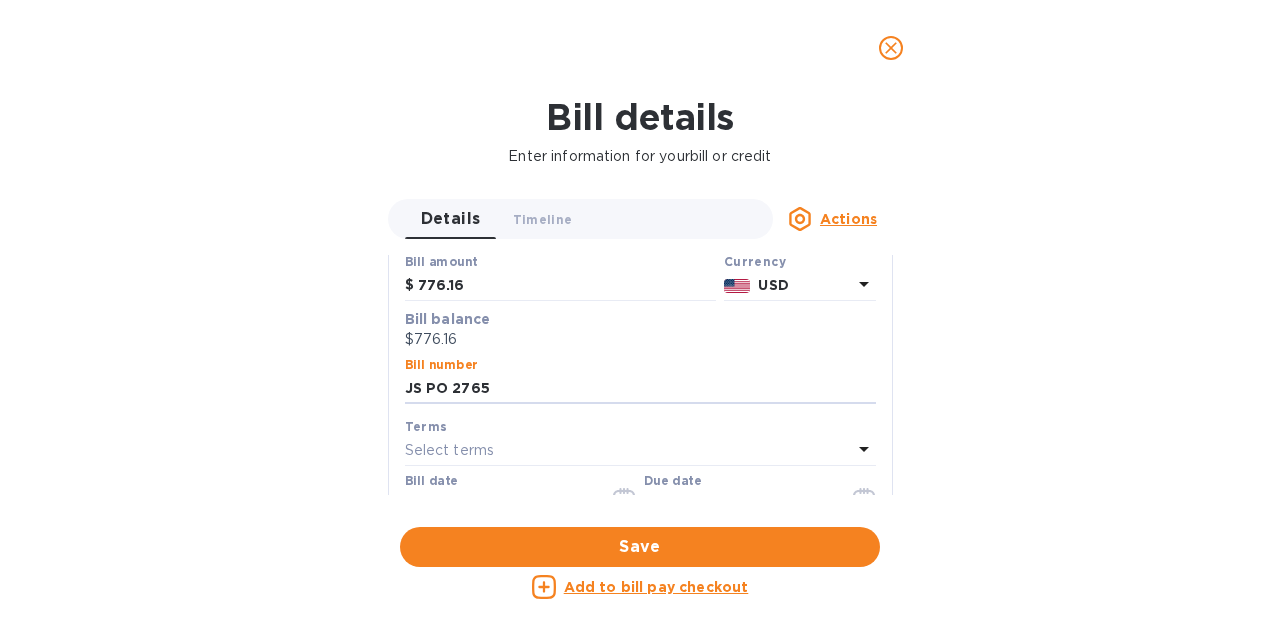 click on "JS PO 2765" at bounding box center [640, 389] 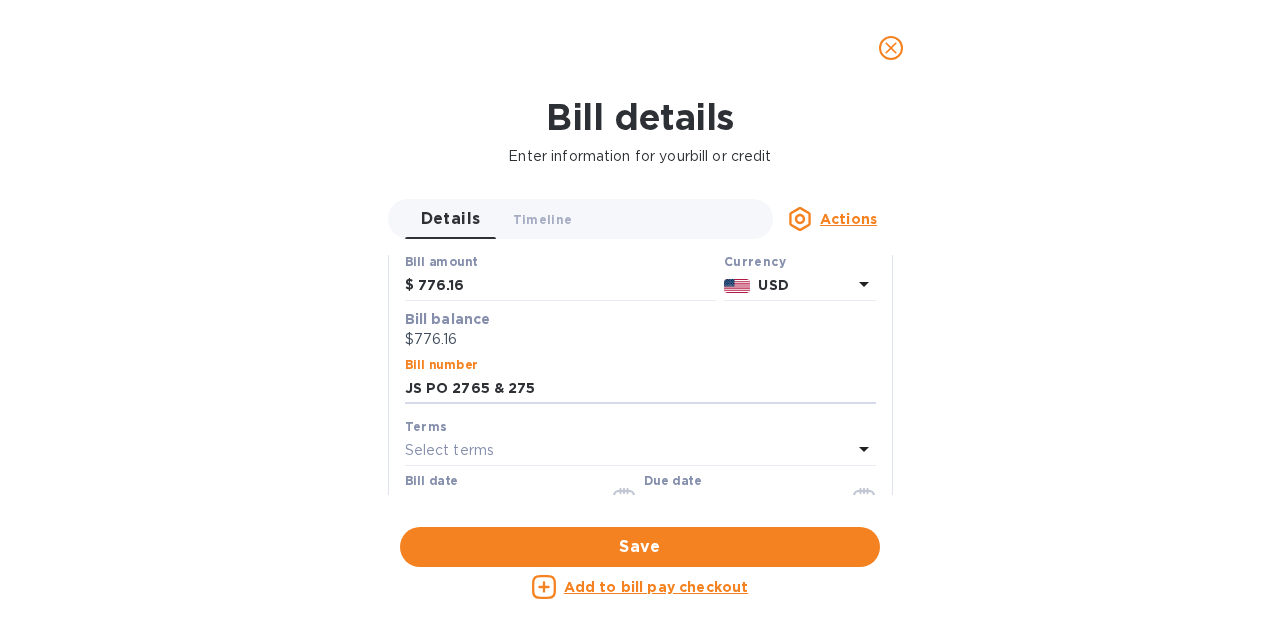 type on "JS PO 2765 & 275" 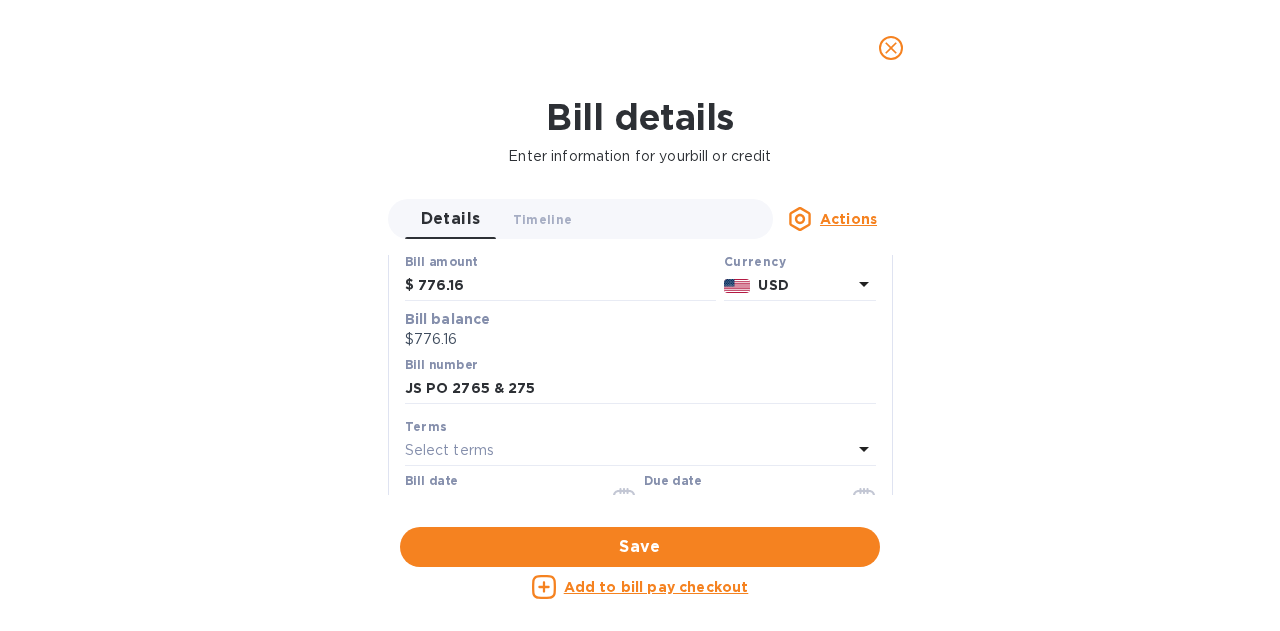 click on "Bill amount $ 776.16" at bounding box center (560, 278) 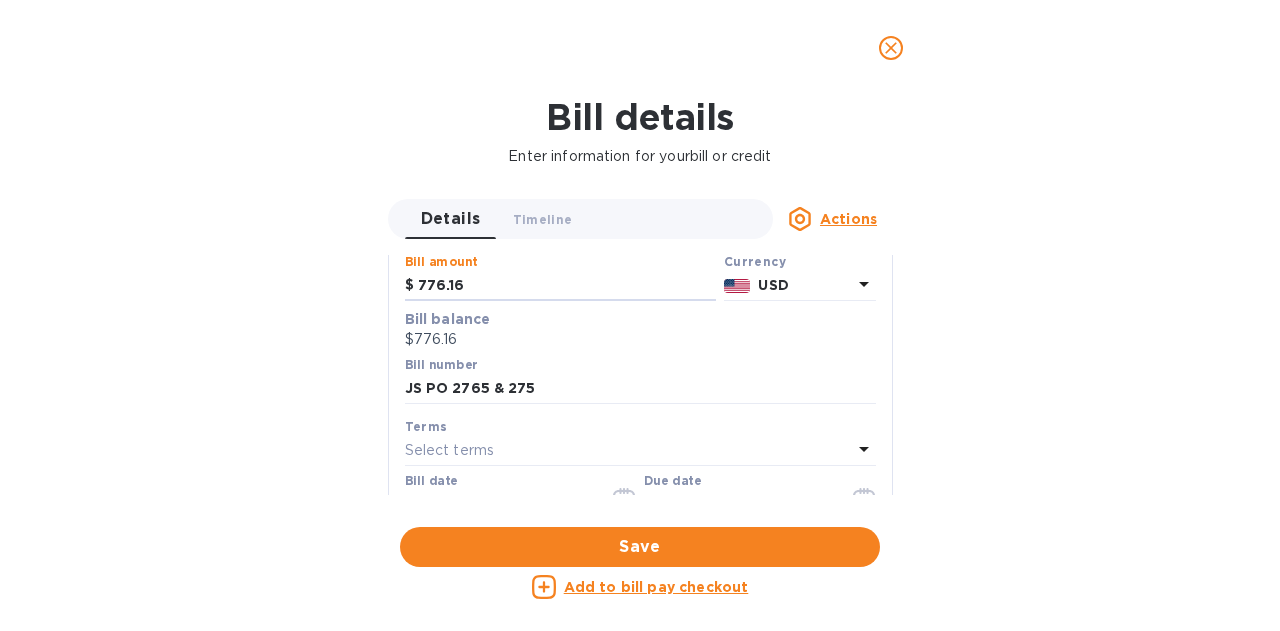 drag, startPoint x: 490, startPoint y: 291, endPoint x: 350, endPoint y: 277, distance: 140.69826 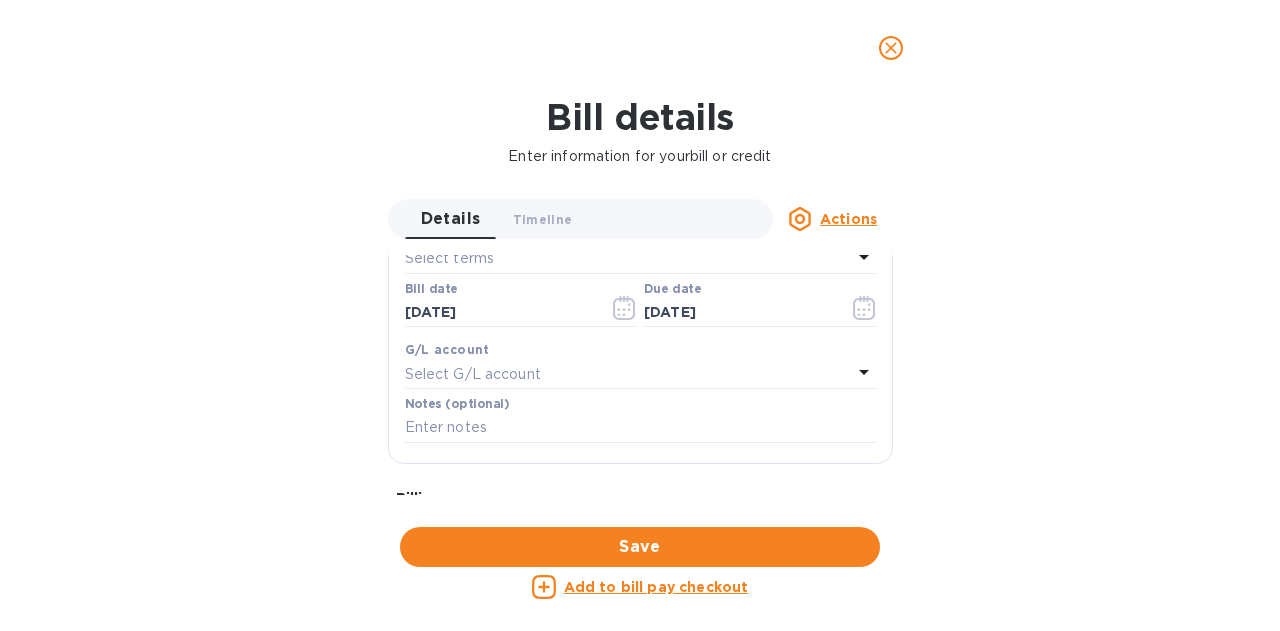 scroll, scrollTop: 400, scrollLeft: 0, axis: vertical 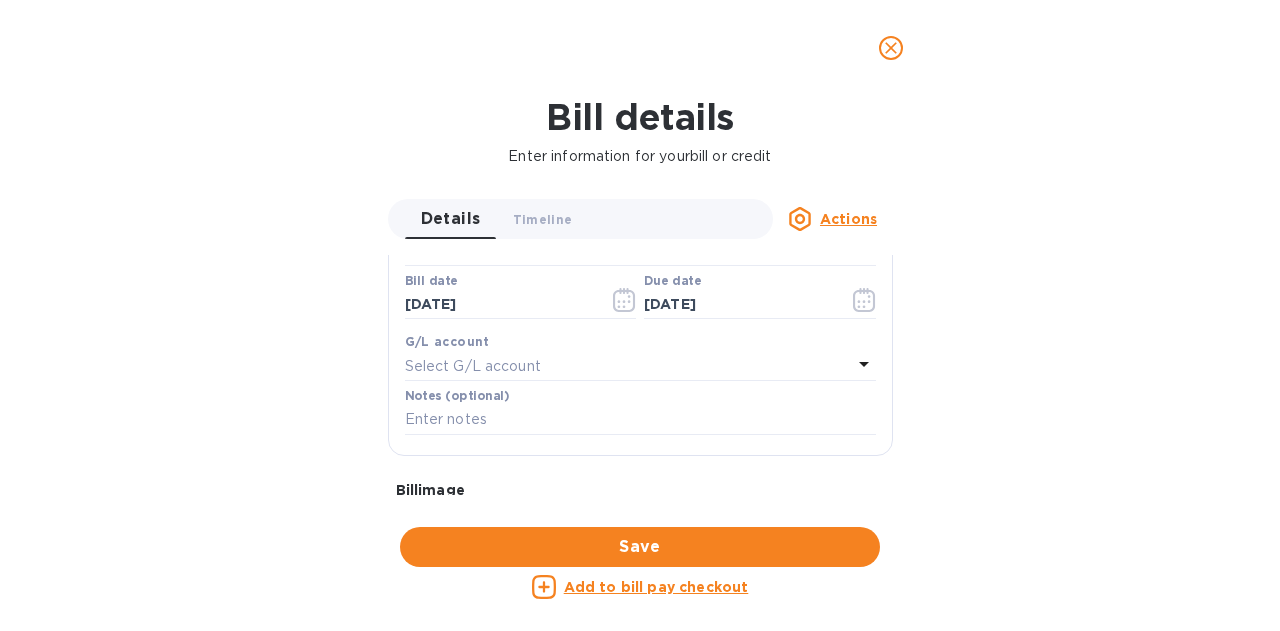 type on "3,131.75" 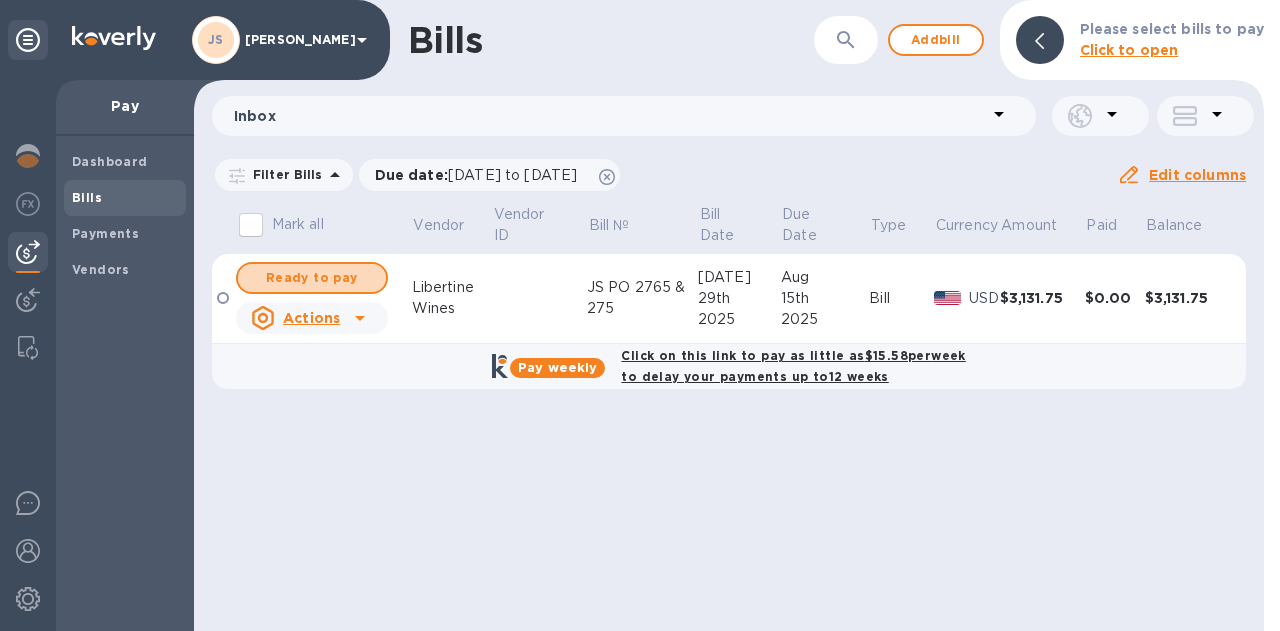click on "Ready to pay" at bounding box center (312, 278) 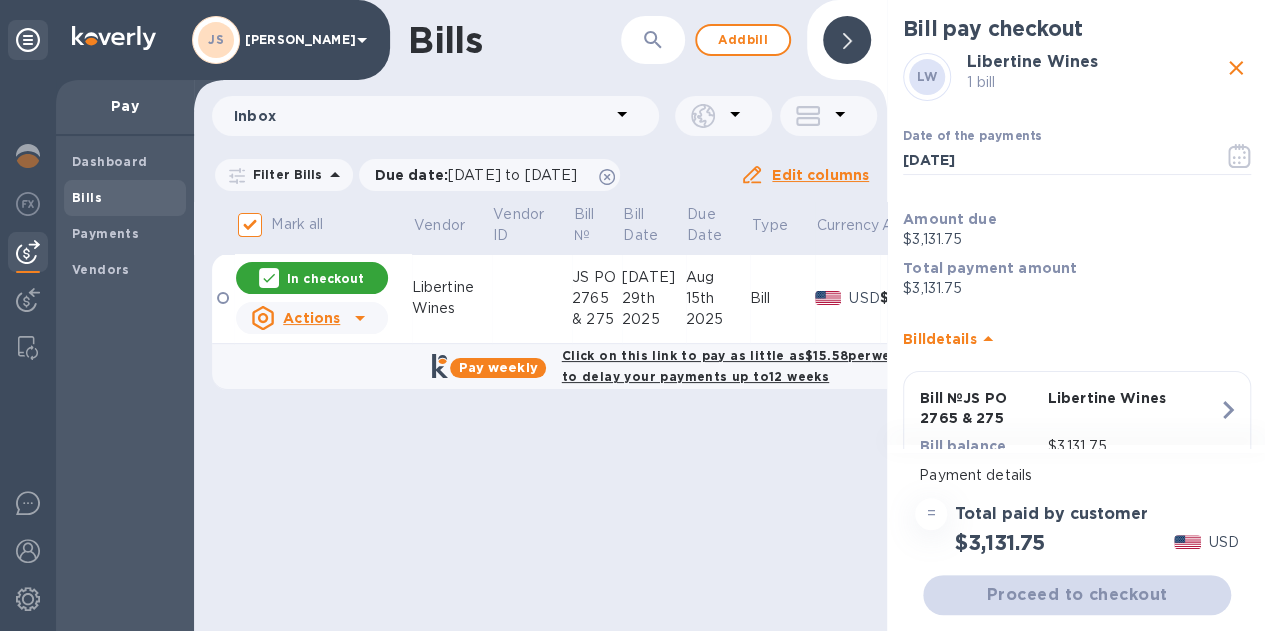 click 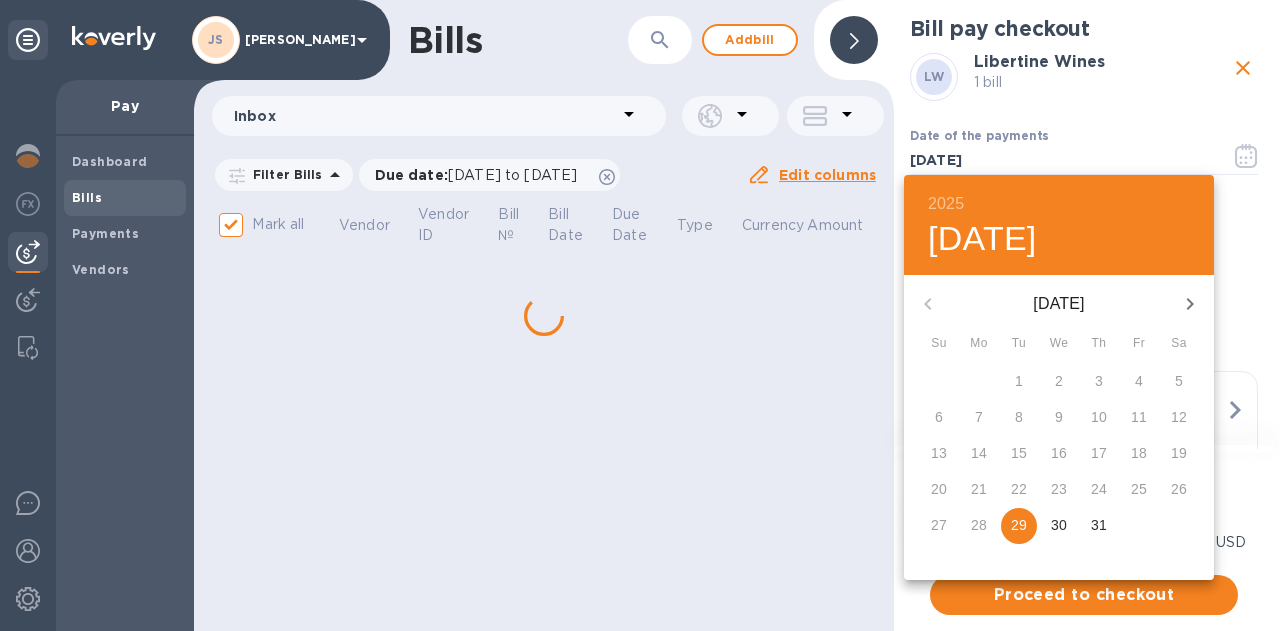 click 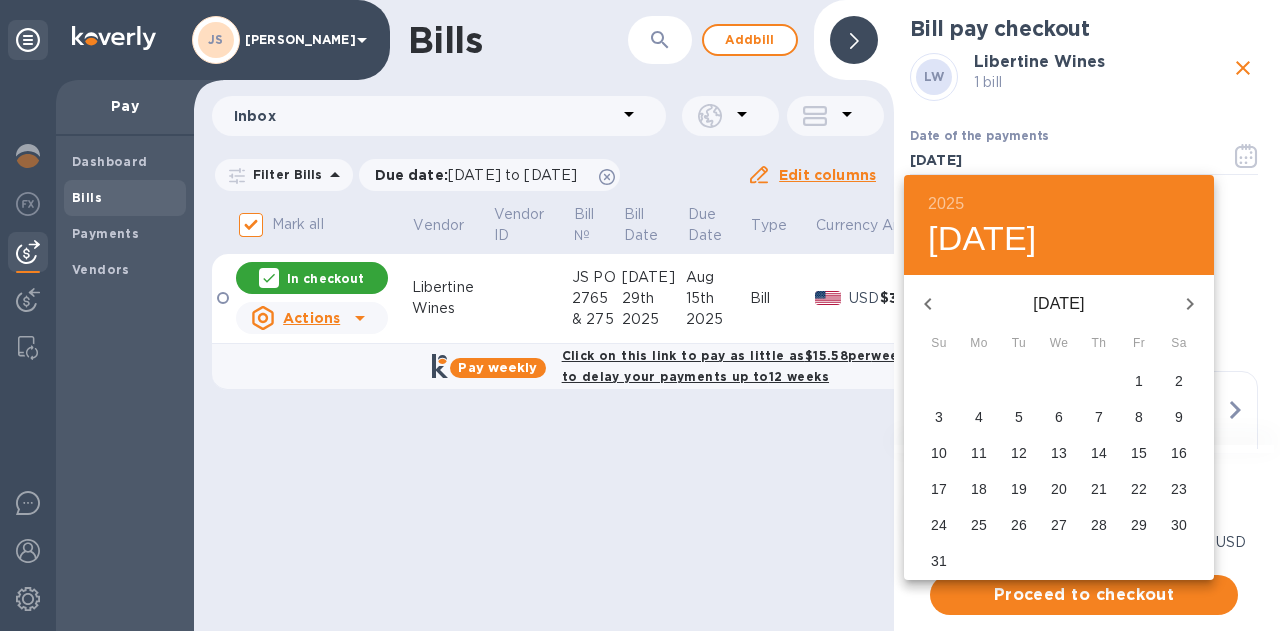 click on "15" at bounding box center (1139, 453) 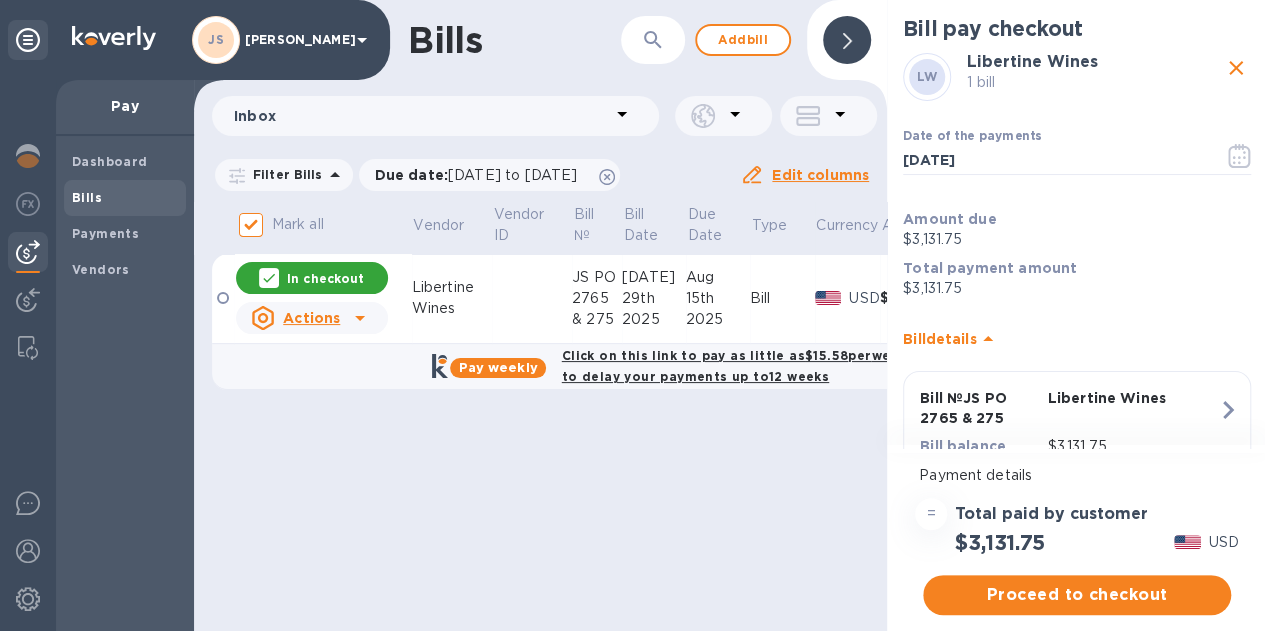 click on "Proceed to checkout" at bounding box center (1077, 595) 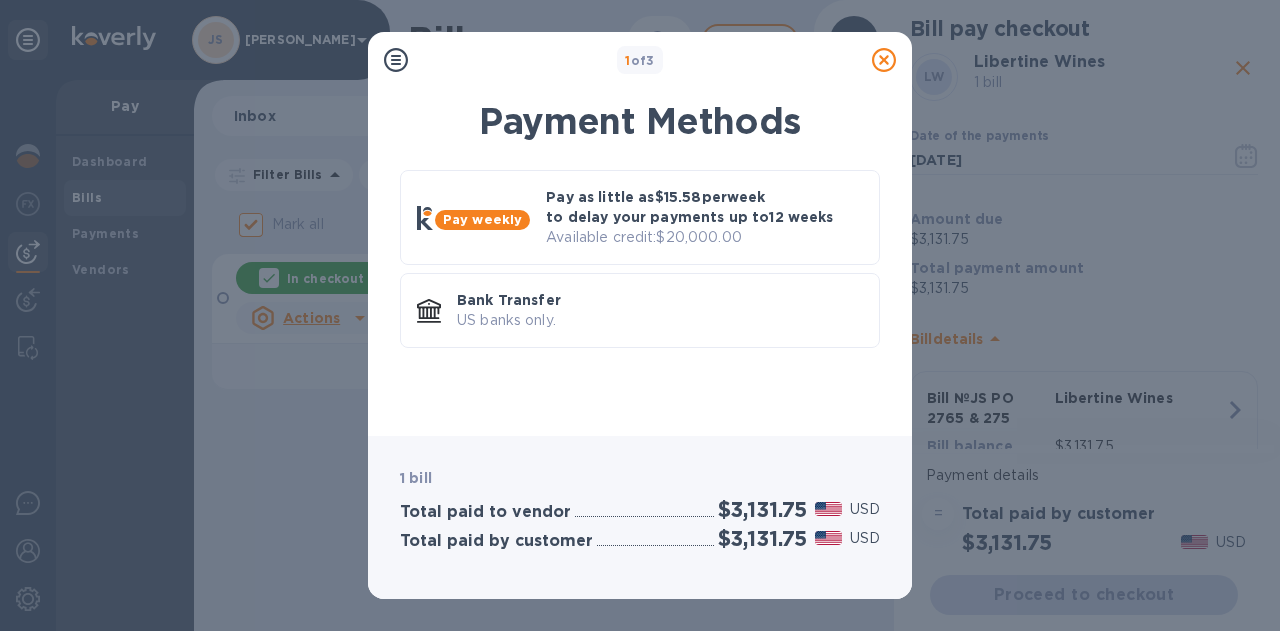 click on "Bank Transfer" at bounding box center (660, 300) 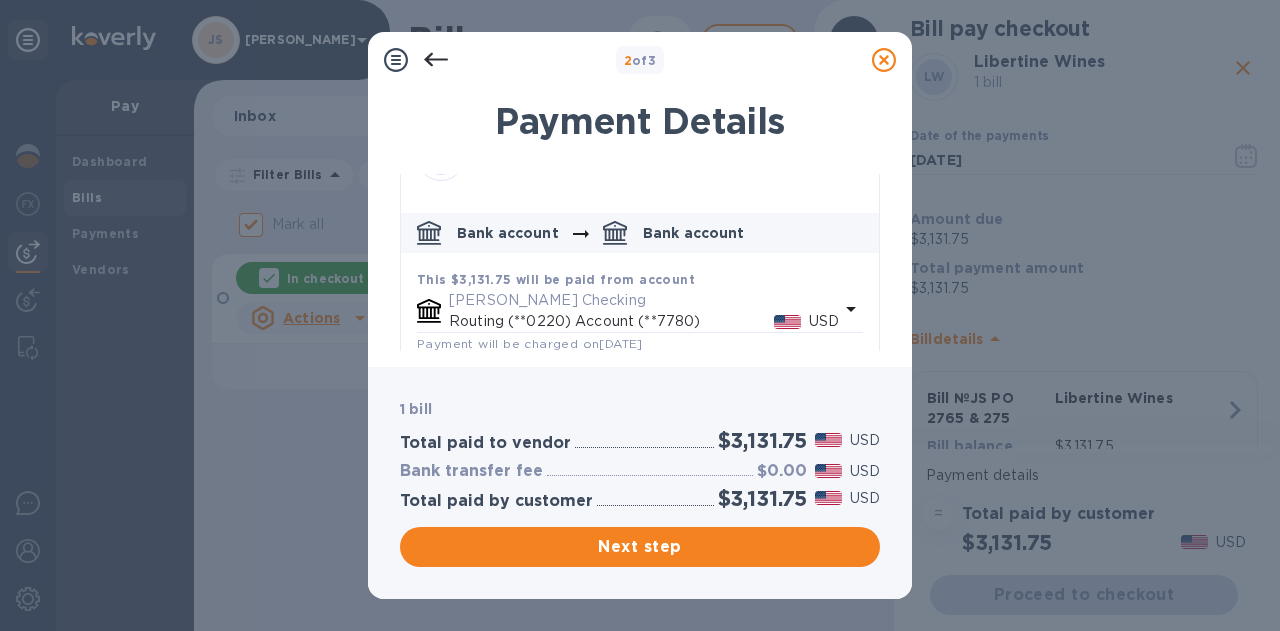scroll, scrollTop: 179, scrollLeft: 0, axis: vertical 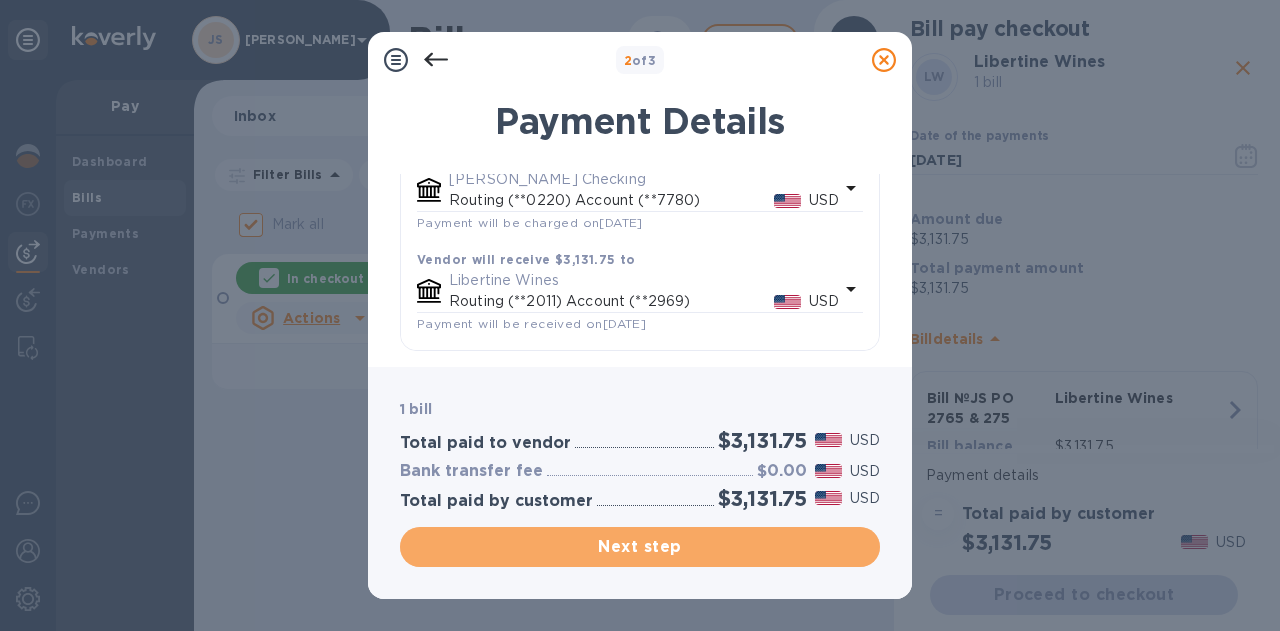 click on "Next step" at bounding box center (640, 547) 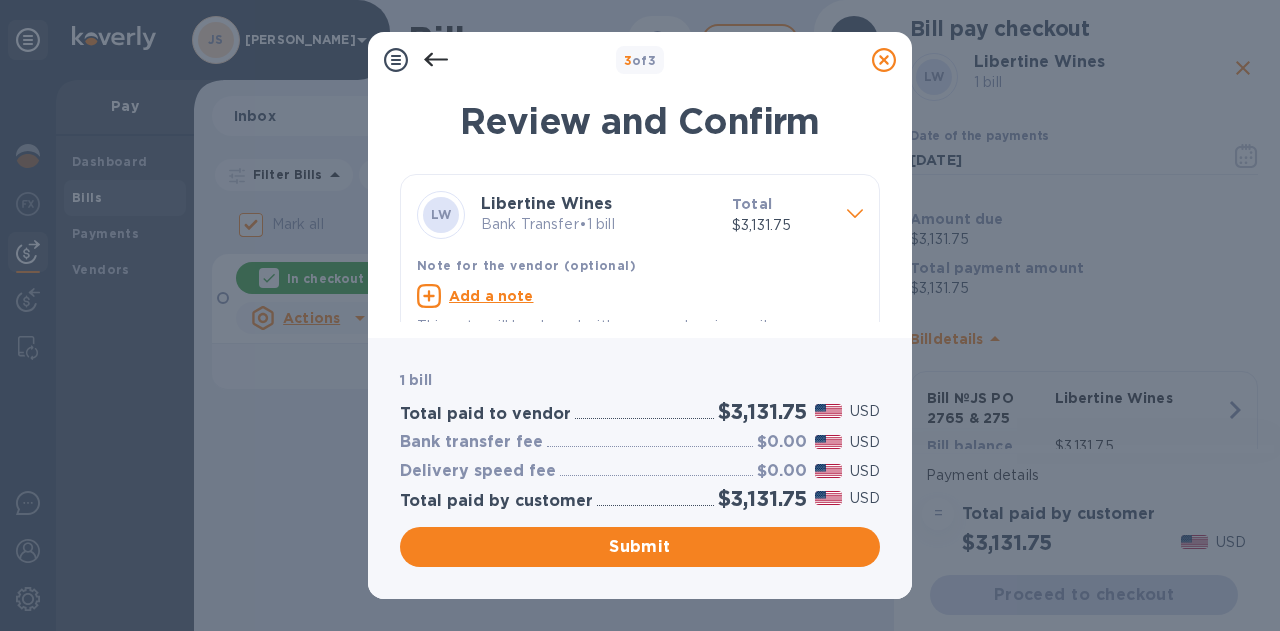 click on "Note for the vendor (optional)" at bounding box center [640, 265] 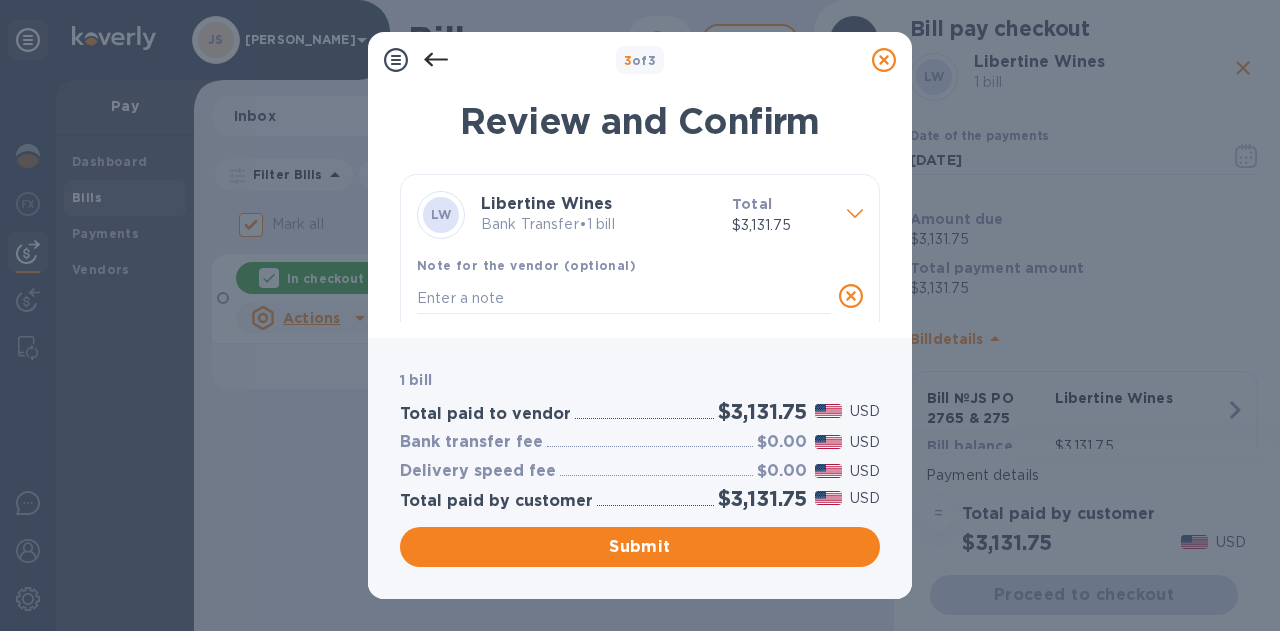 click at bounding box center [624, 298] 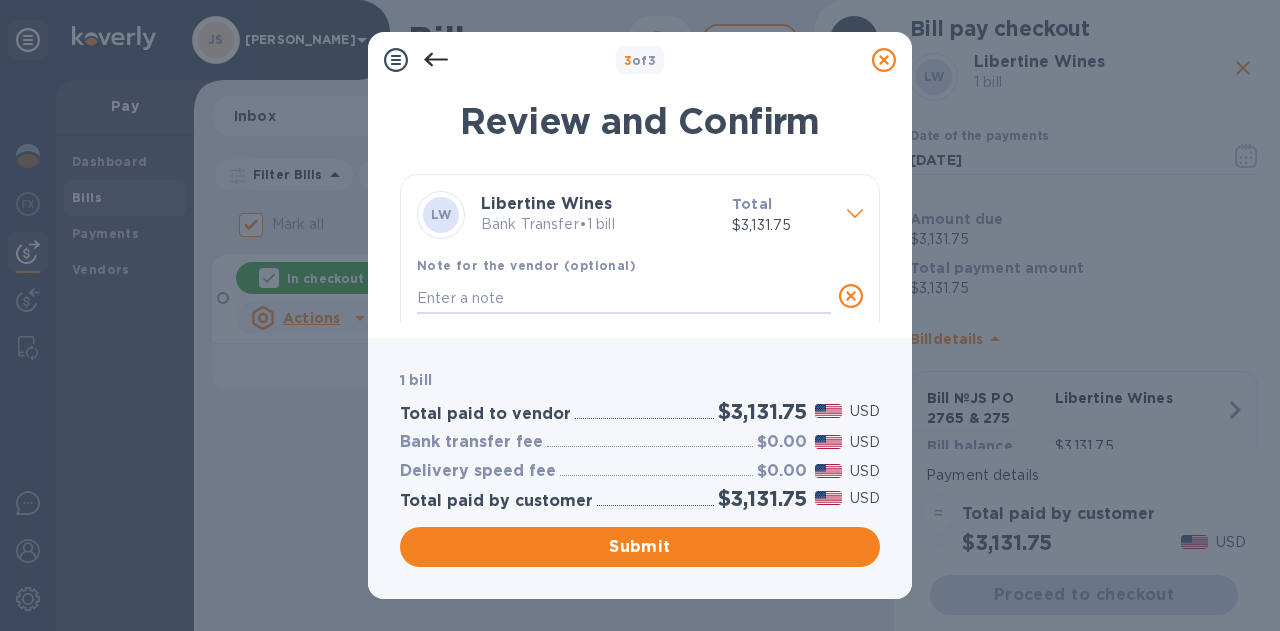 paste on "776.16" 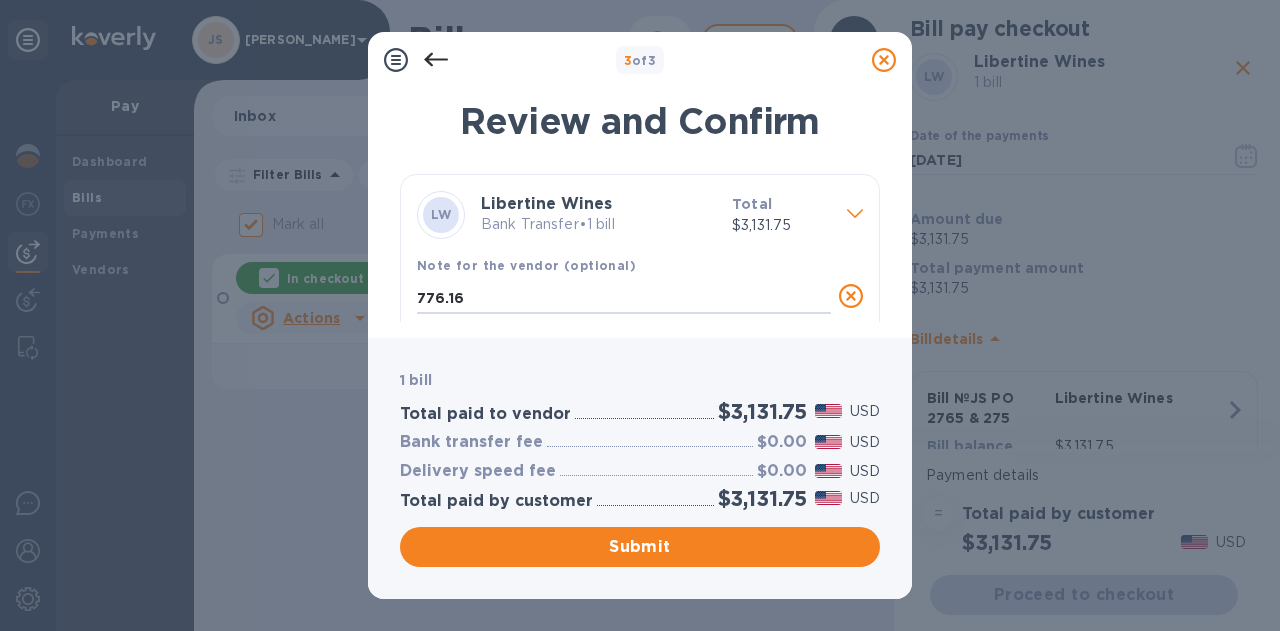 drag, startPoint x: 473, startPoint y: 296, endPoint x: 366, endPoint y: 293, distance: 107.042046 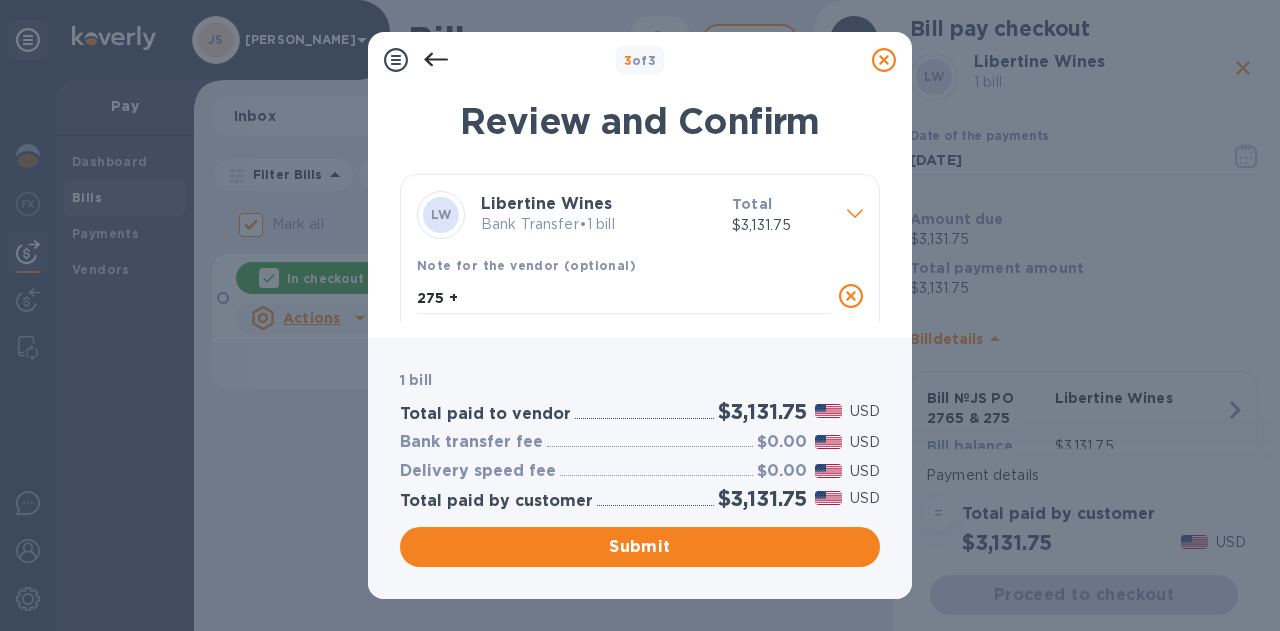 click on "275 +" at bounding box center [624, 298] 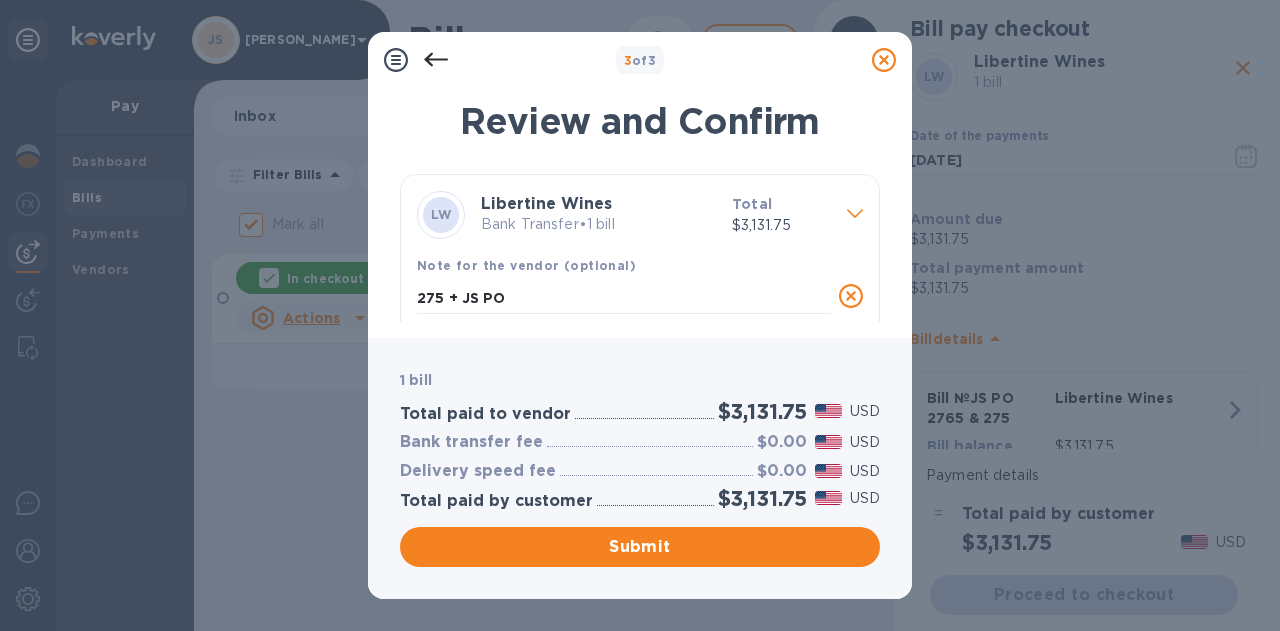 click on "275 + JS PO" at bounding box center [624, 298] 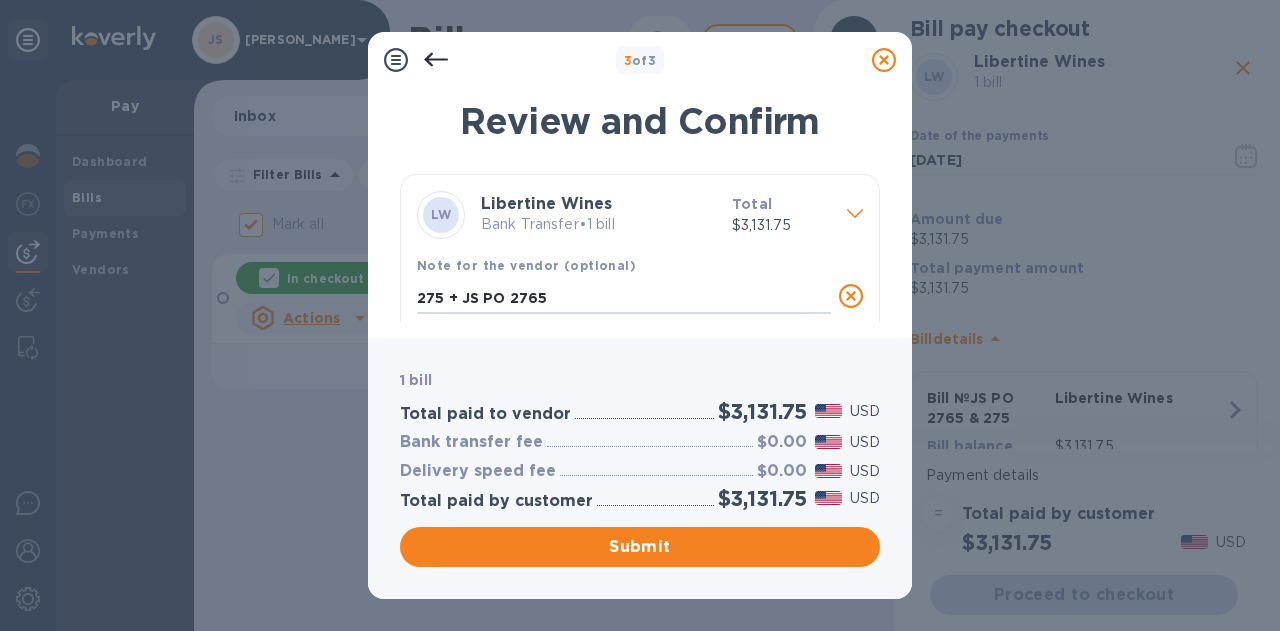 type on "275 + JS PO 2765" 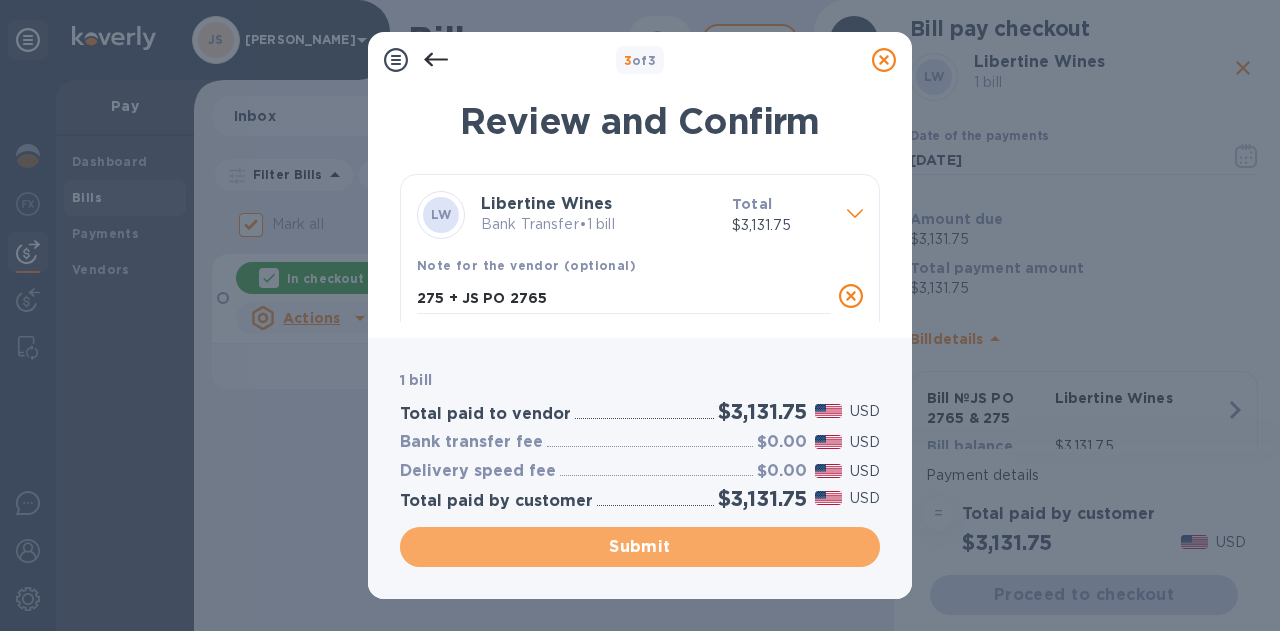 click on "Submit" at bounding box center [640, 547] 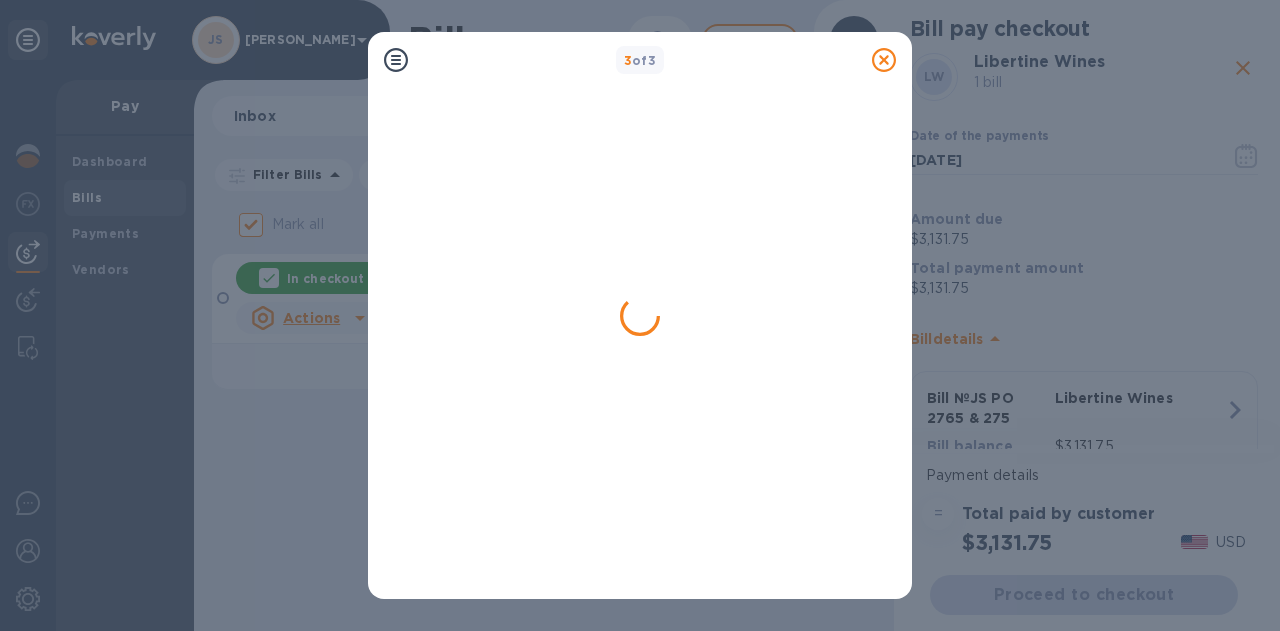 checkbox on "false" 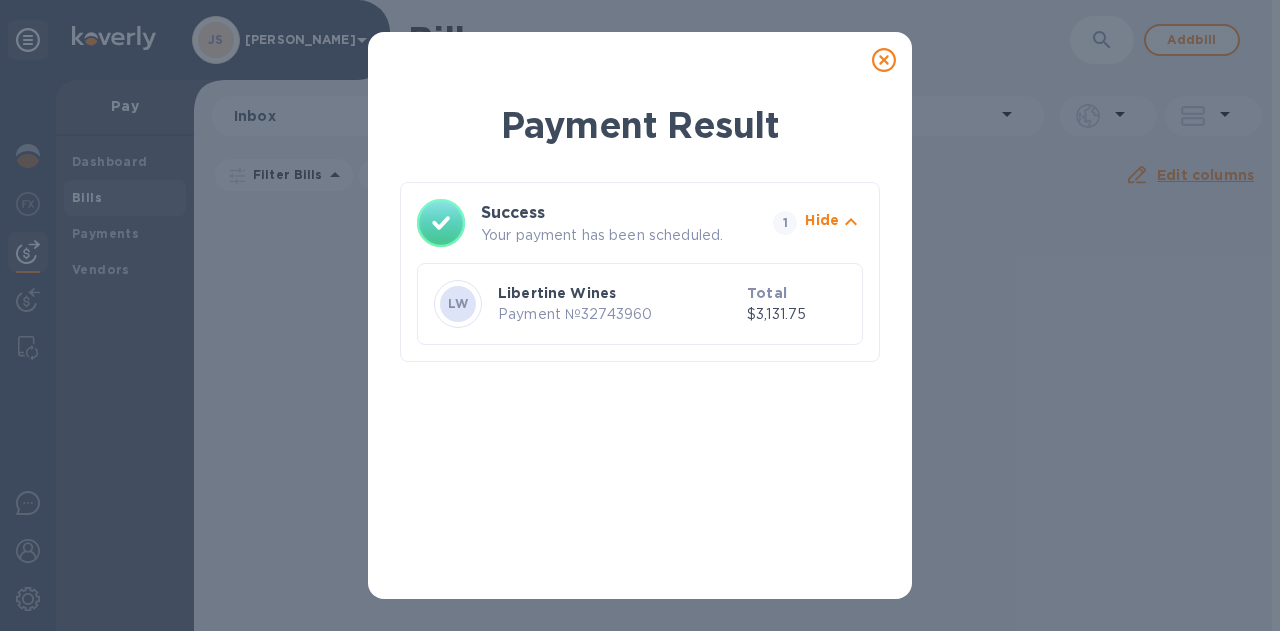 click 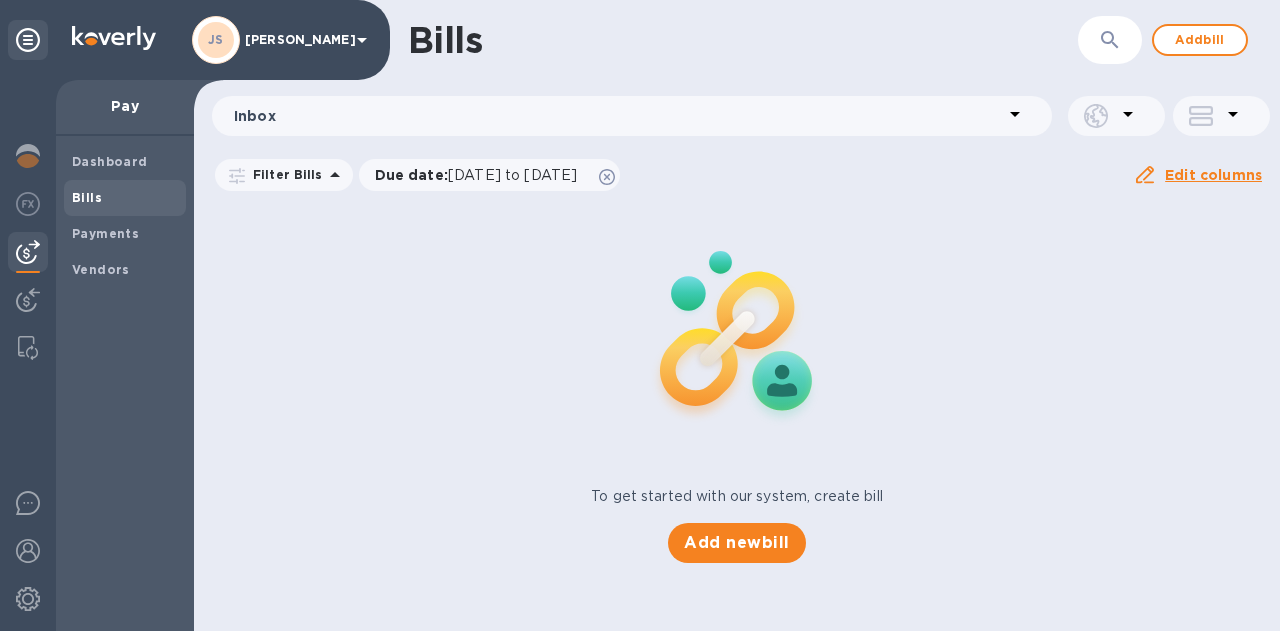 click on "Add   bill" at bounding box center [1200, 40] 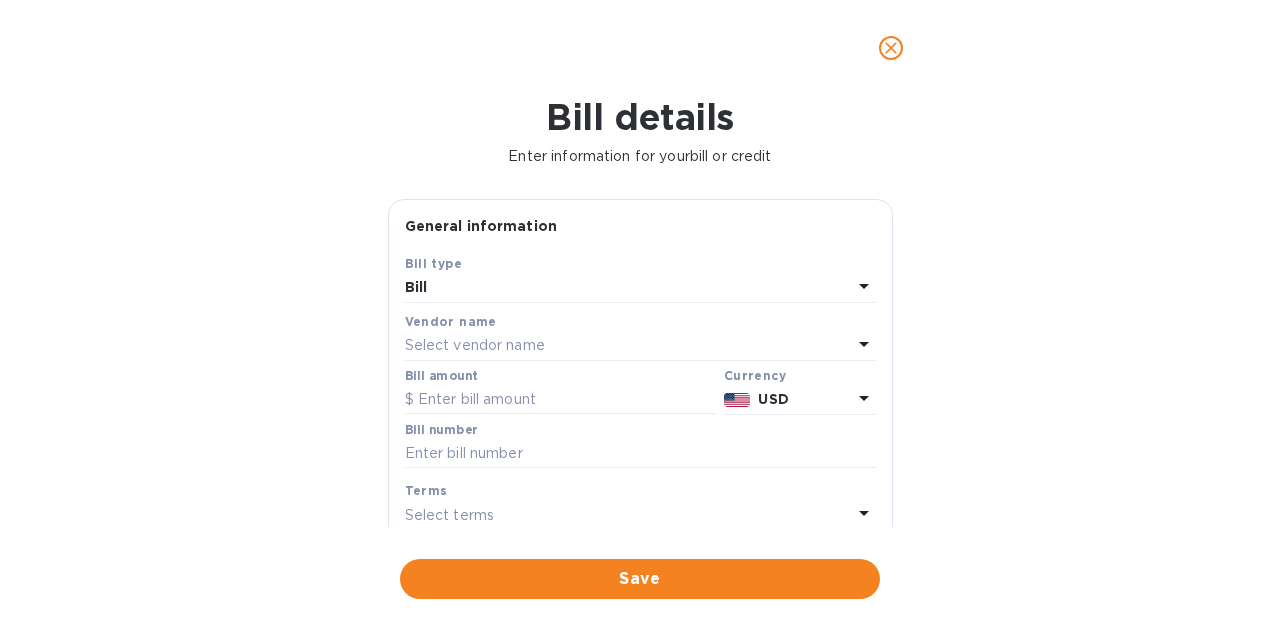 click on "Select vendor name" at bounding box center (475, 345) 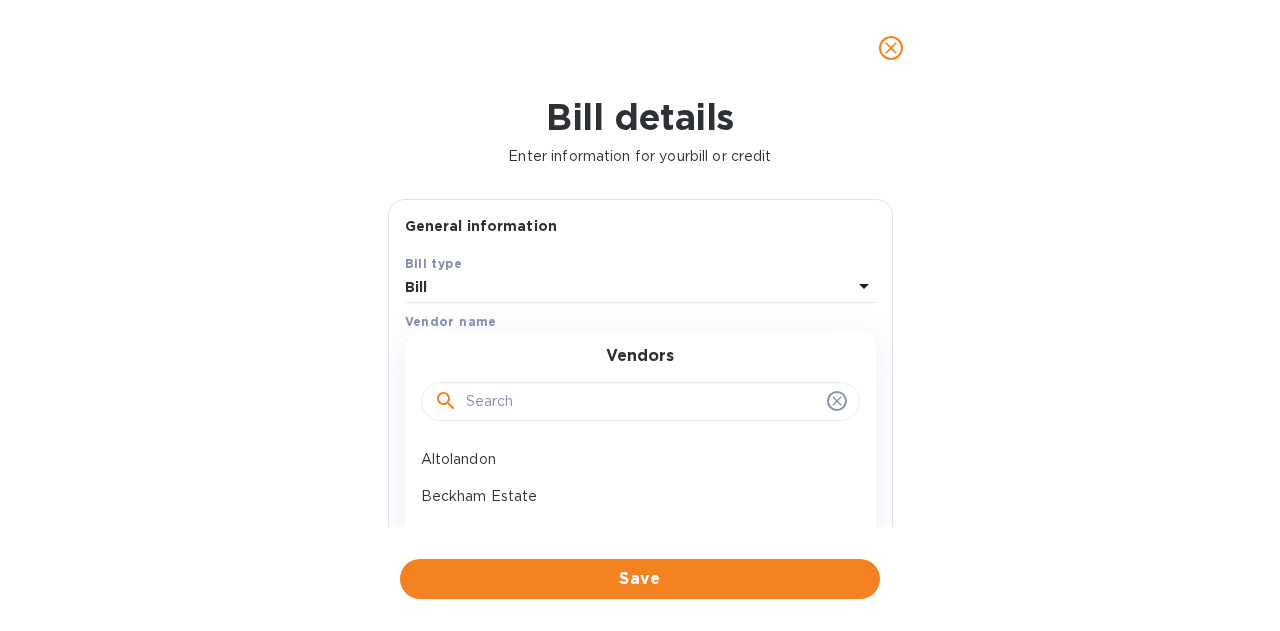 click at bounding box center (642, 402) 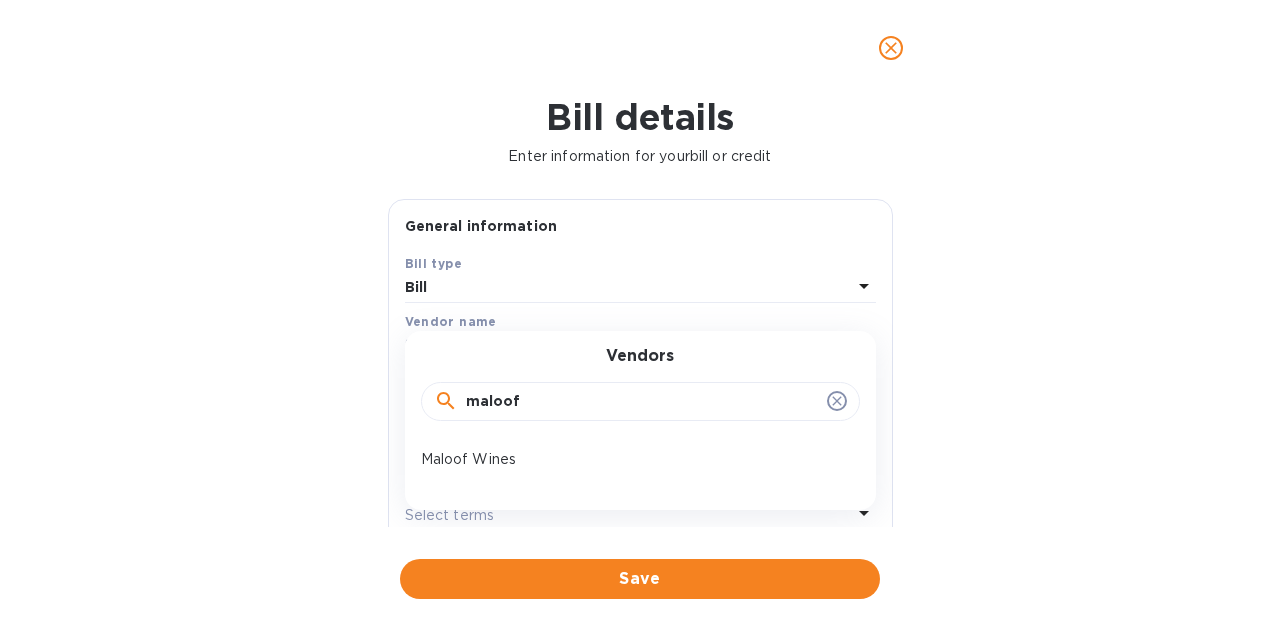 type on "maloof" 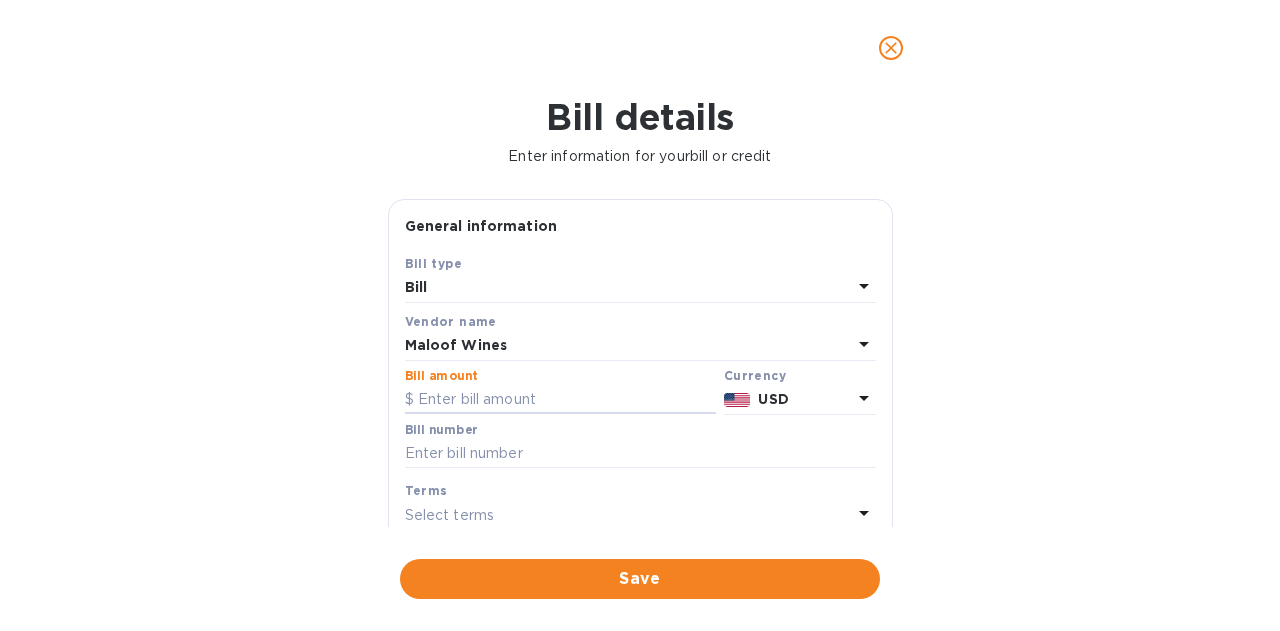 click at bounding box center [560, 400] 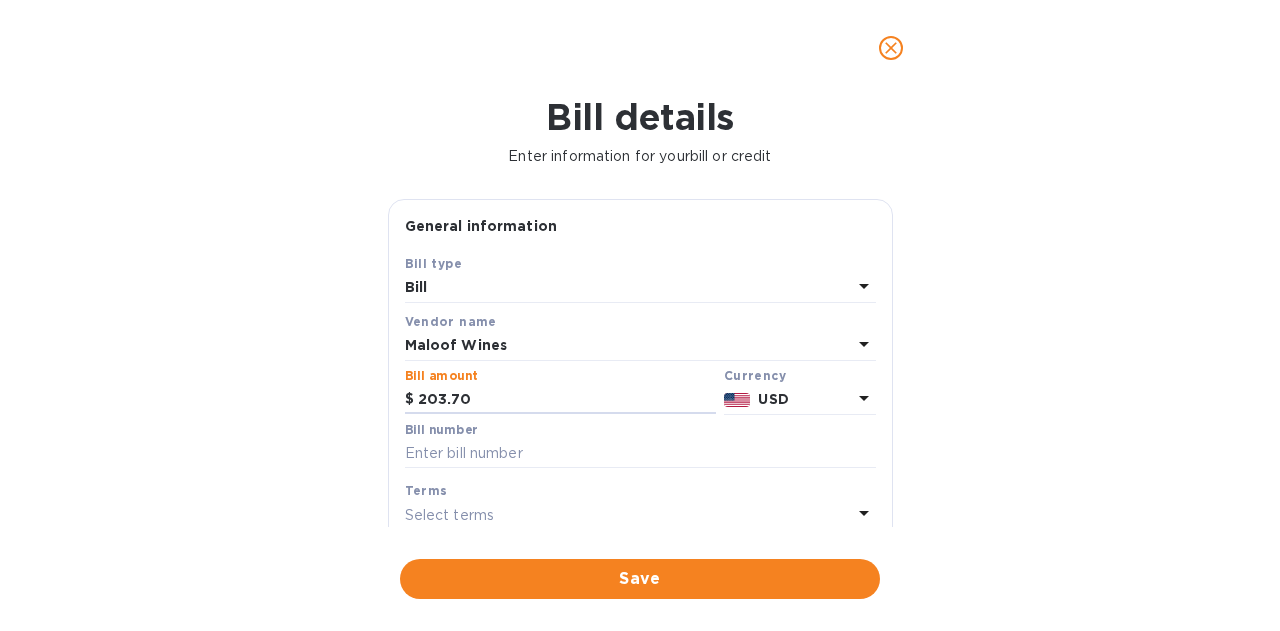 type on "203.70" 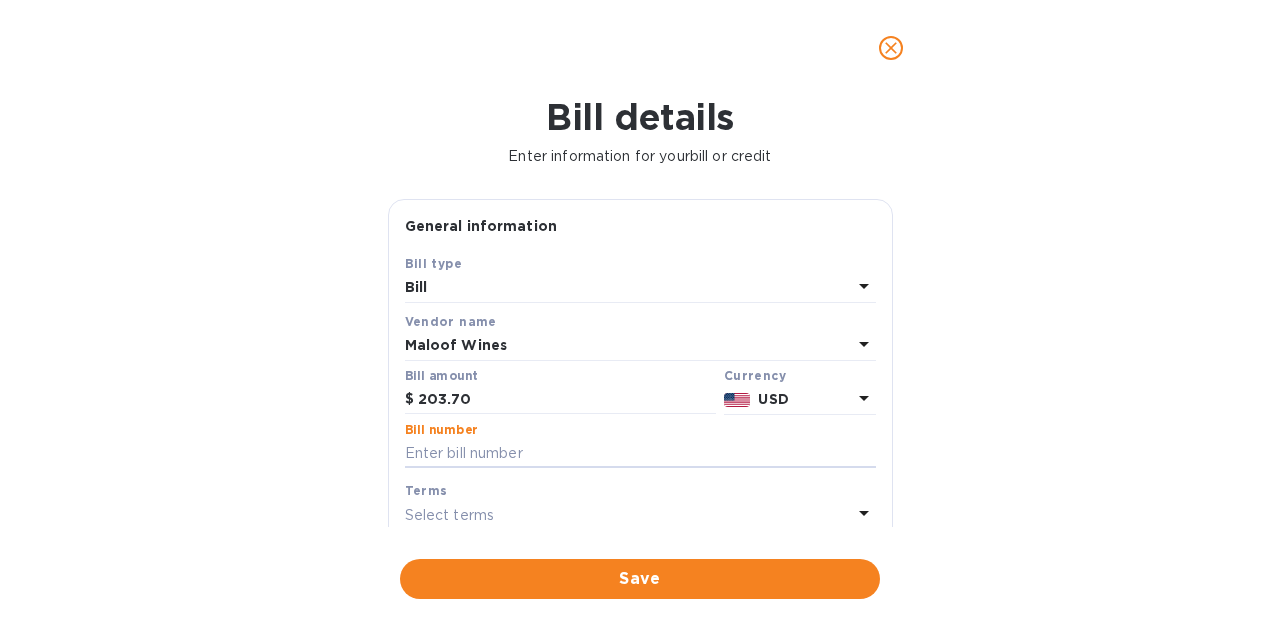 click at bounding box center [640, 454] 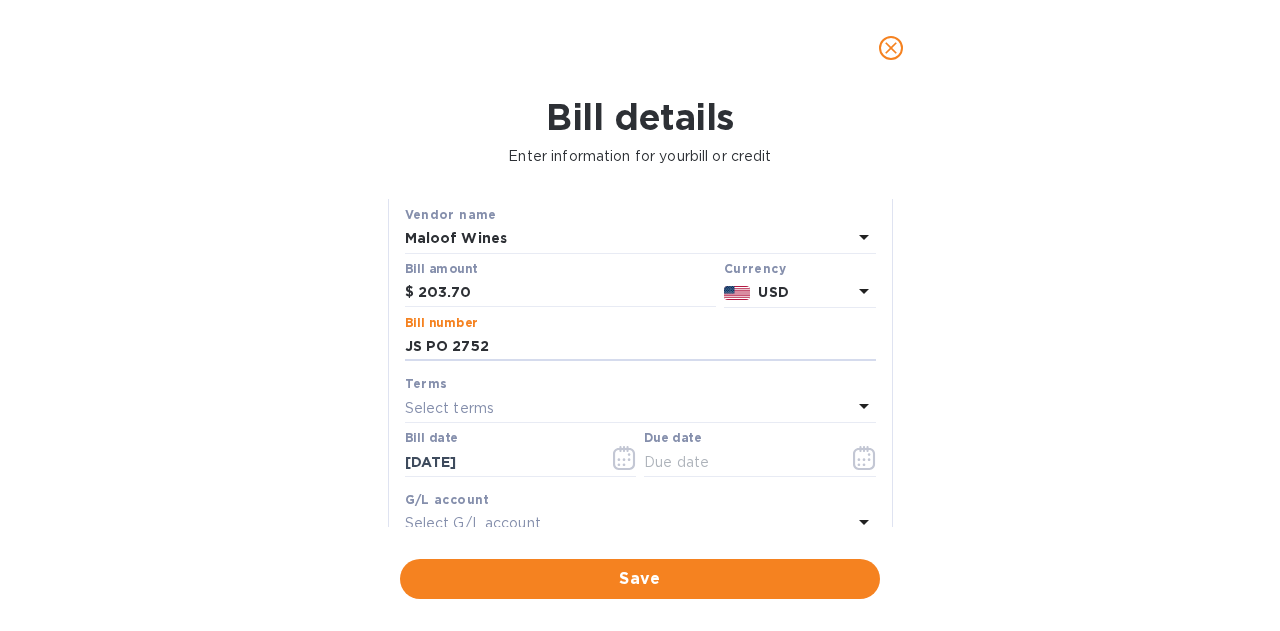 scroll, scrollTop: 200, scrollLeft: 0, axis: vertical 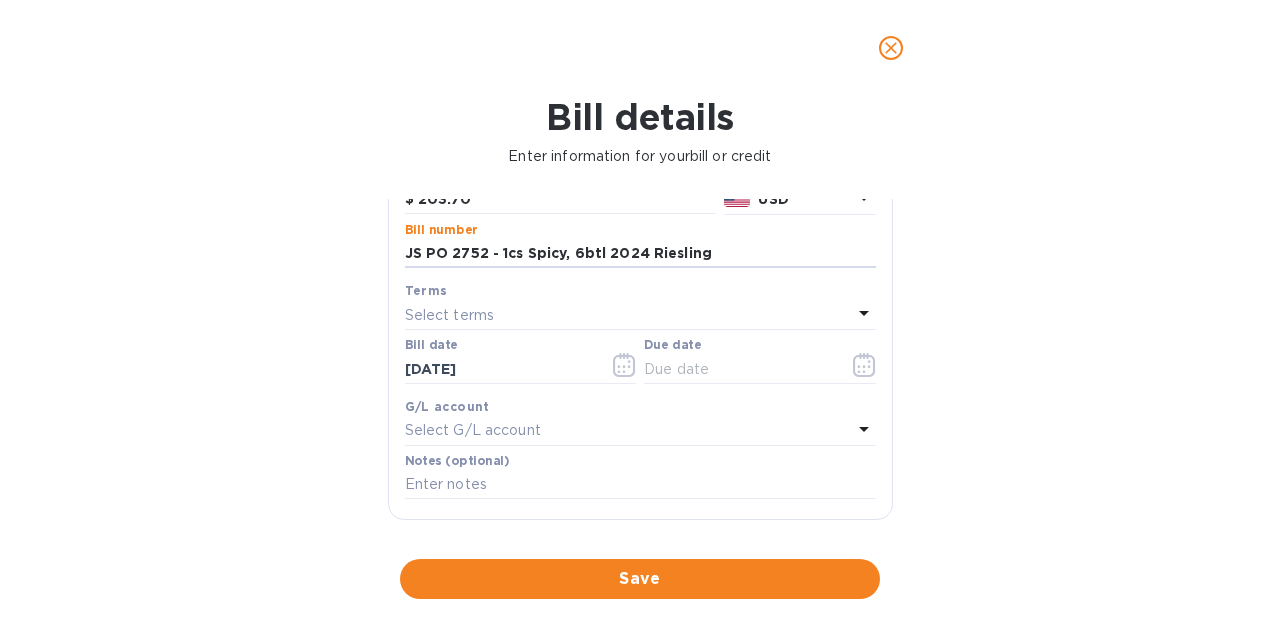 click on "JS PO 2752 - 1cs Spicy, 6btl 2024 Riesling" at bounding box center (640, 254) 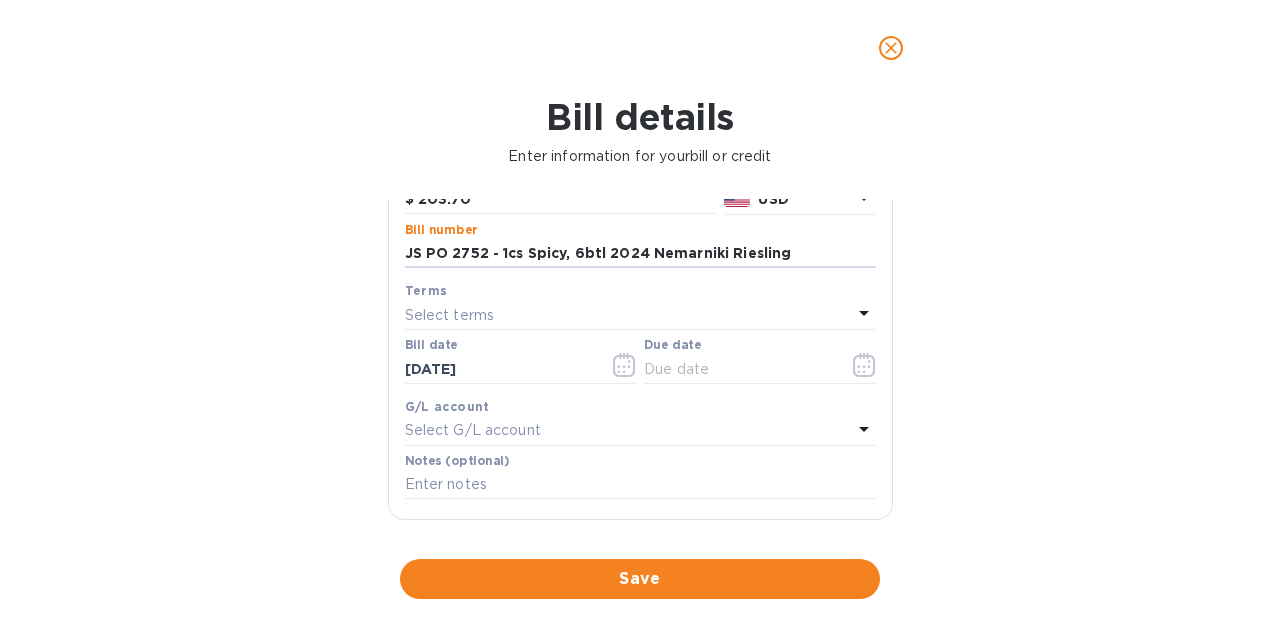 drag, startPoint x: 818, startPoint y: 247, endPoint x: 366, endPoint y: 243, distance: 452.0177 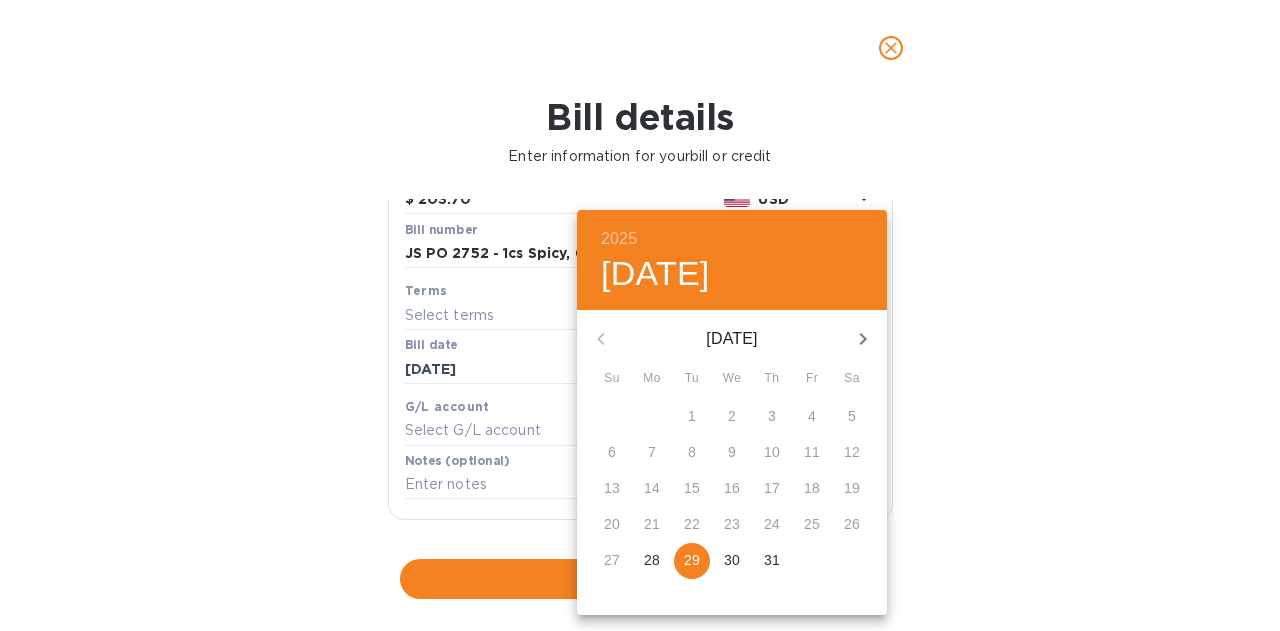 click at bounding box center [863, 339] 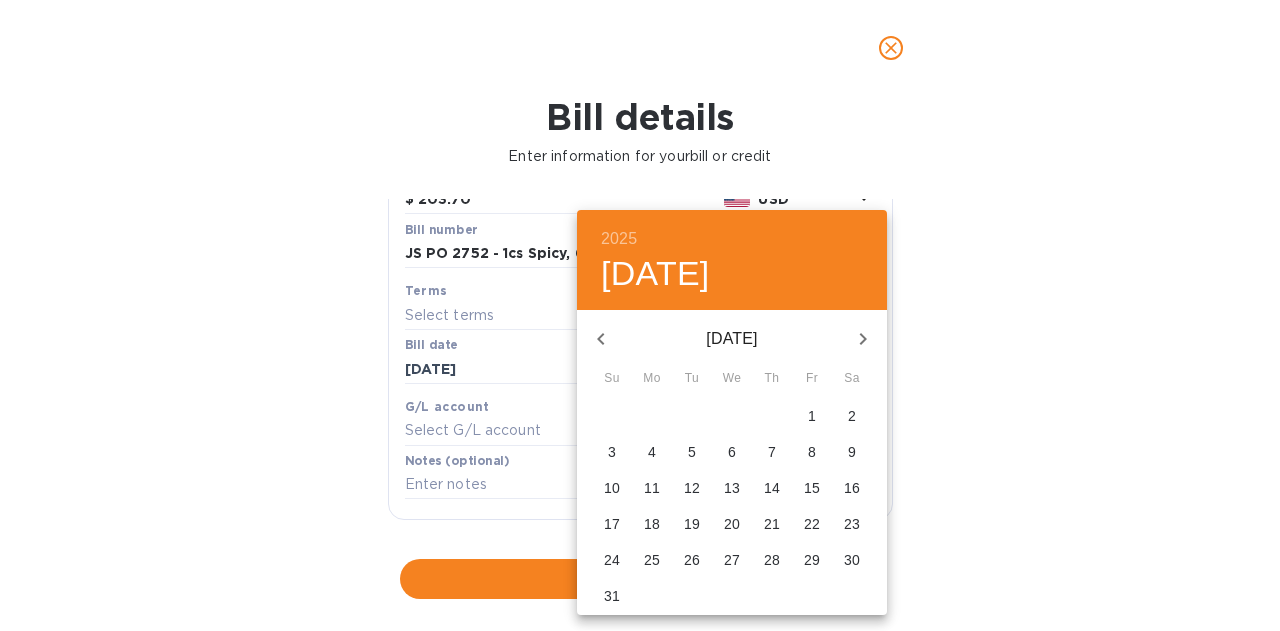 click on "15" at bounding box center [812, 488] 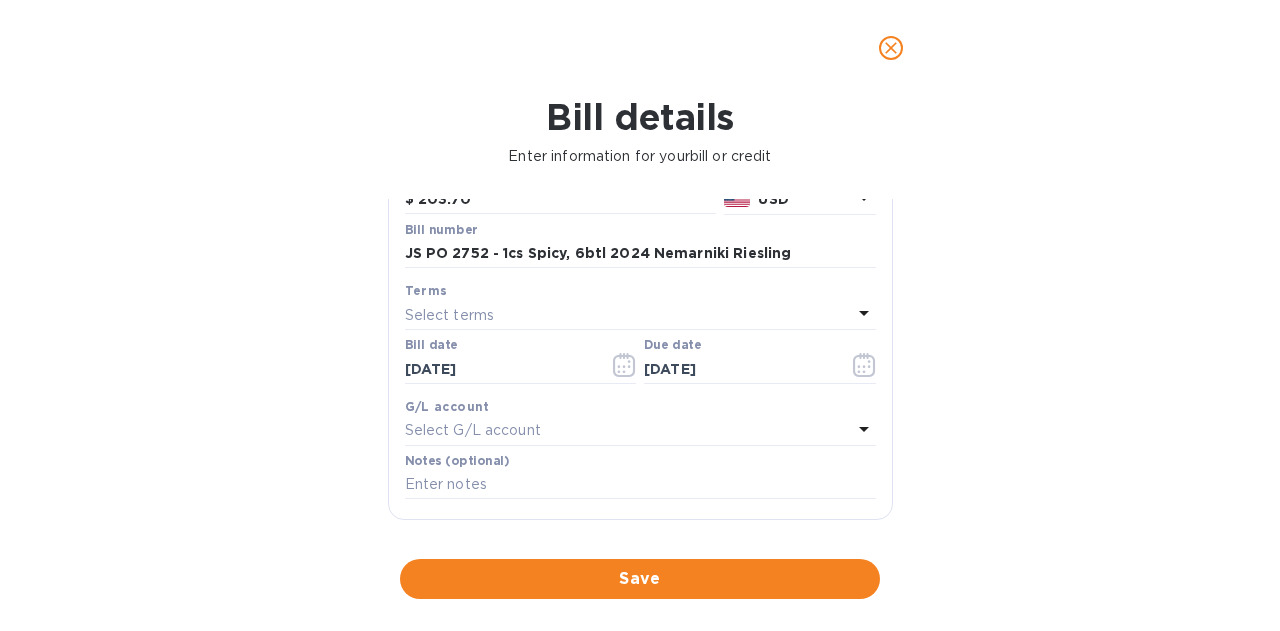click on "Save" at bounding box center [640, 579] 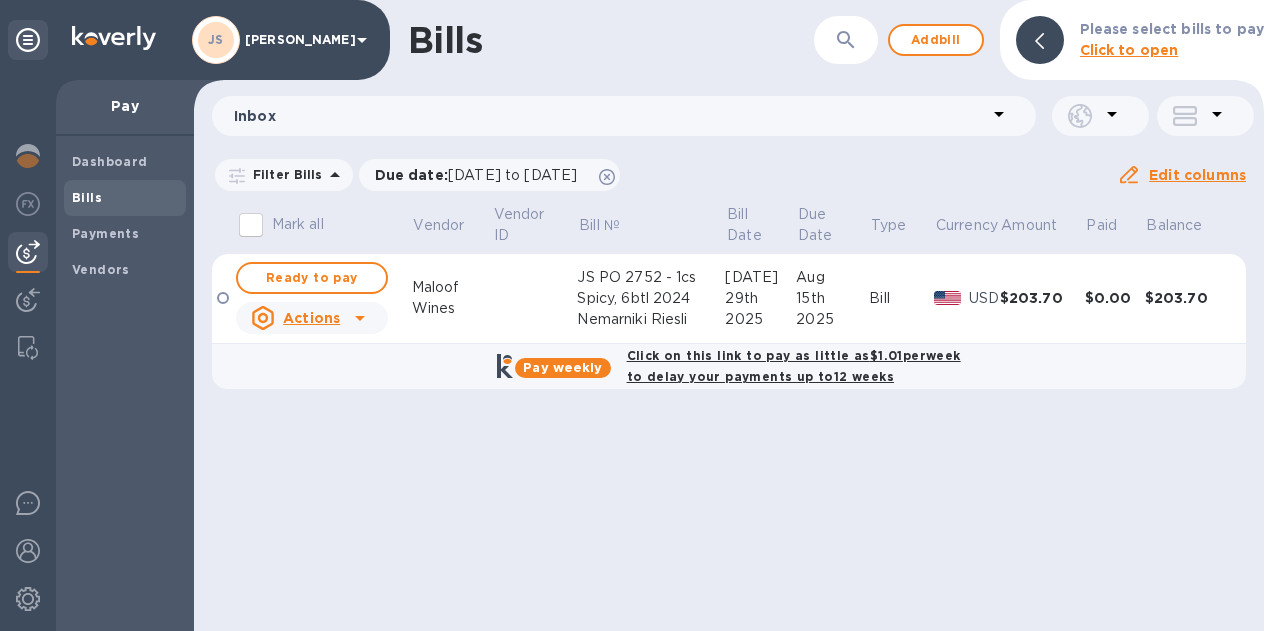 click on "Ready to pay" at bounding box center (312, 278) 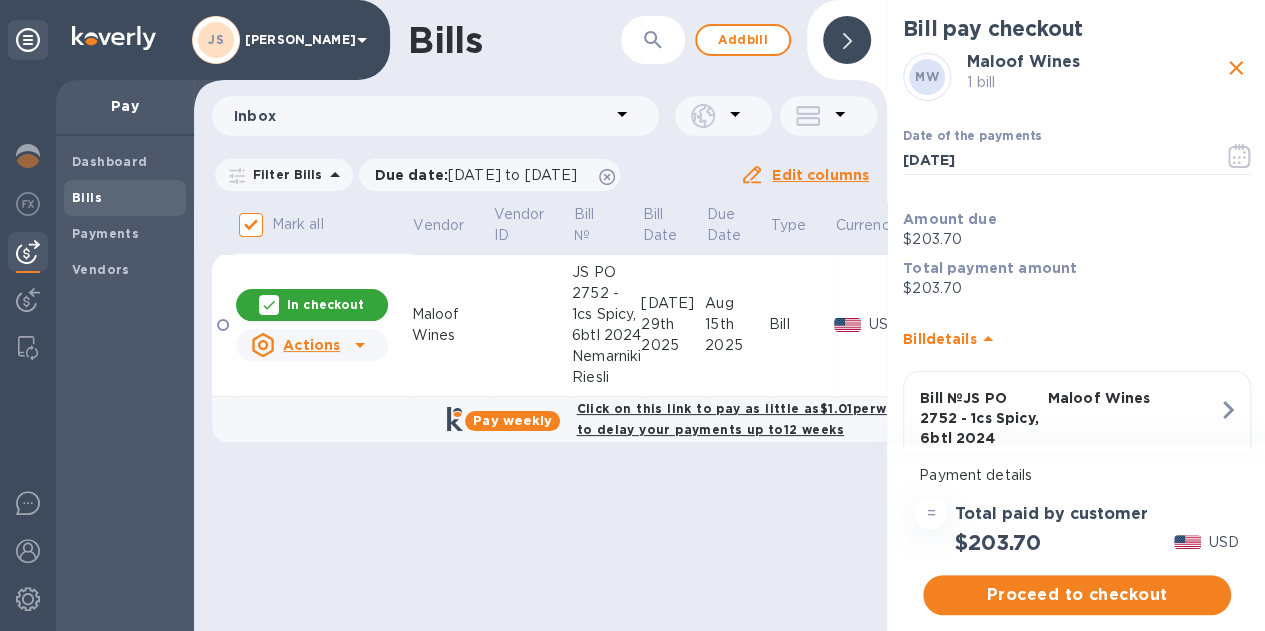 click 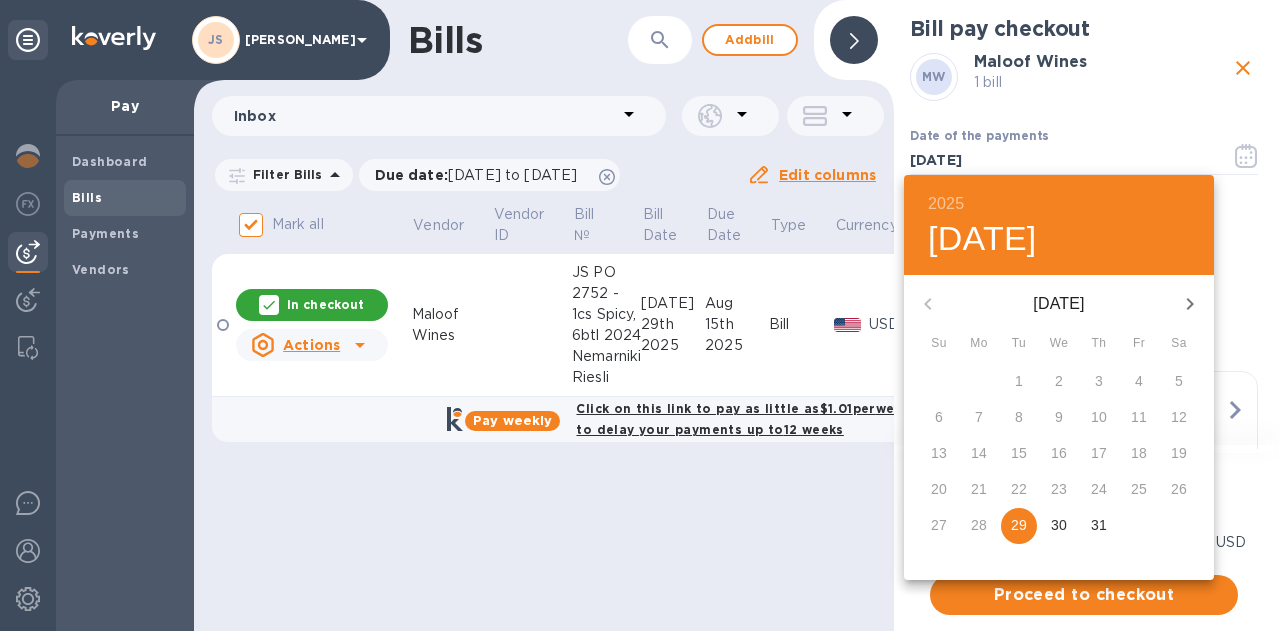 click 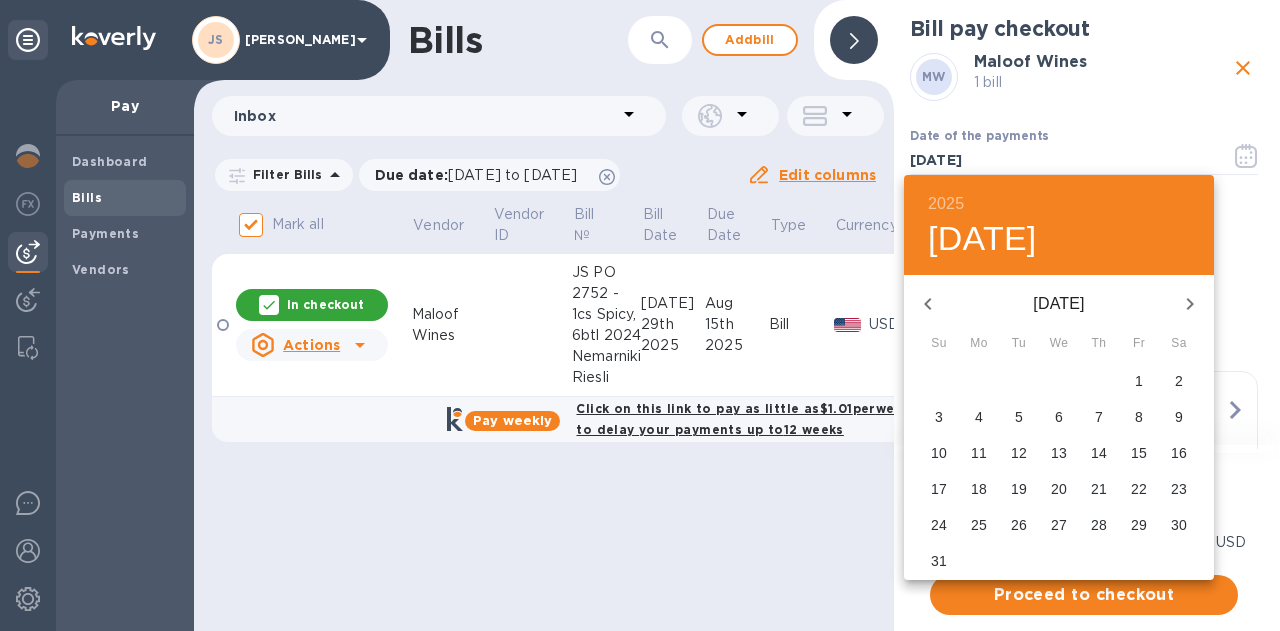 click on "15" at bounding box center (1139, 453) 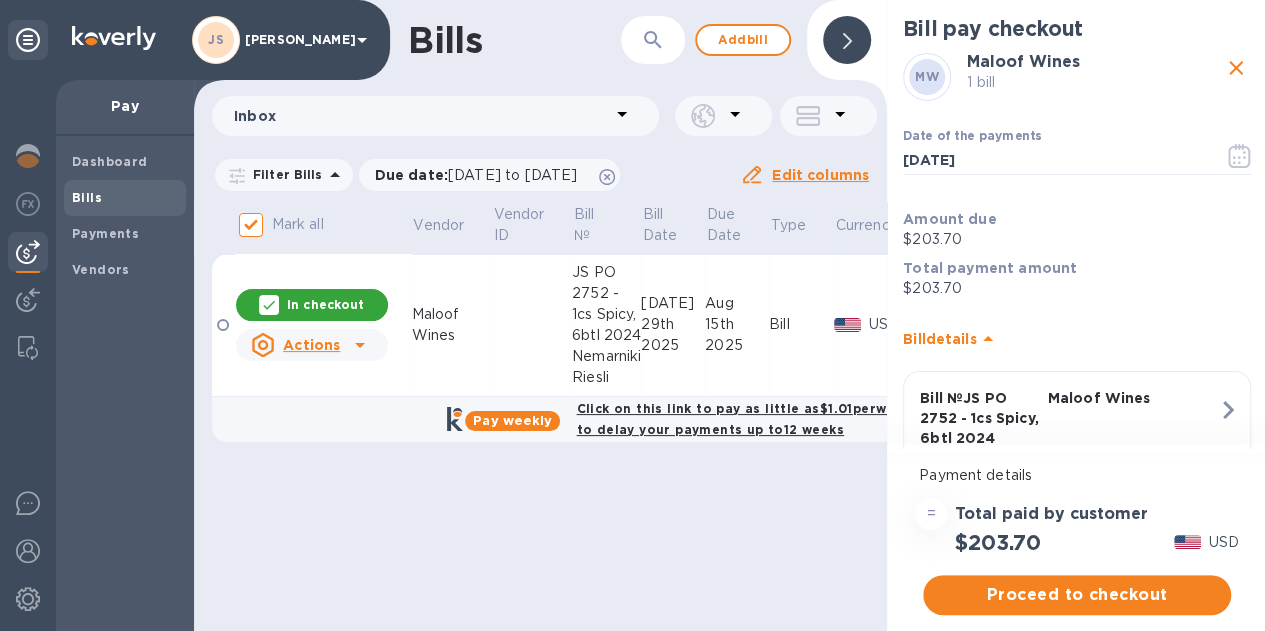 click on "Proceed to checkout" at bounding box center (1077, 595) 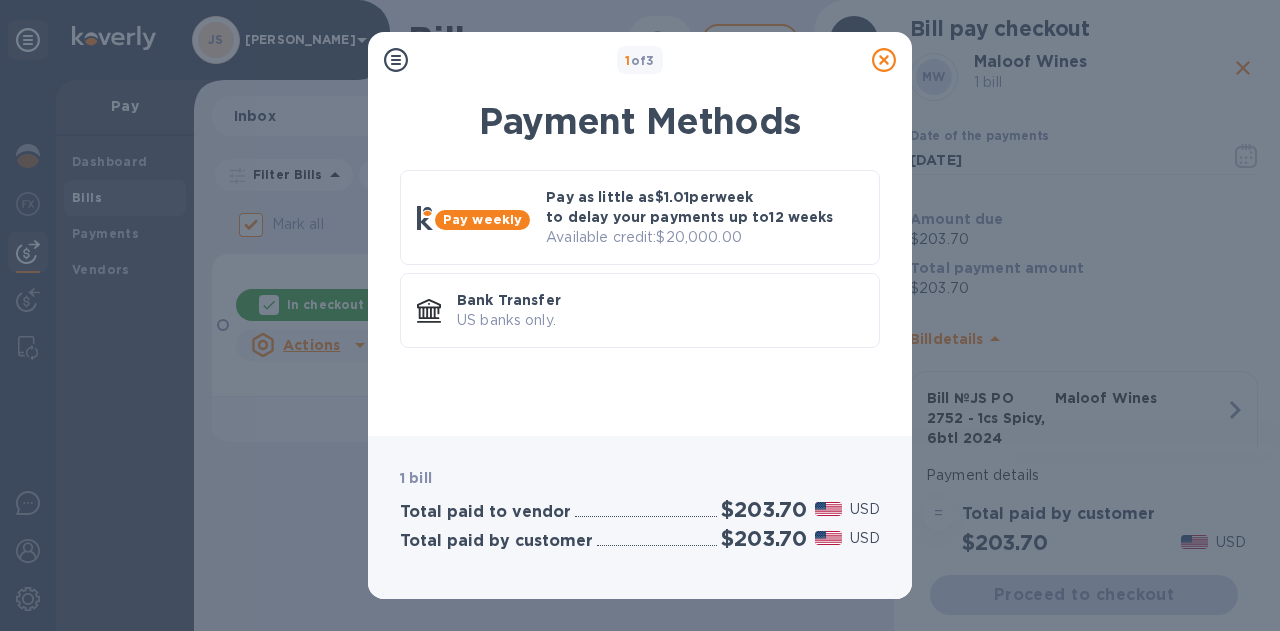 click on "Bank Transfer" at bounding box center [660, 300] 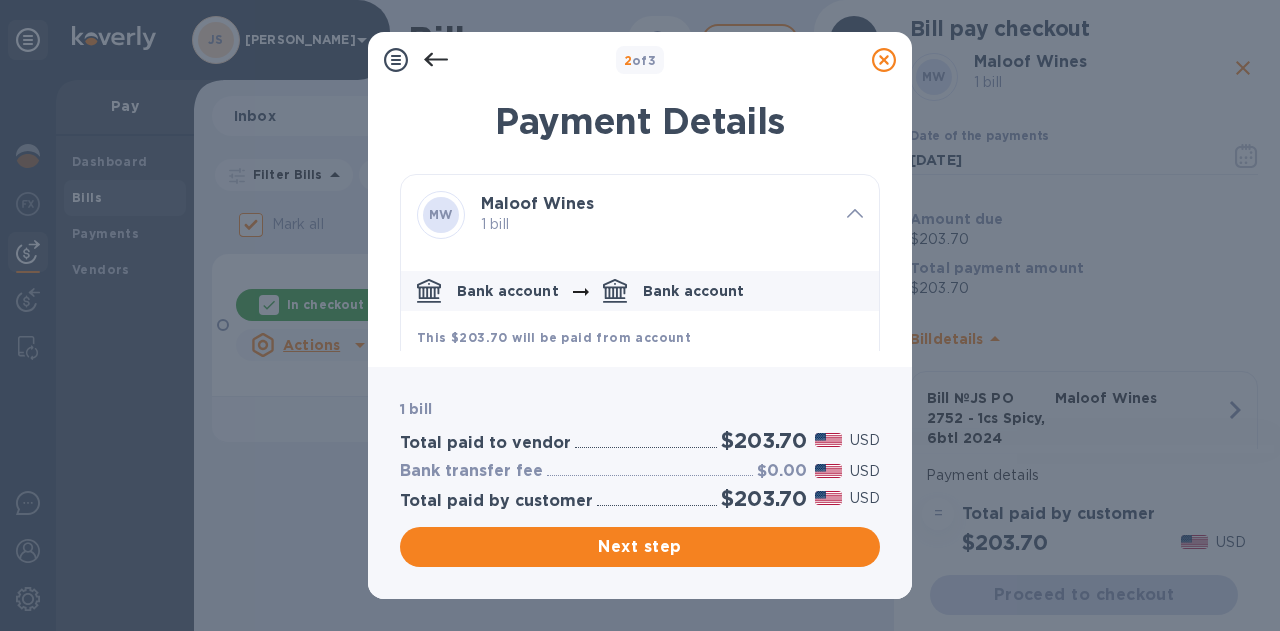 click on "Next step" at bounding box center [640, 547] 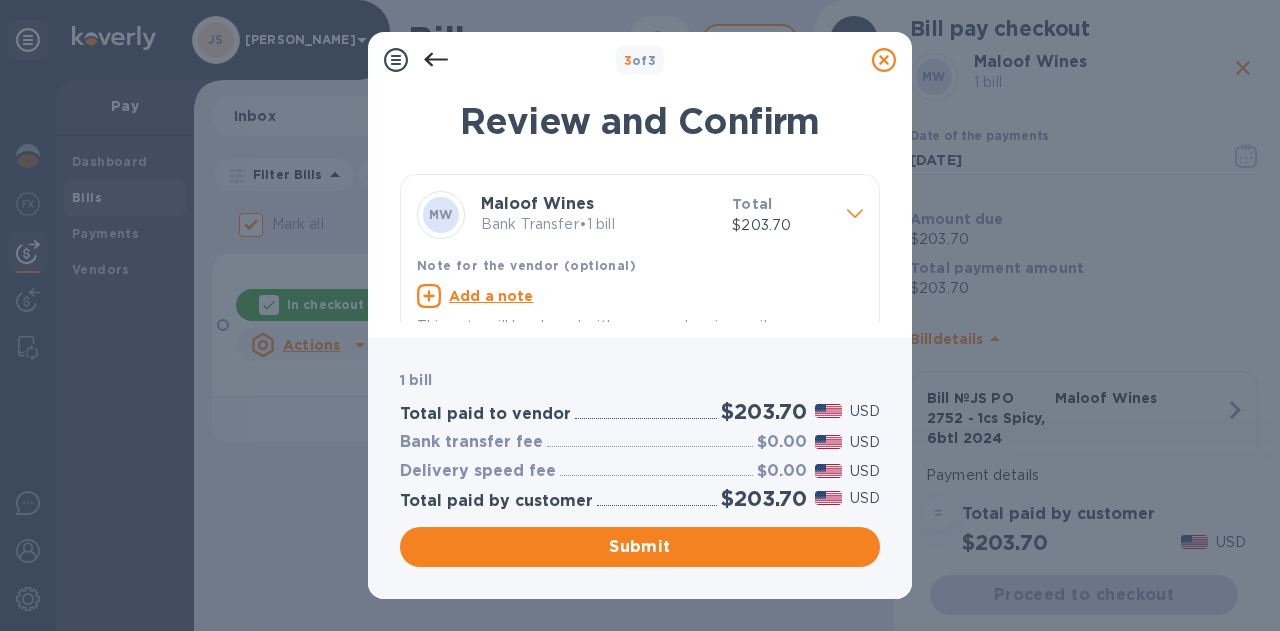 click on "Add a note" at bounding box center (491, 296) 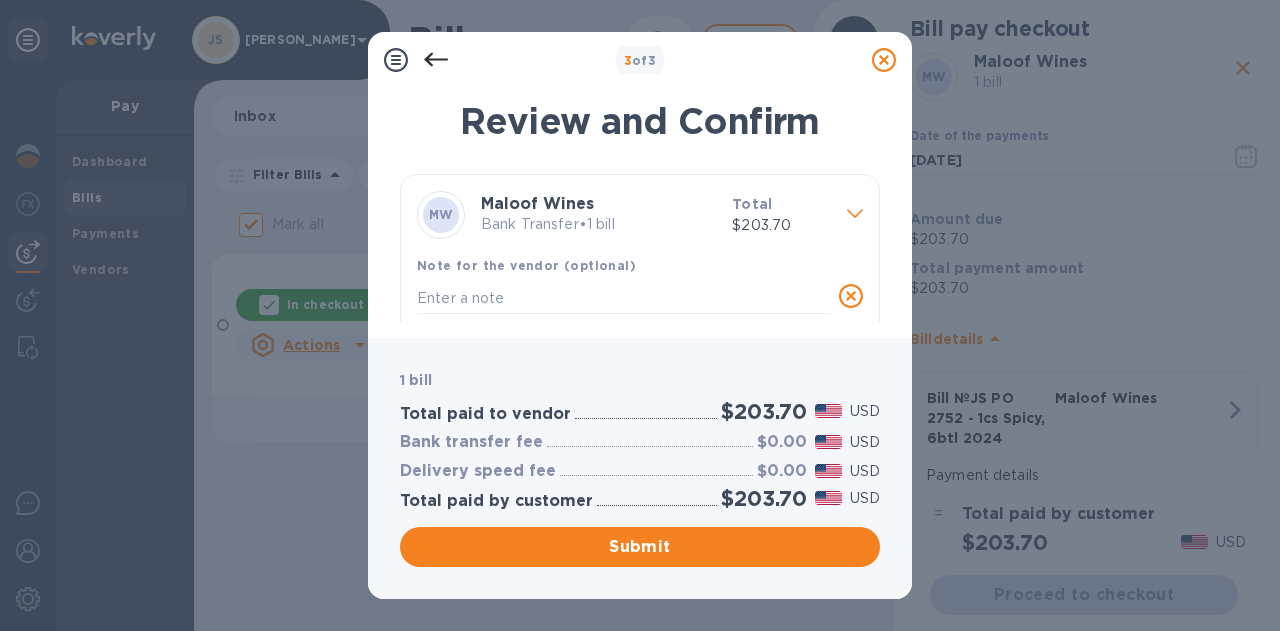 click at bounding box center [624, 298] 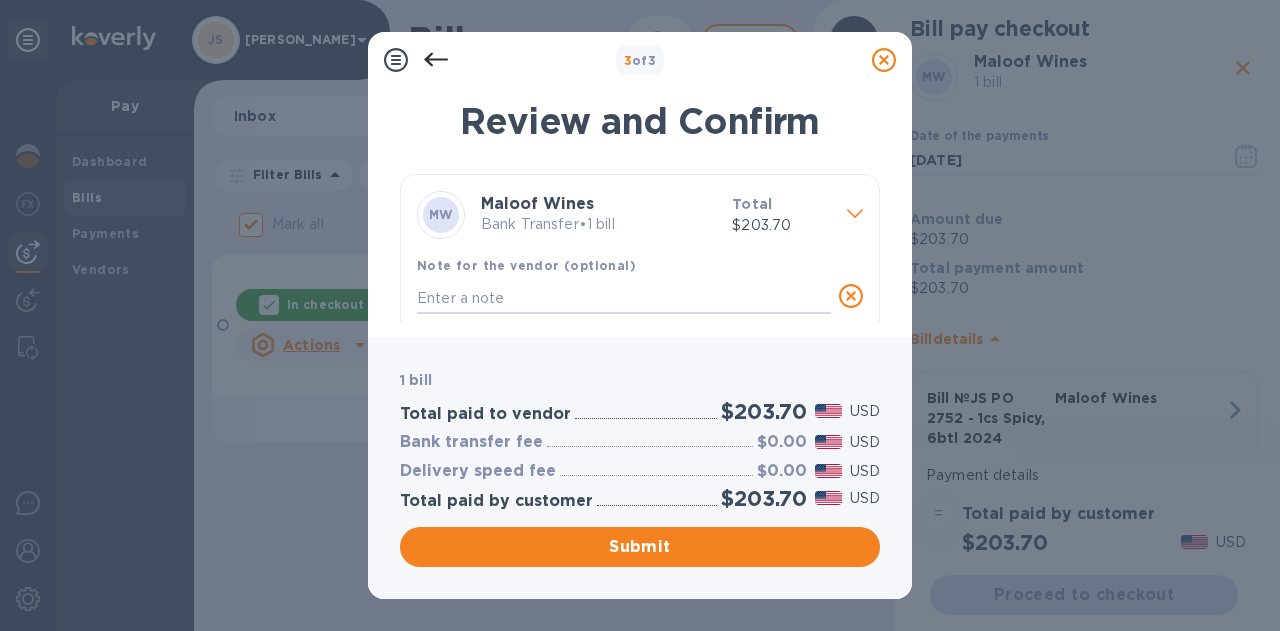 paste on "JS PO 2752 - 1cs Spicy, 6btl 2024 Nemarniki Riesling" 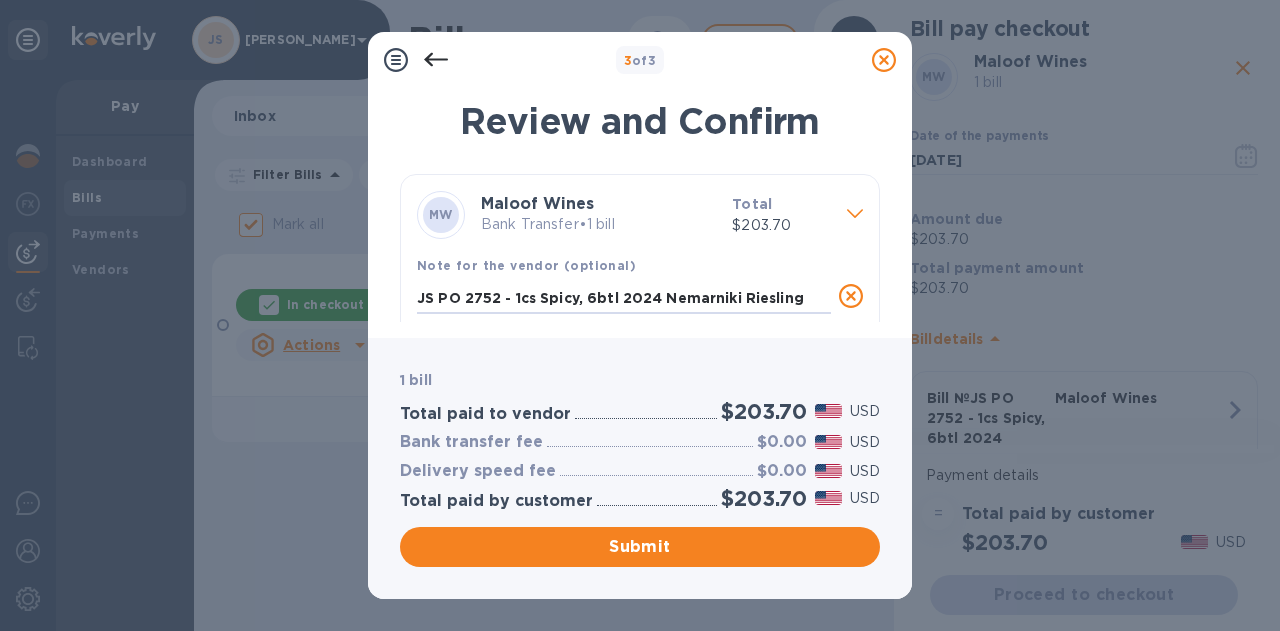 type on "JS PO 2752 - 1cs Spicy, 6btl 2024 Nemarniki Riesling" 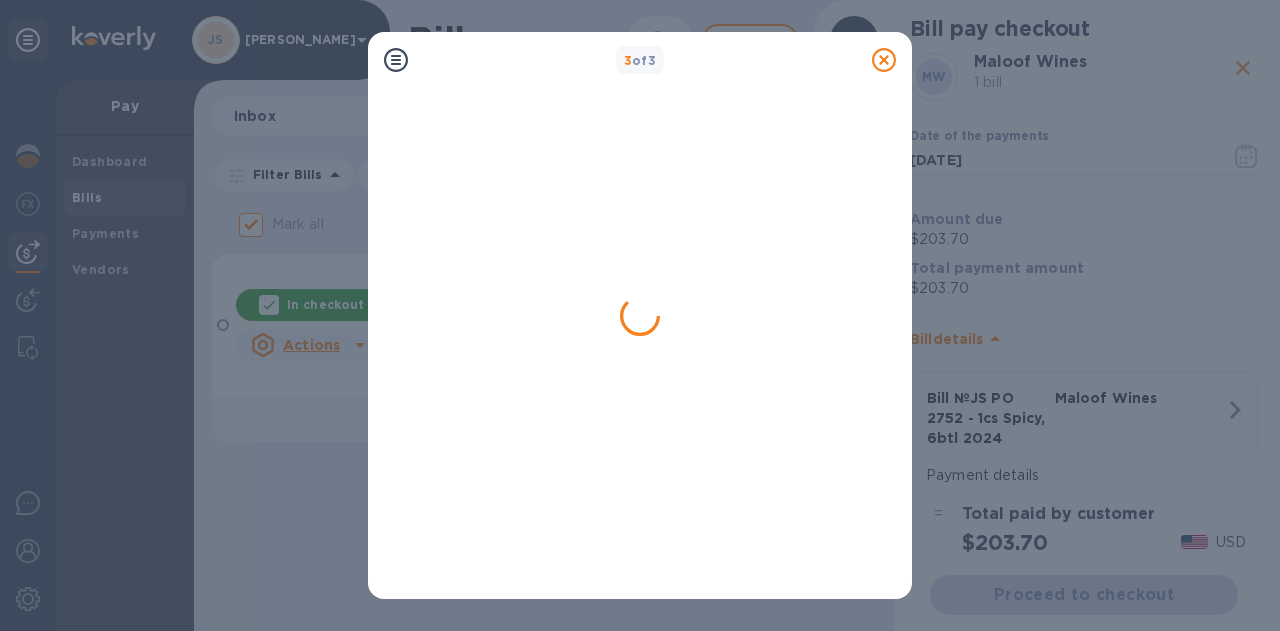 checkbox on "false" 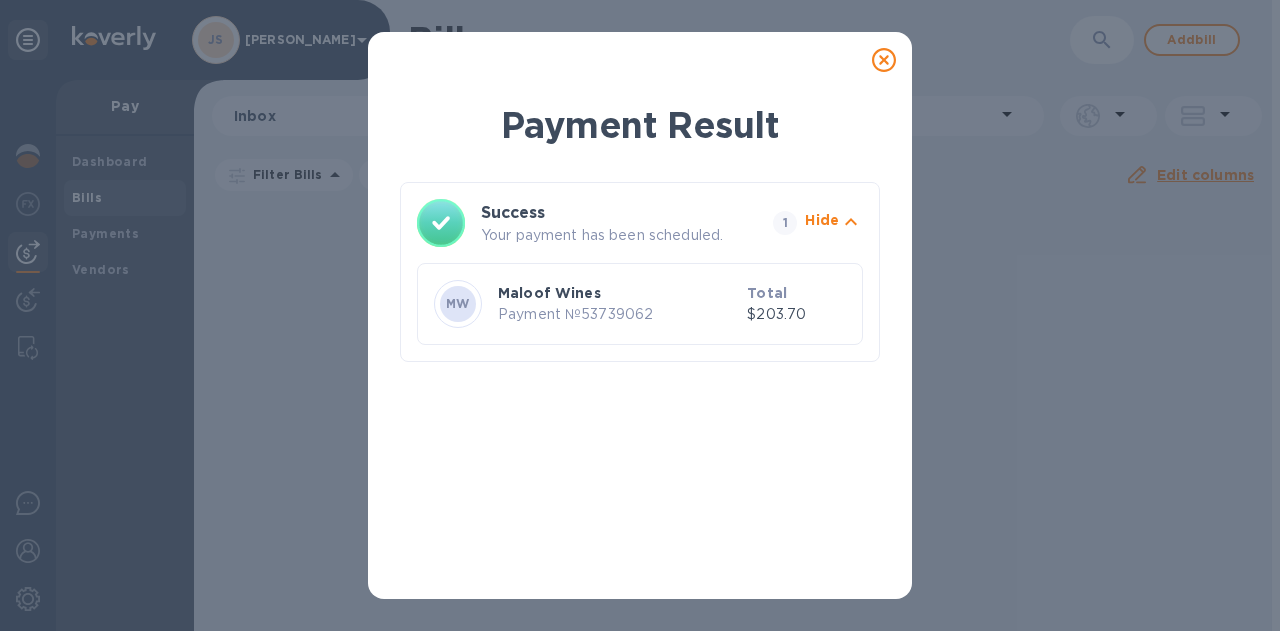 click 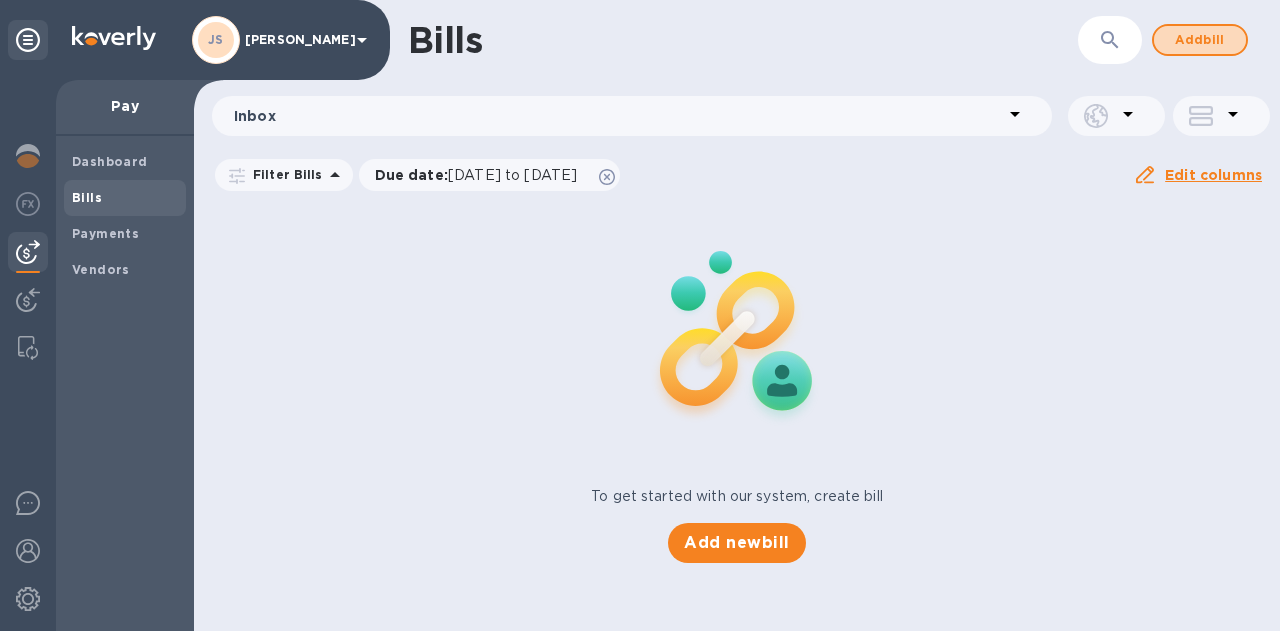 click on "Add   bill" at bounding box center [1200, 40] 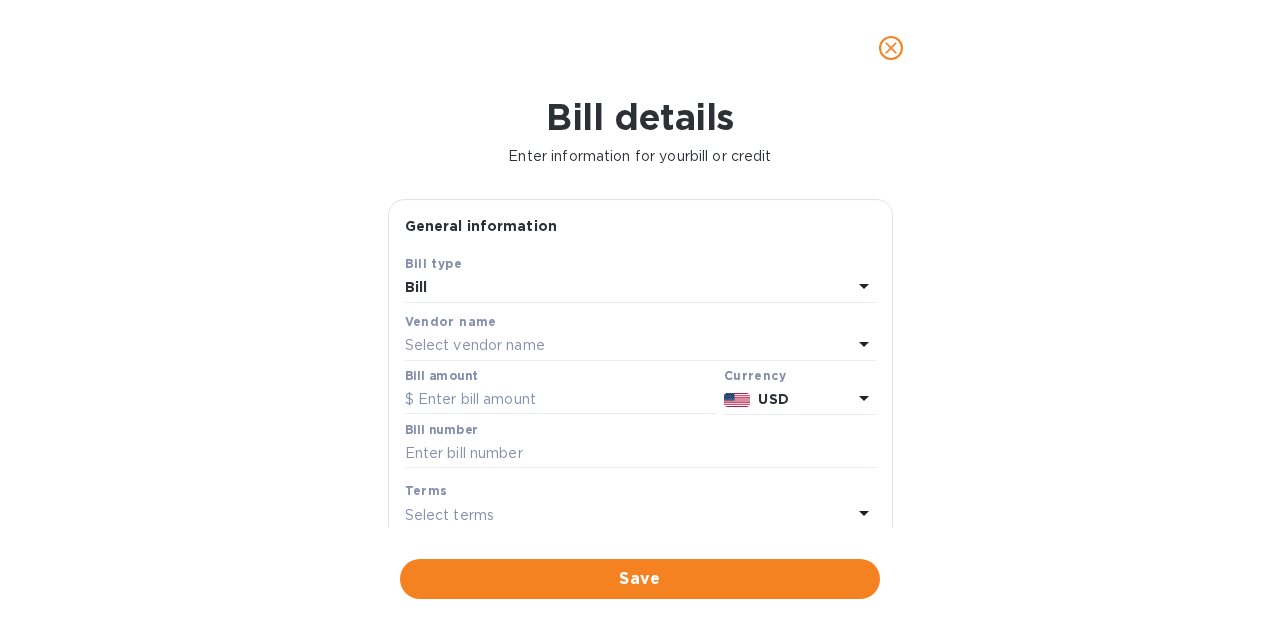 click on "Select vendor name" at bounding box center (475, 345) 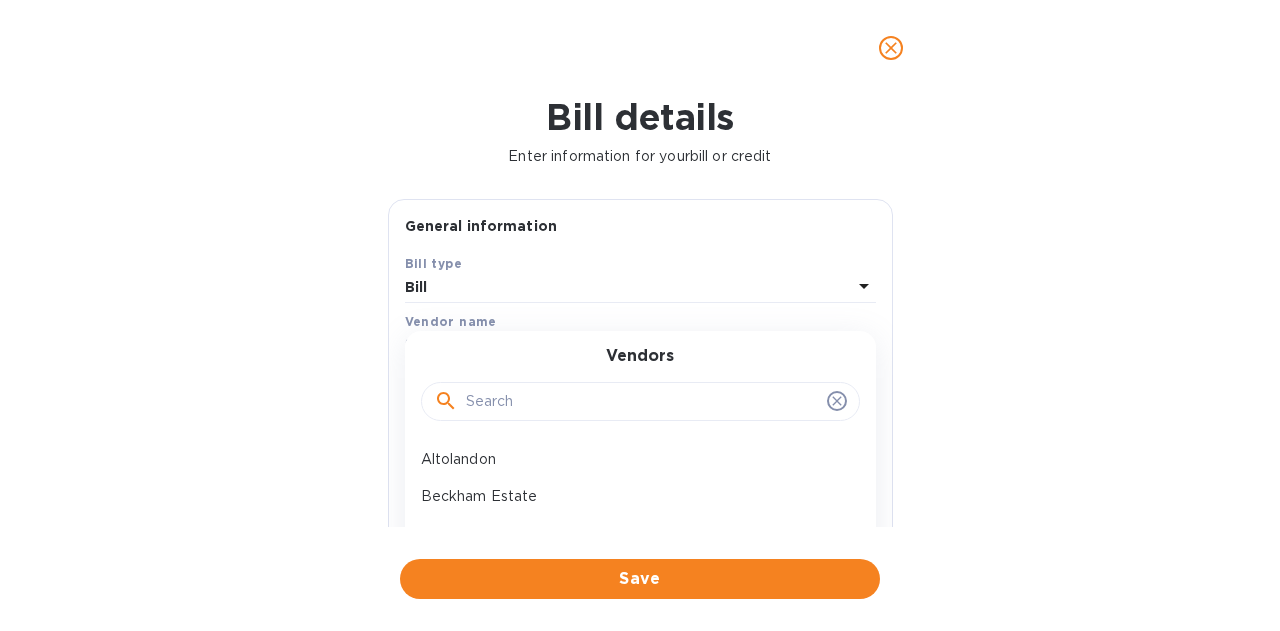 click at bounding box center (642, 402) 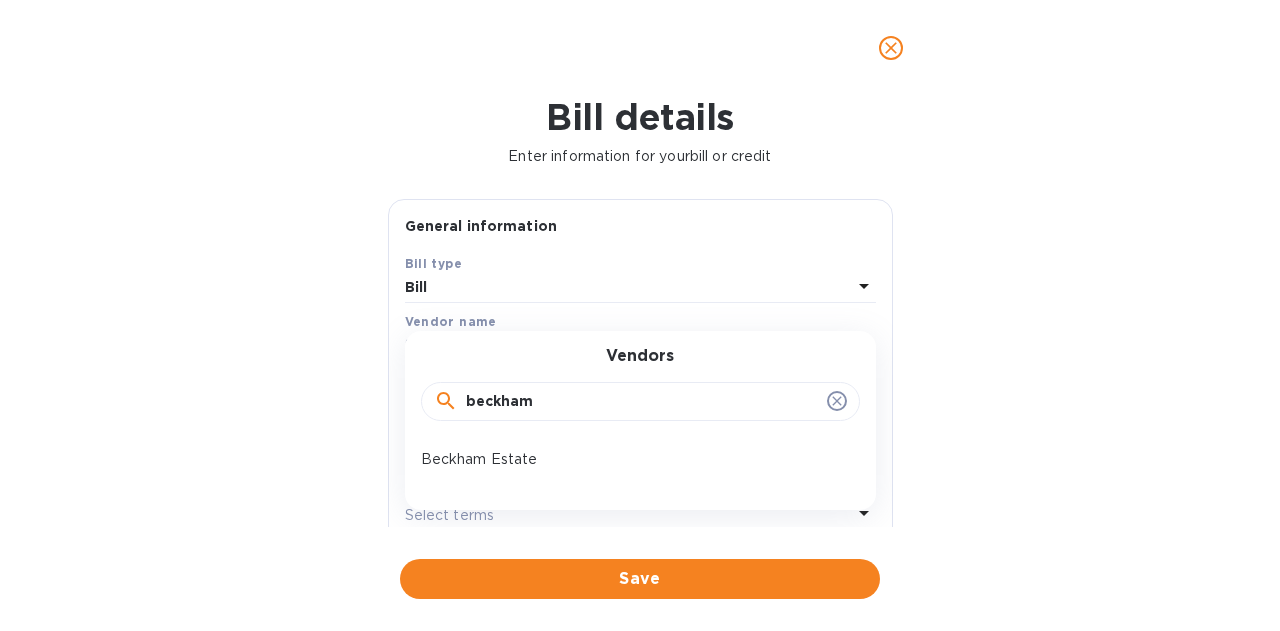 type on "beckham" 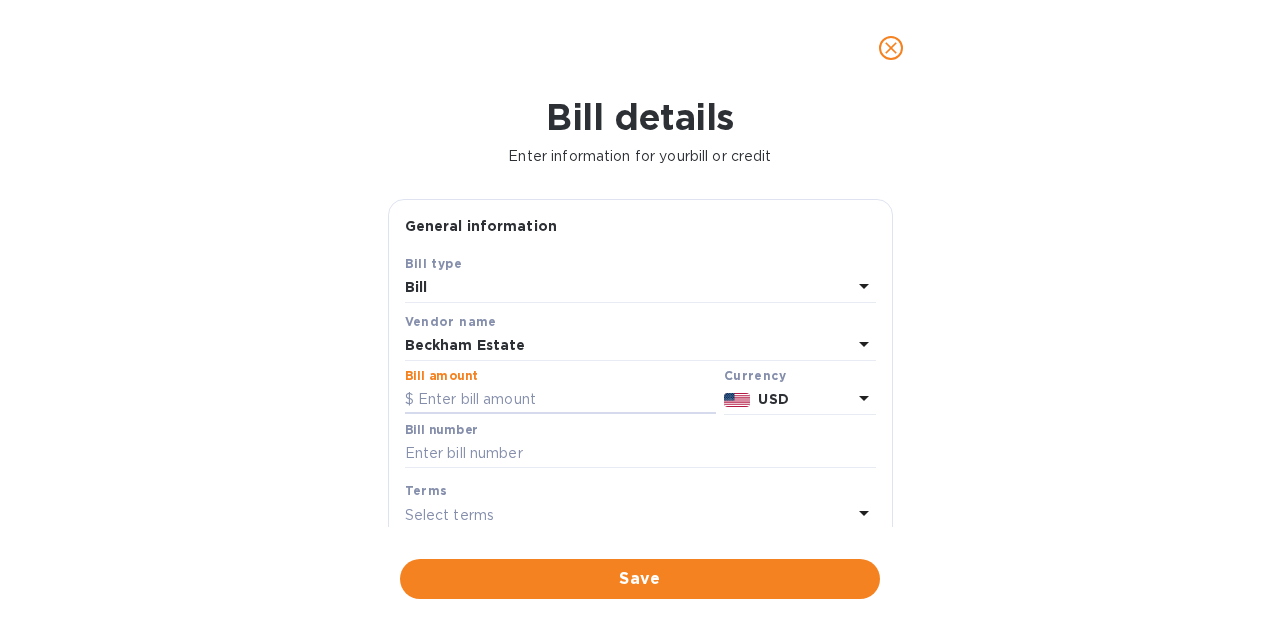 click at bounding box center (560, 400) 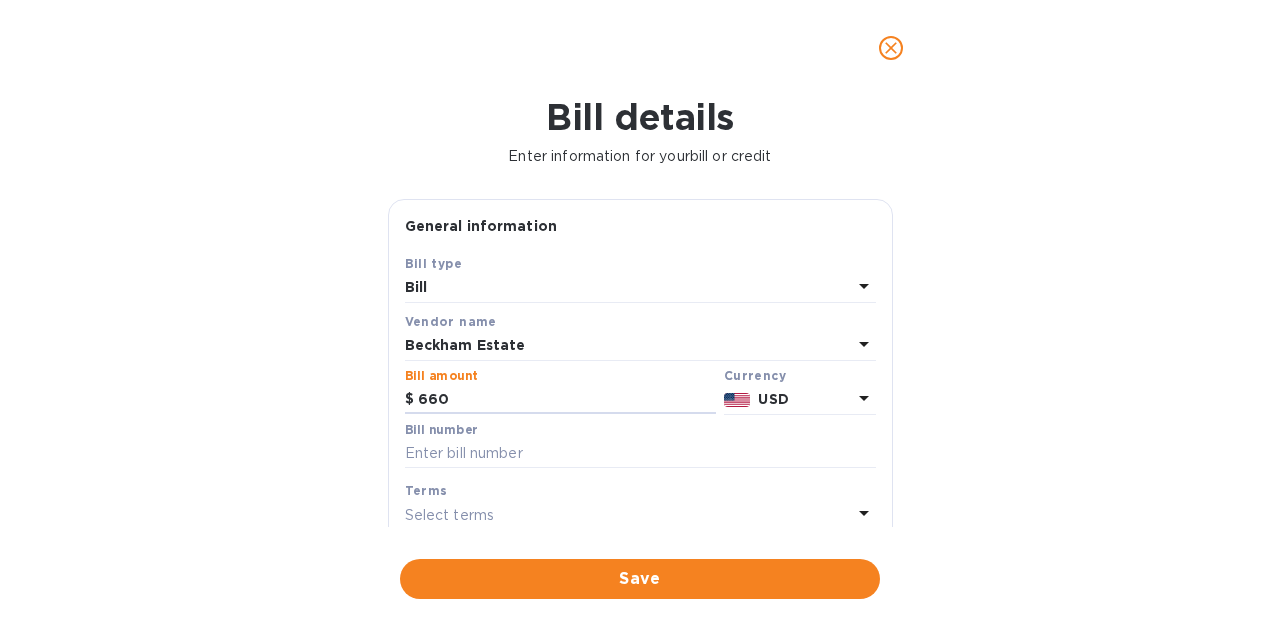 type on "660" 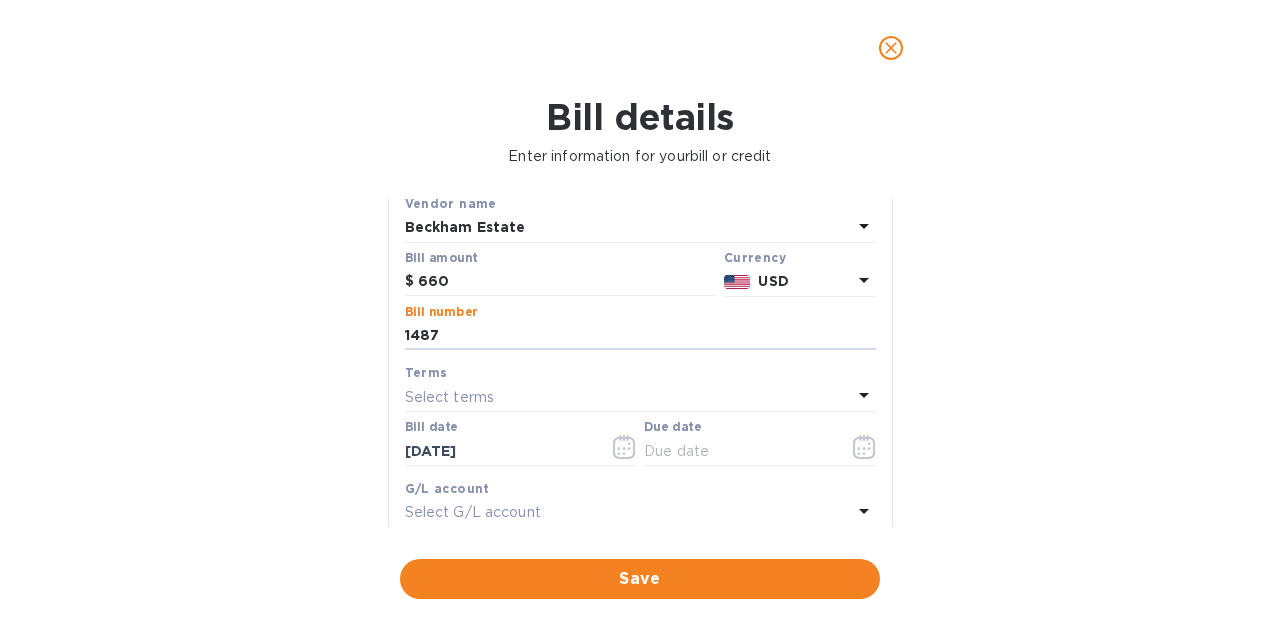 scroll, scrollTop: 200, scrollLeft: 0, axis: vertical 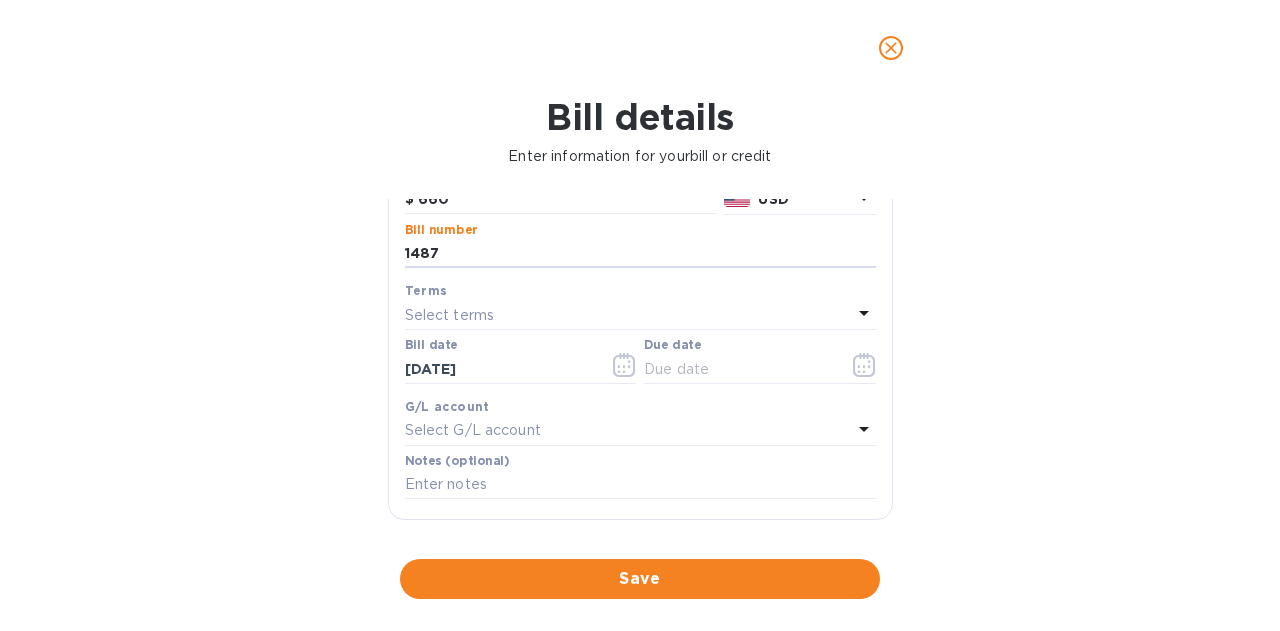 type on "1487" 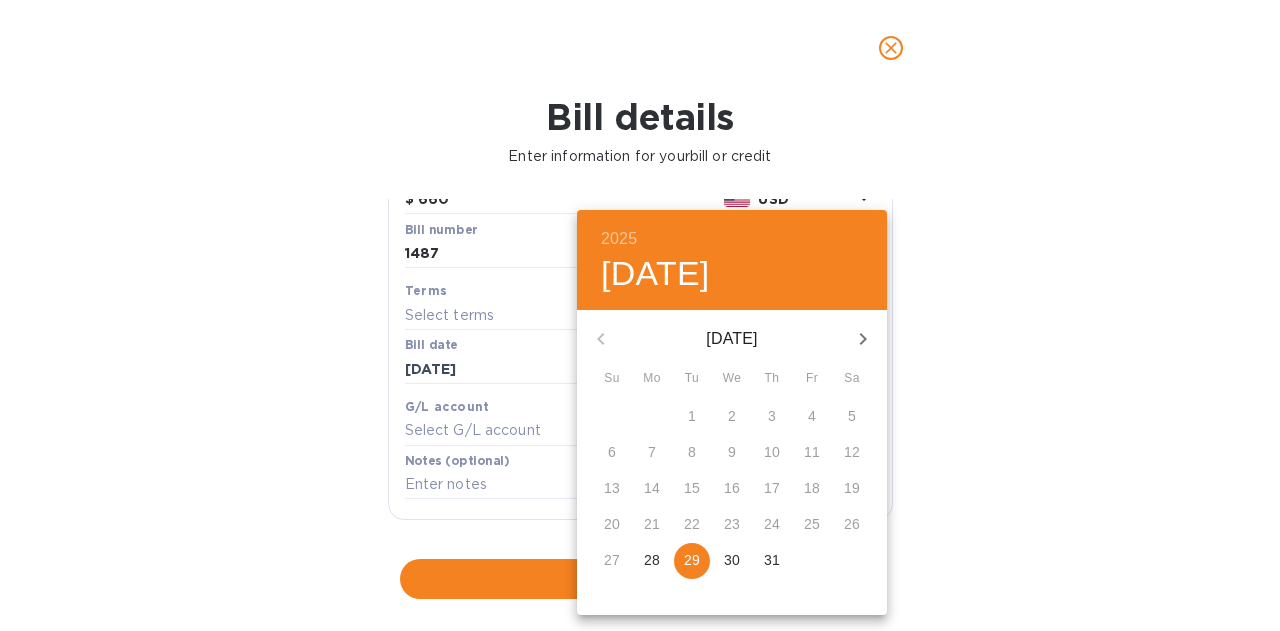 click 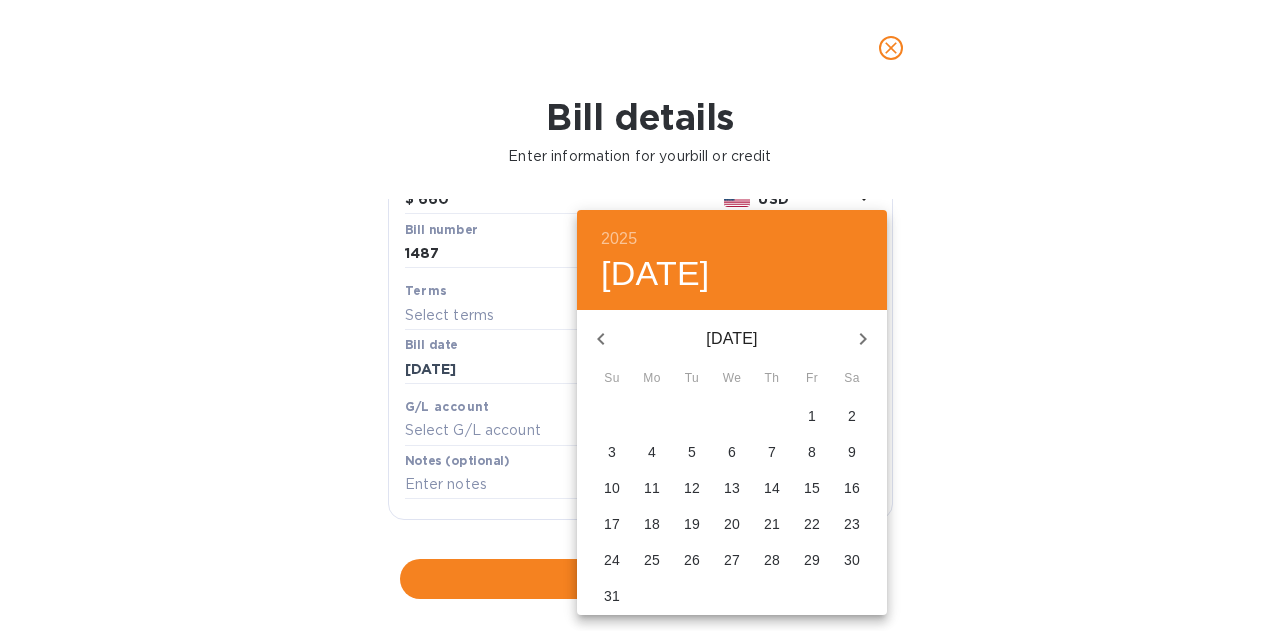 click on "15" at bounding box center (812, 489) 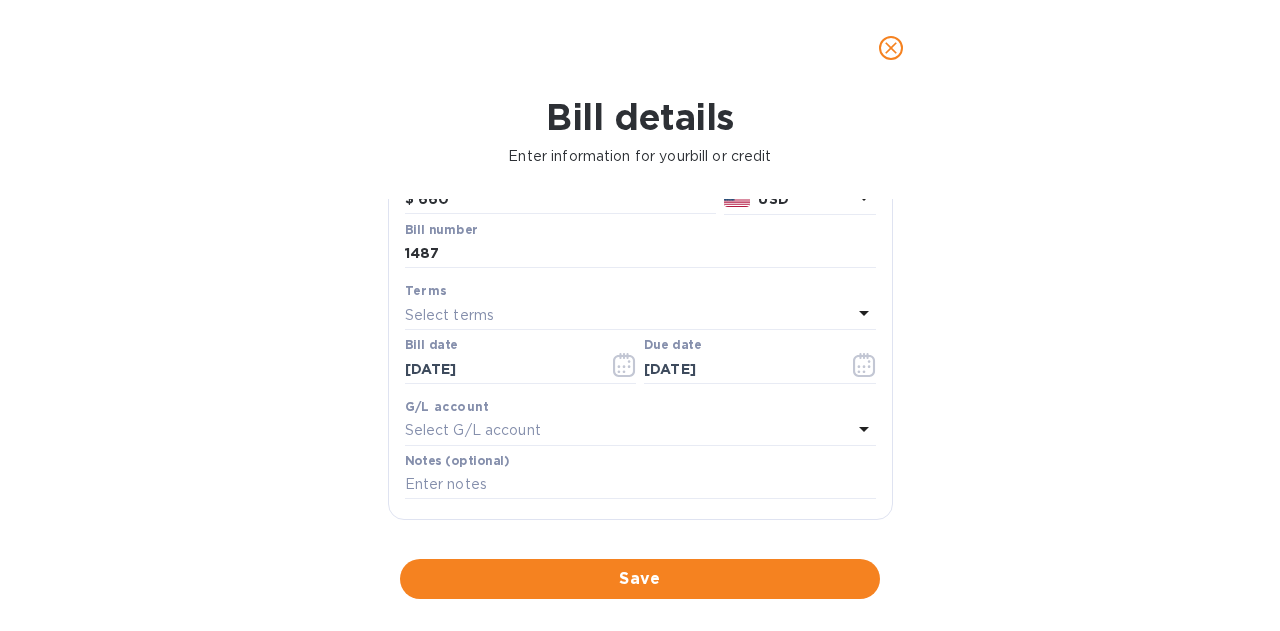click on "Save" at bounding box center [640, 579] 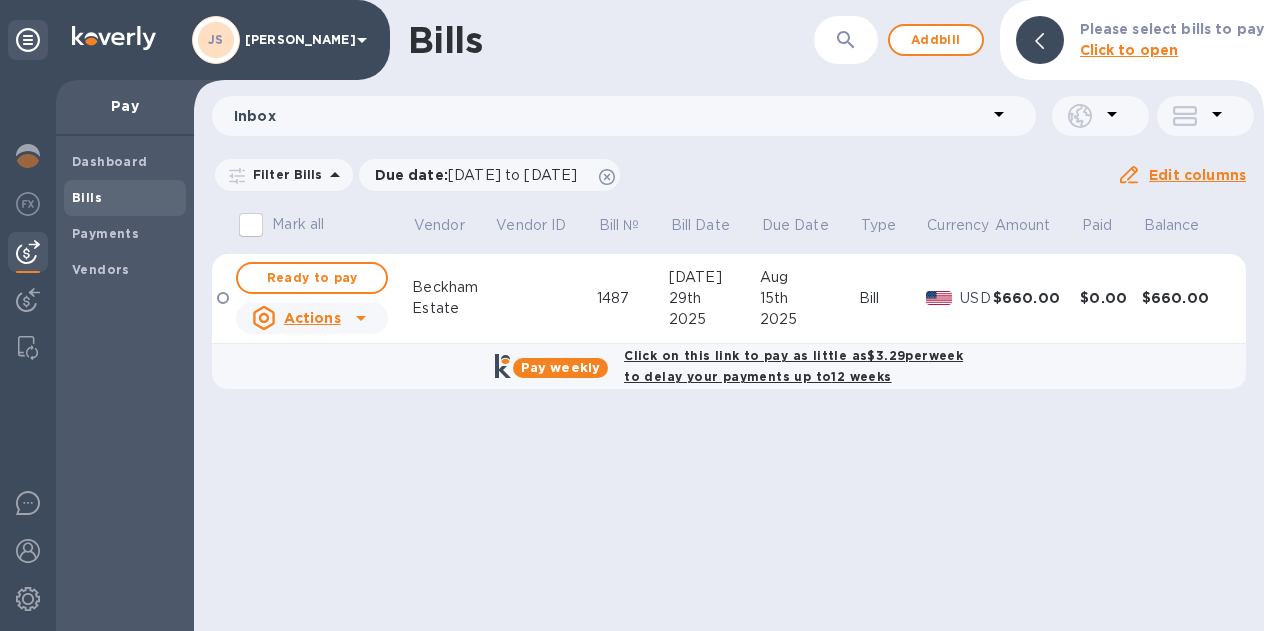 click on "Ready to pay" at bounding box center (312, 278) 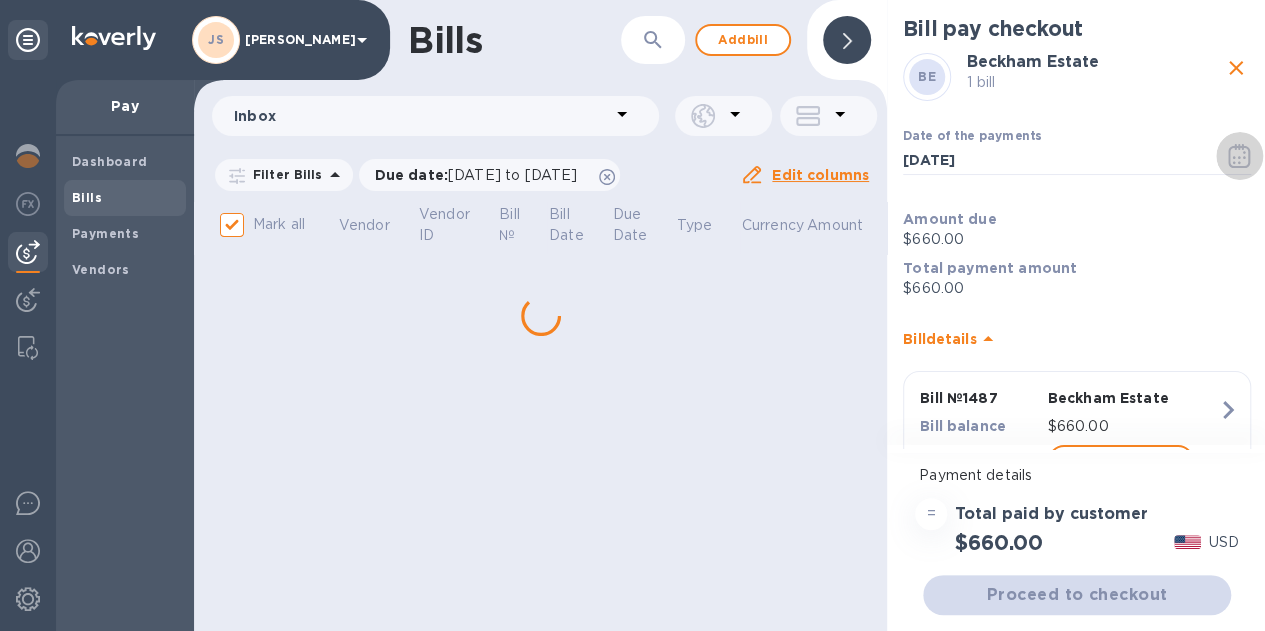 click 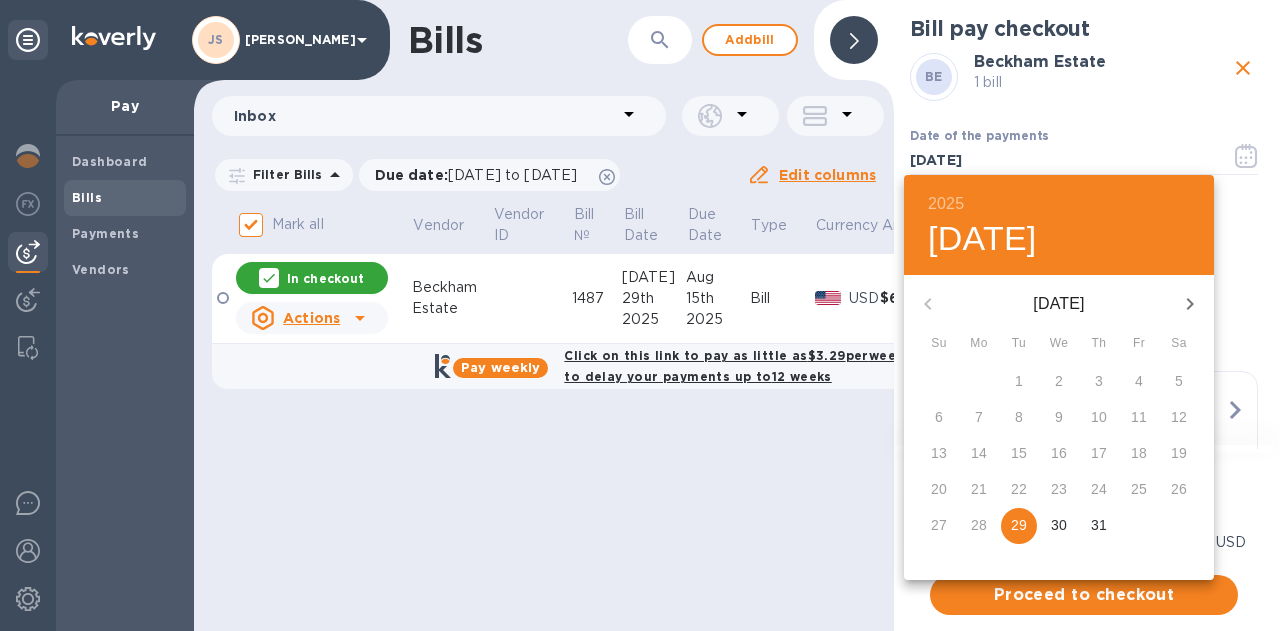 click 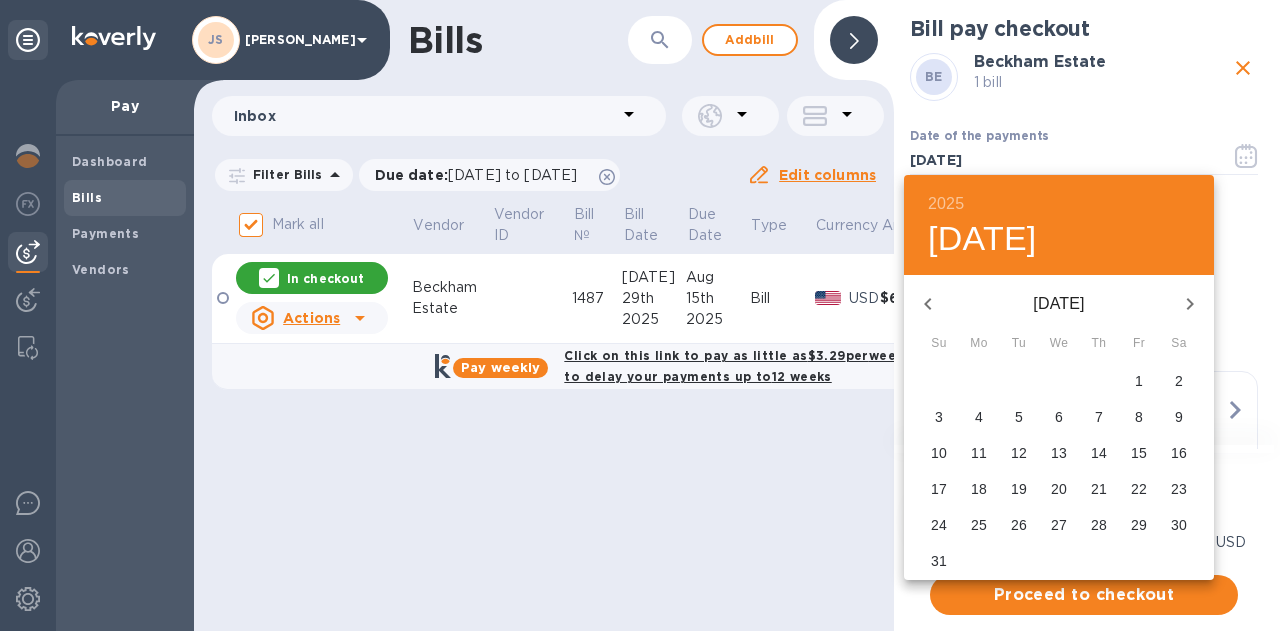 click on "15" at bounding box center [1139, 453] 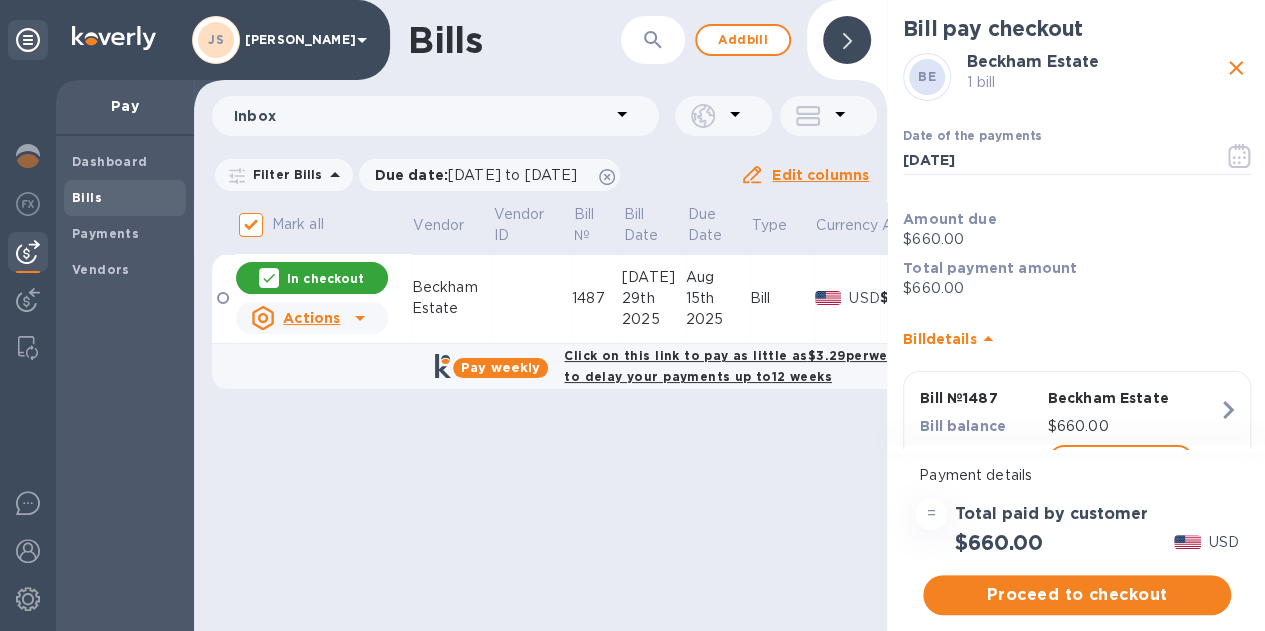 click on "Proceed to checkout" at bounding box center (1077, 595) 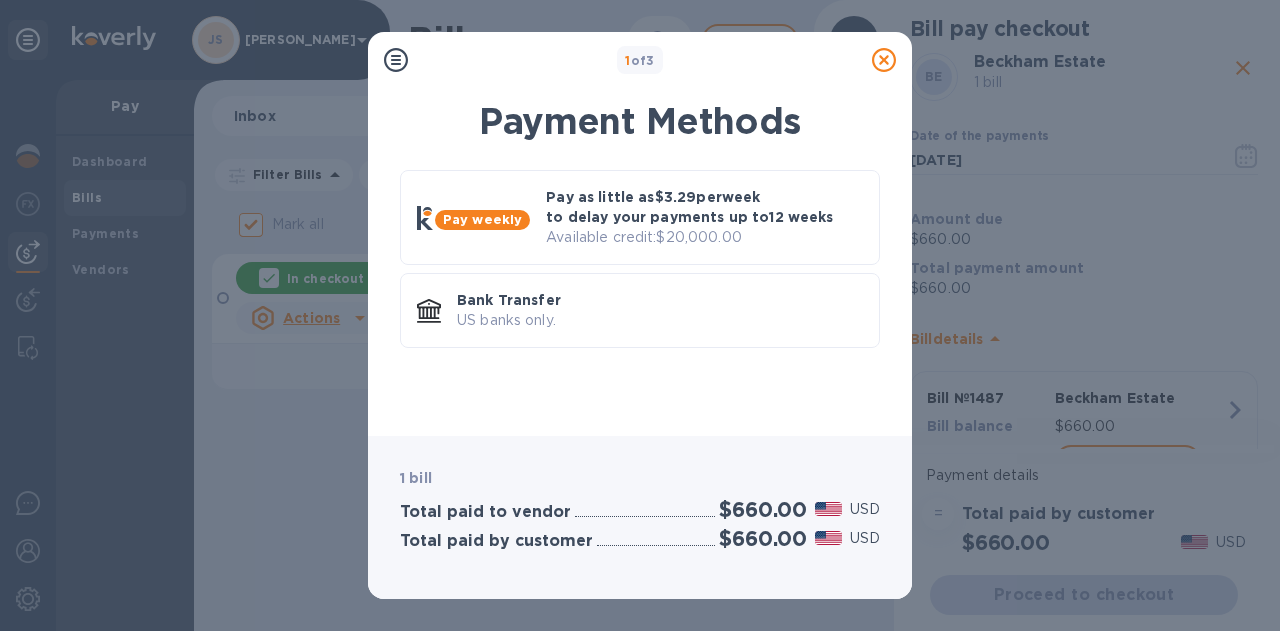 click on "US banks only." at bounding box center (660, 320) 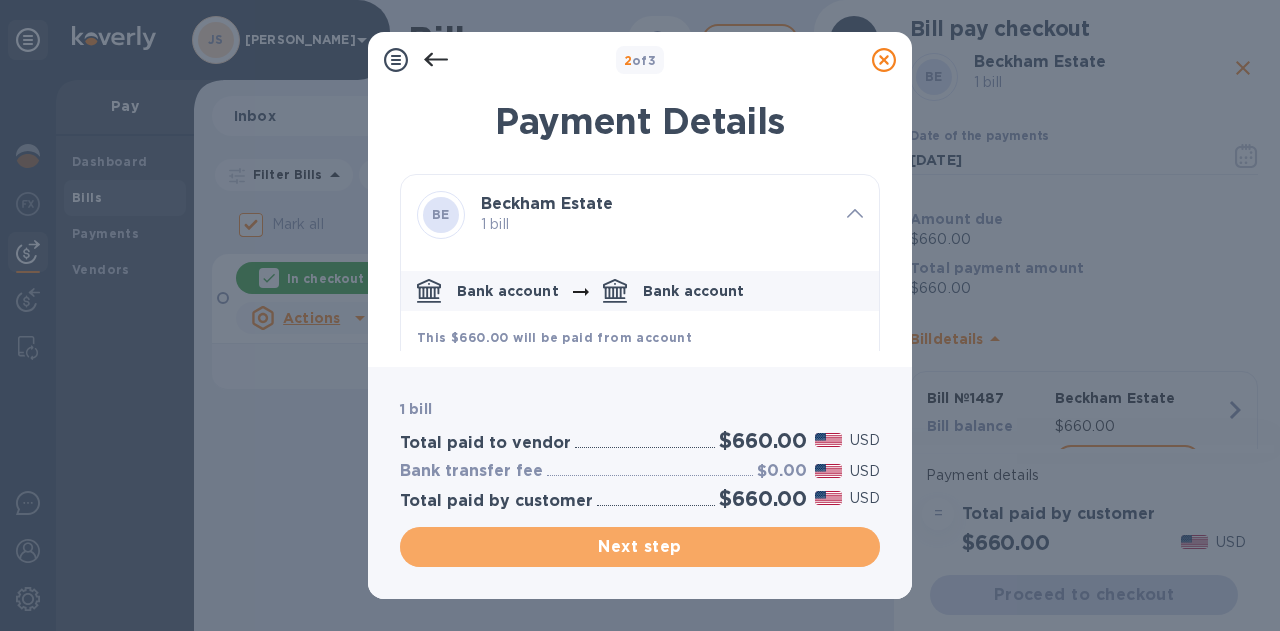 click on "Next step" at bounding box center (640, 547) 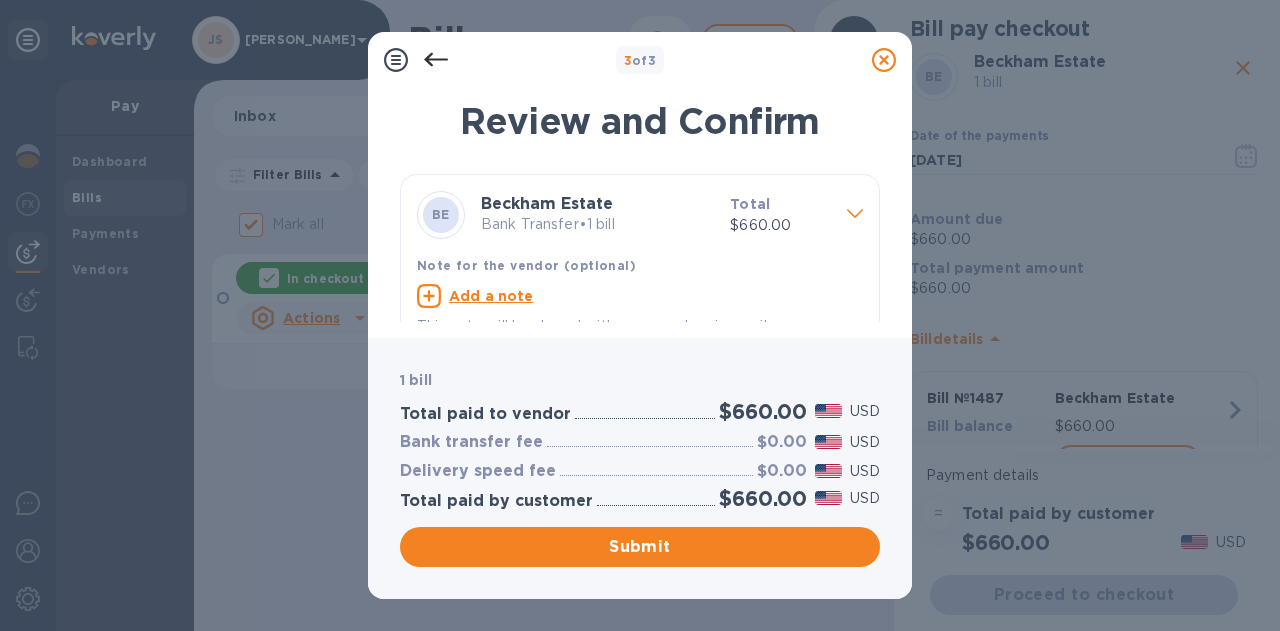 click on "Add a note" at bounding box center (491, 296) 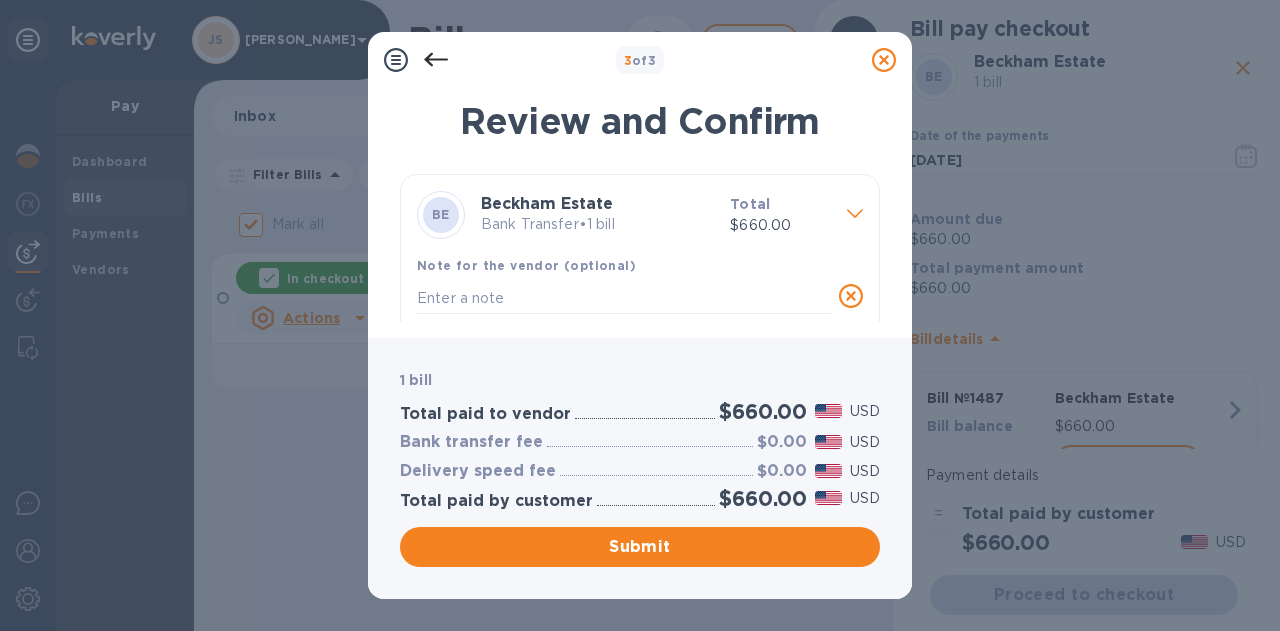 click at bounding box center [624, 298] 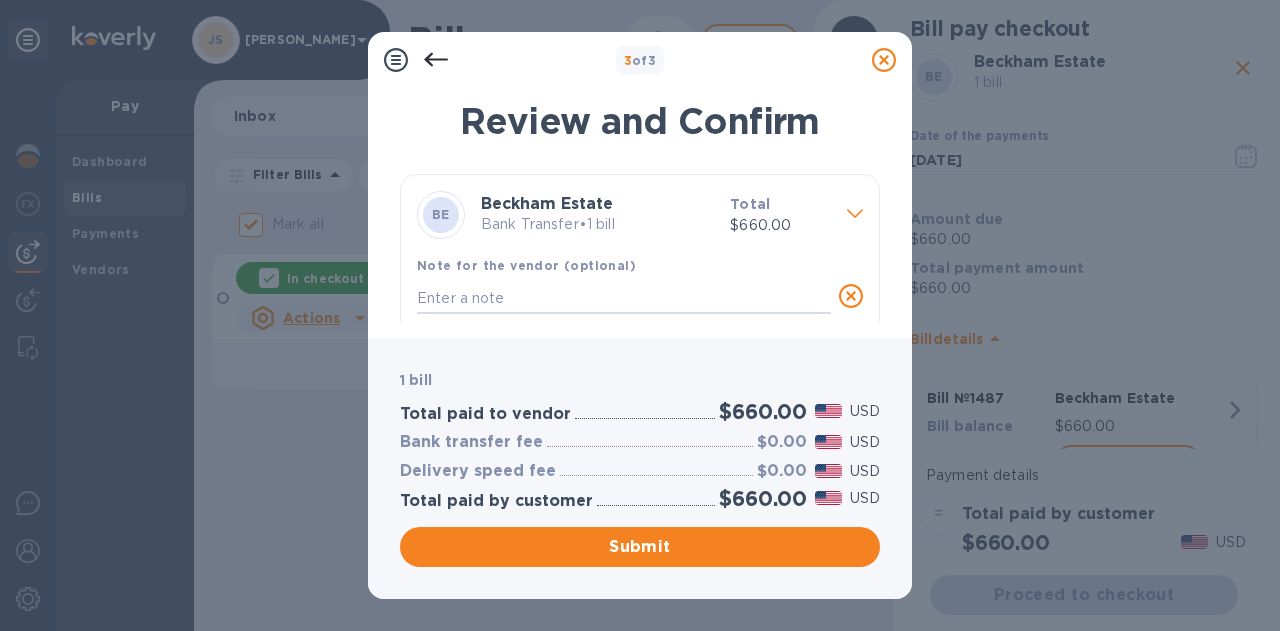 paste on "JS PO 2752 - 1cs Spicy, 6btl 2024 Nemarniki Riesling" 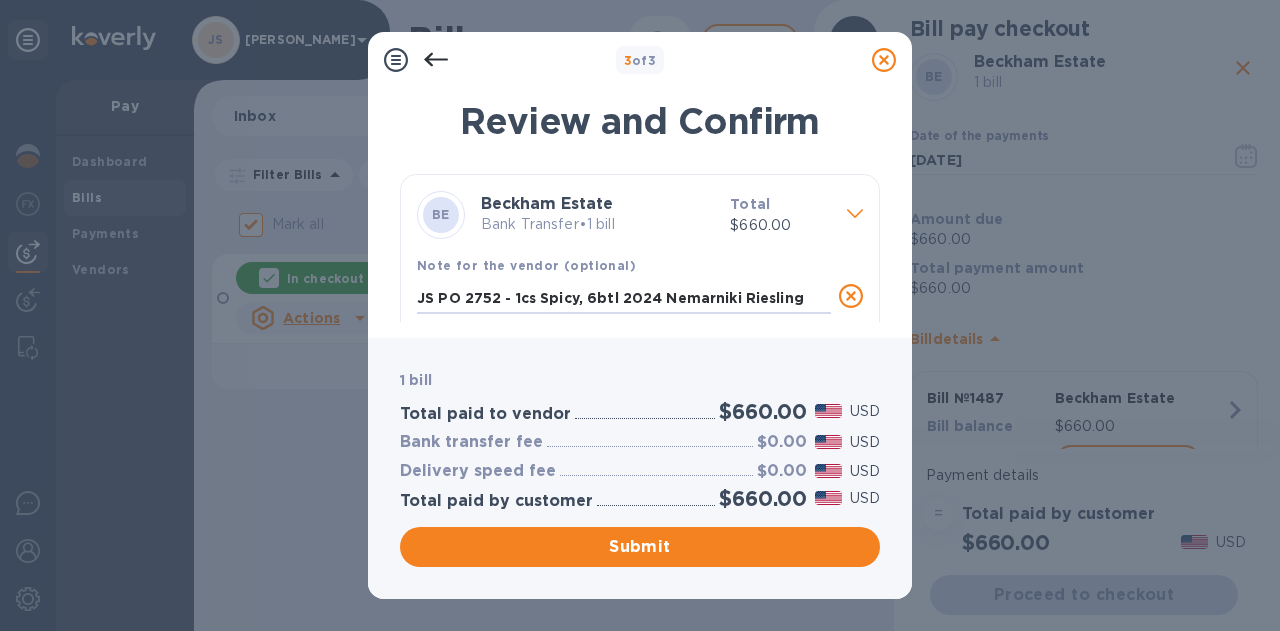 click on "JS PO 2752 - 1cs Spicy, 6btl 2024 Nemarniki Riesling" at bounding box center (624, 298) 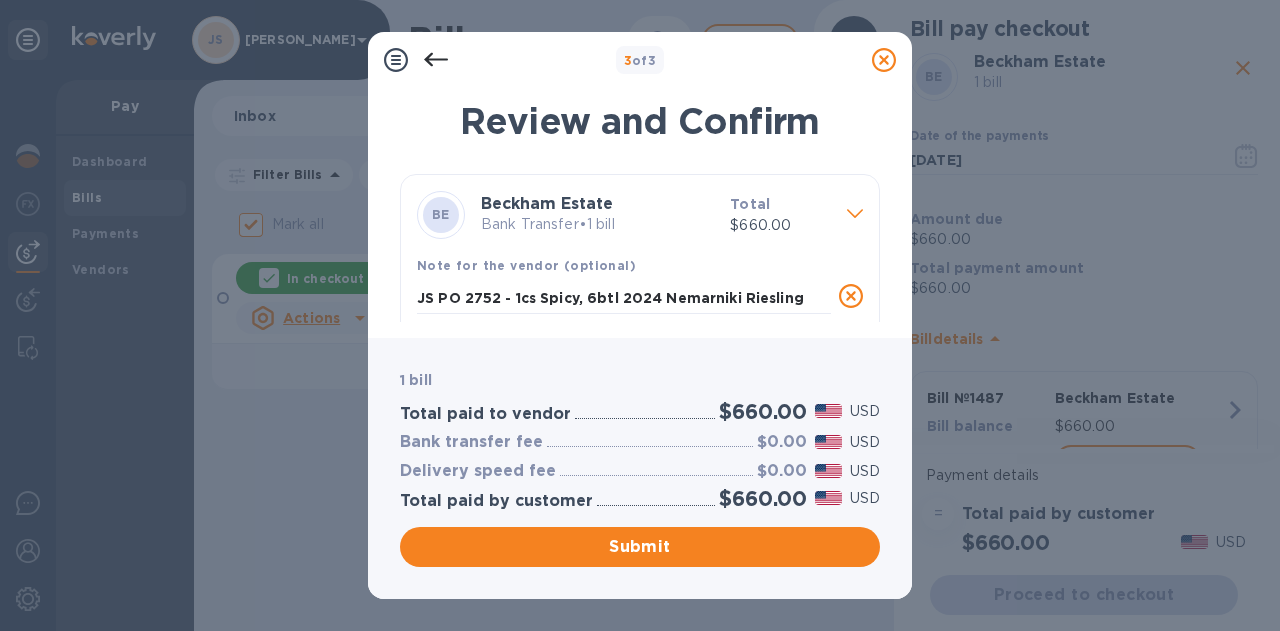 drag, startPoint x: 811, startPoint y: 307, endPoint x: 260, endPoint y: 283, distance: 551.52246 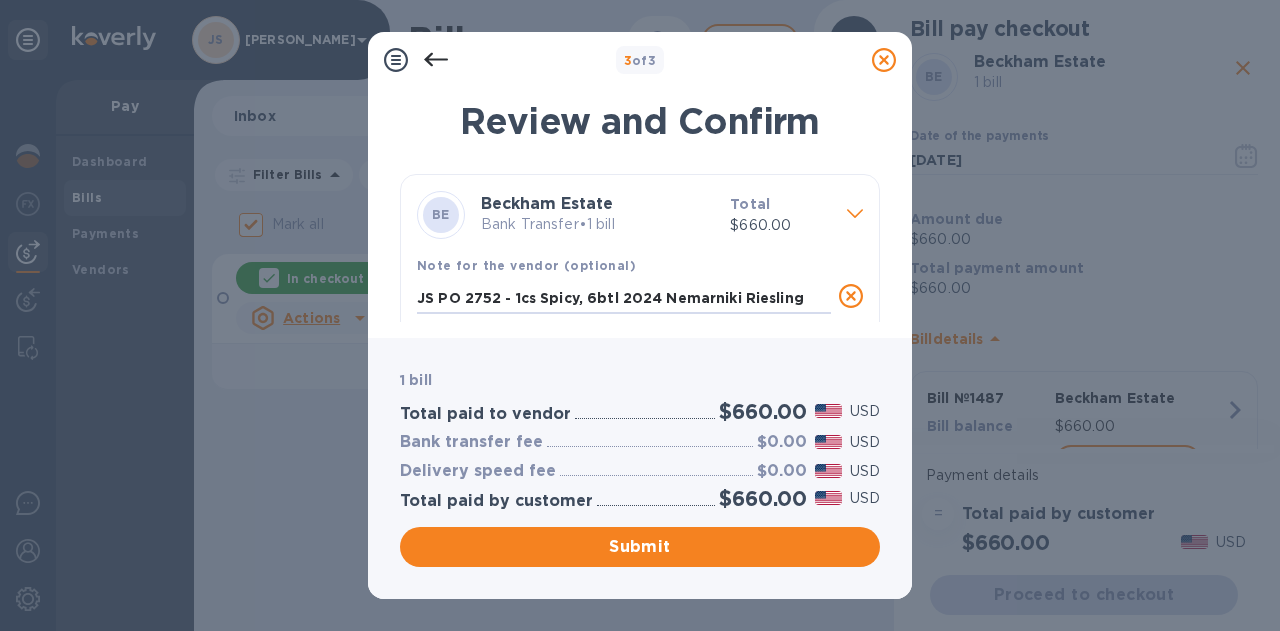 drag, startPoint x: 798, startPoint y: 295, endPoint x: 363, endPoint y: 284, distance: 435.13907 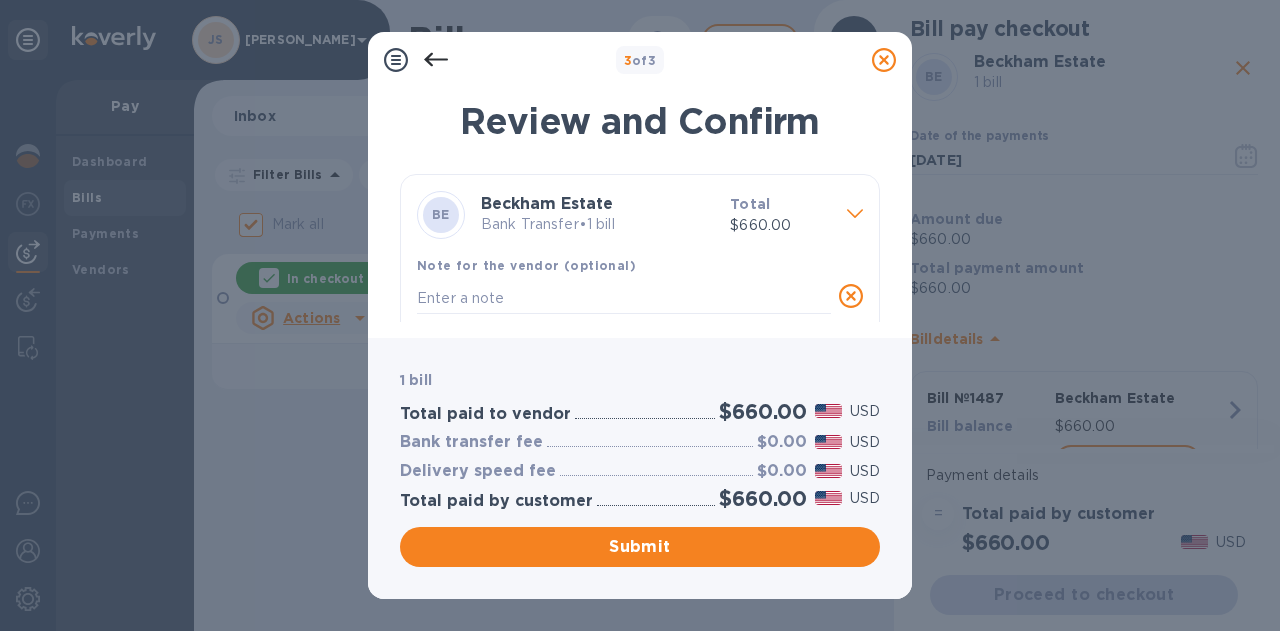 click at bounding box center (624, 298) 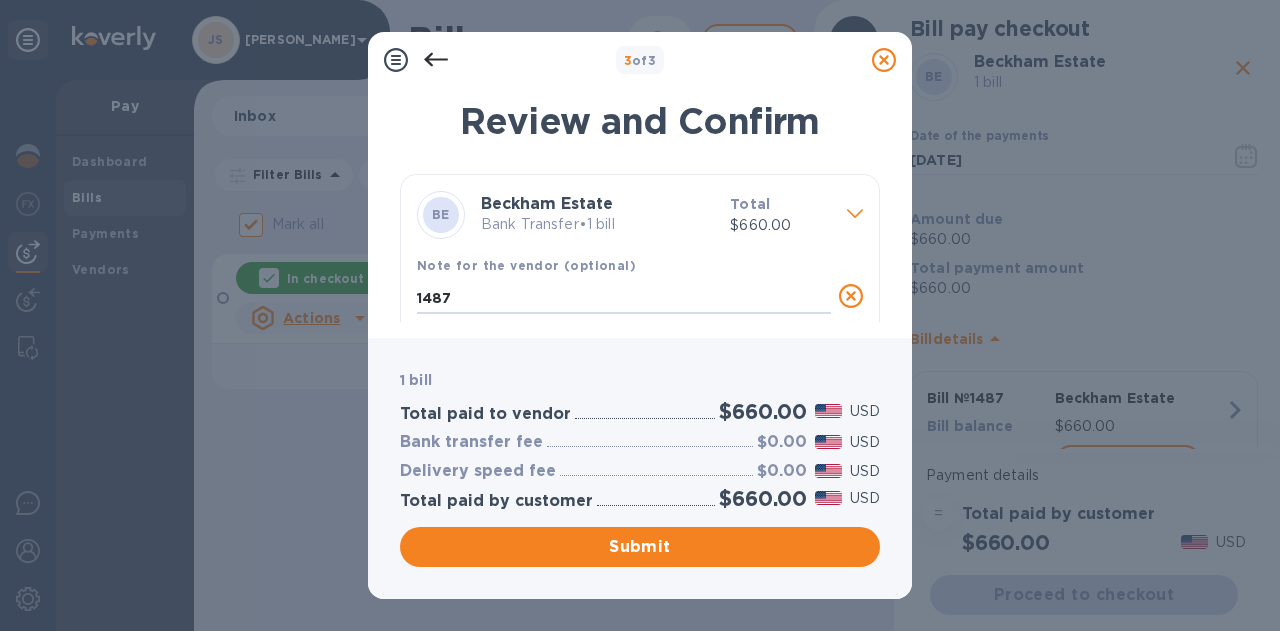 type on "1487" 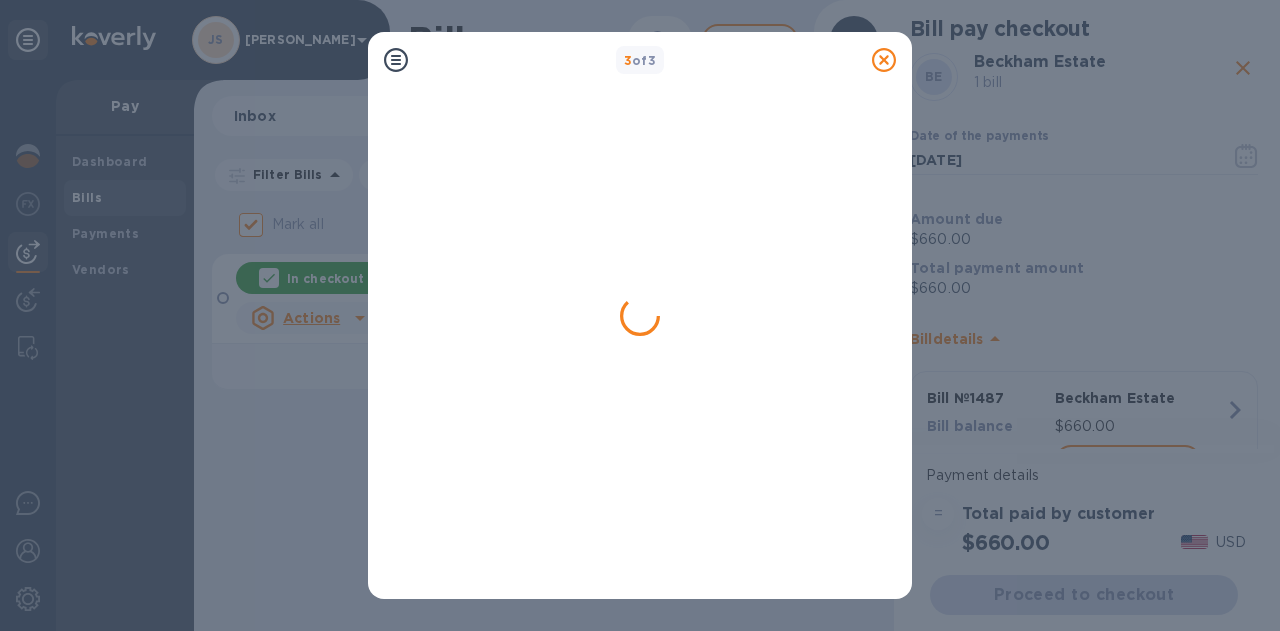 checkbox on "false" 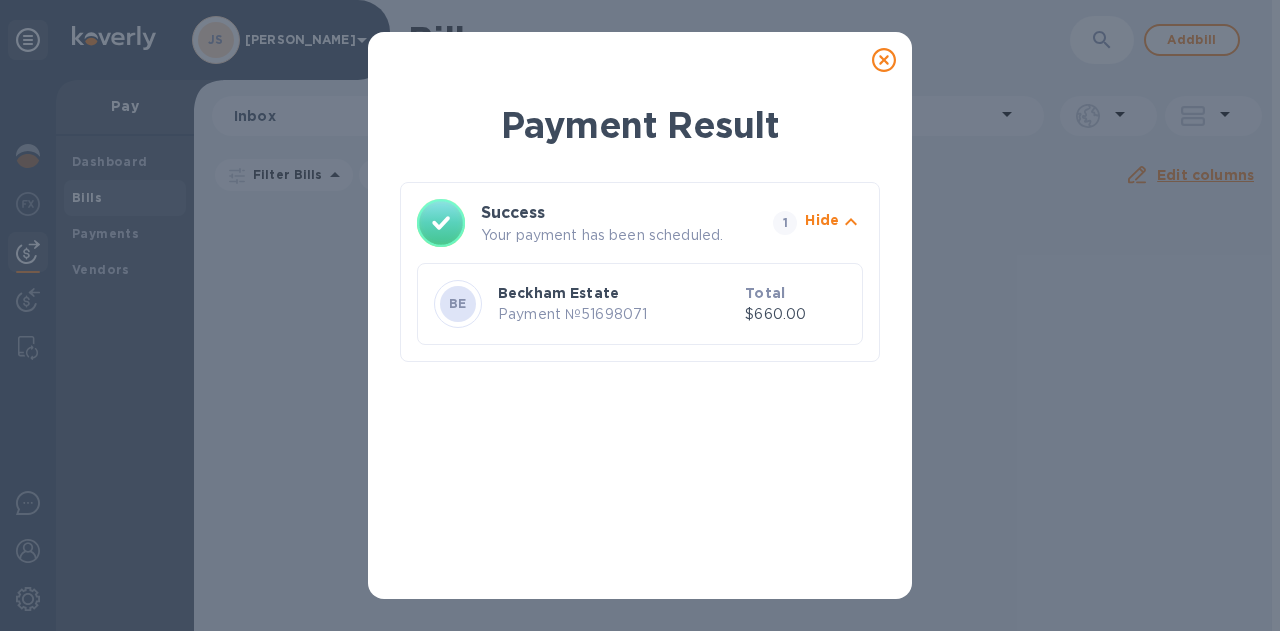 click 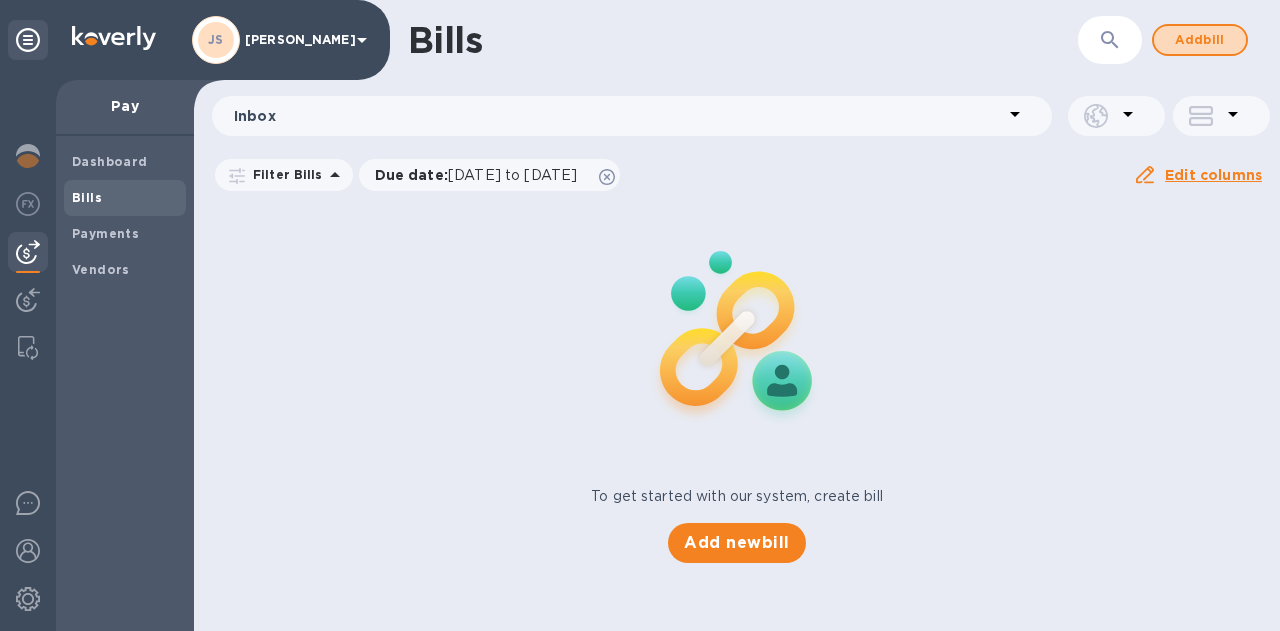 click on "Add   bill" at bounding box center [1200, 40] 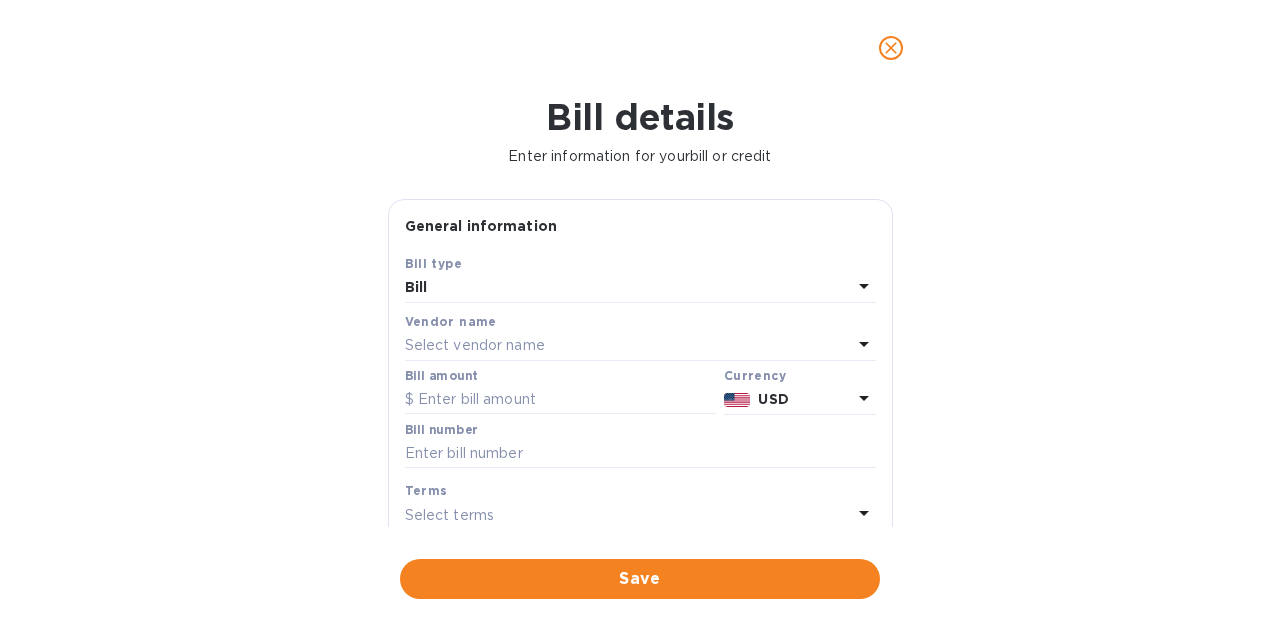 click on "Vendor name" at bounding box center (640, 321) 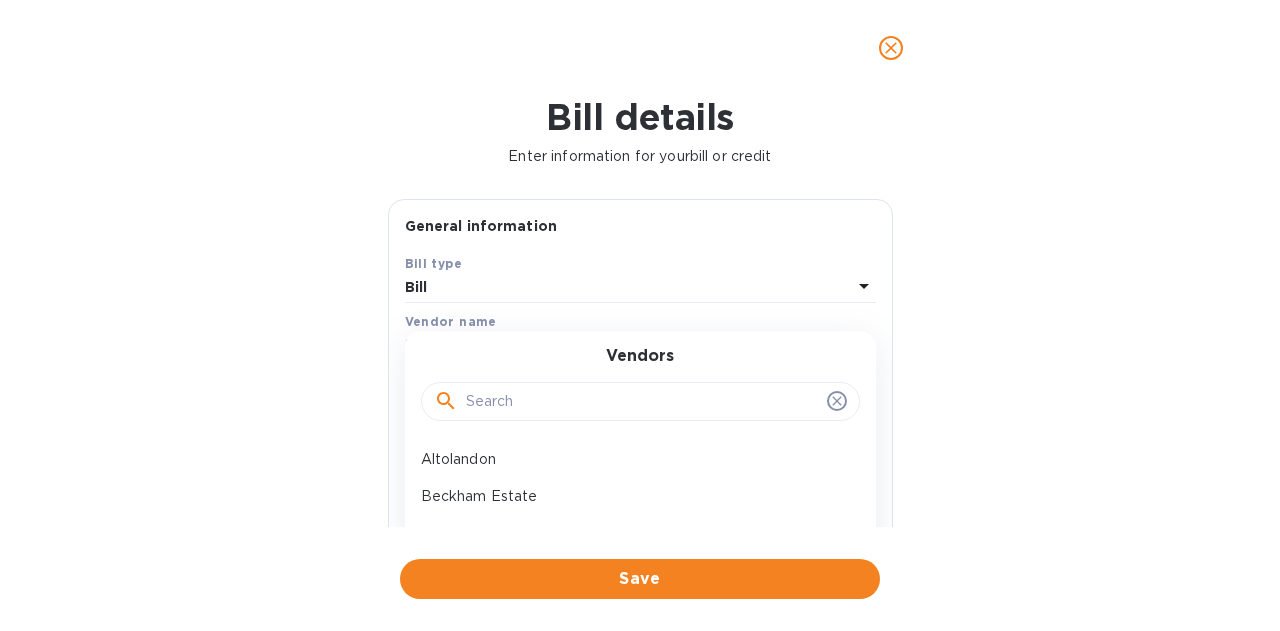 click at bounding box center [642, 402] 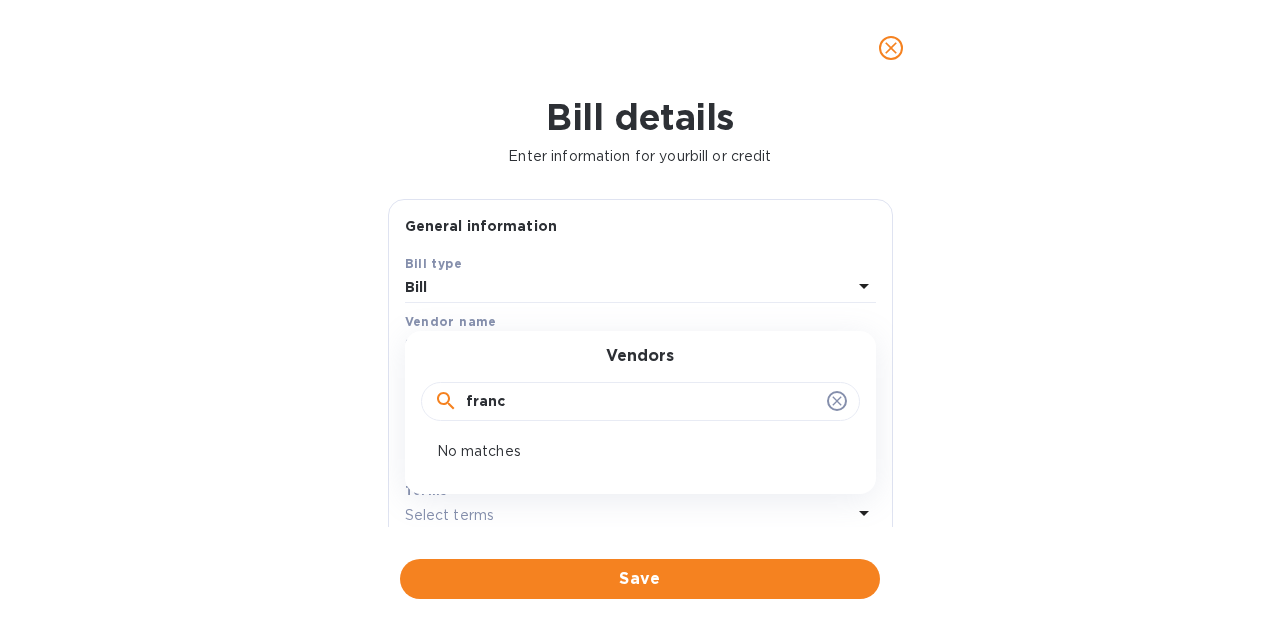 drag, startPoint x: 525, startPoint y: 406, endPoint x: 448, endPoint y: 405, distance: 77.00649 